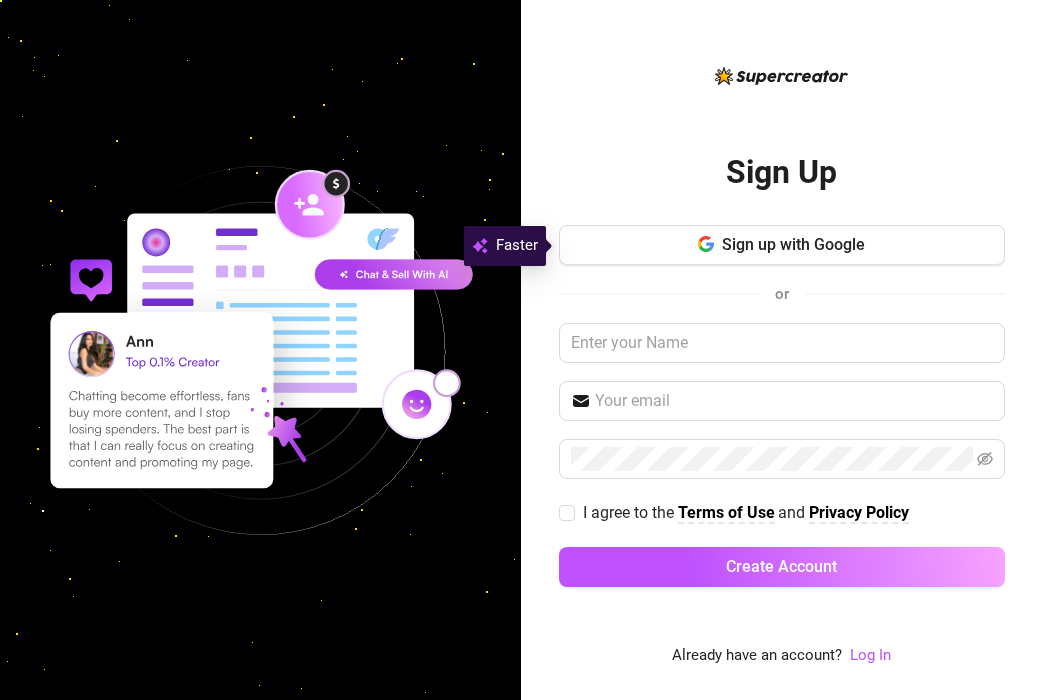 scroll, scrollTop: 0, scrollLeft: 0, axis: both 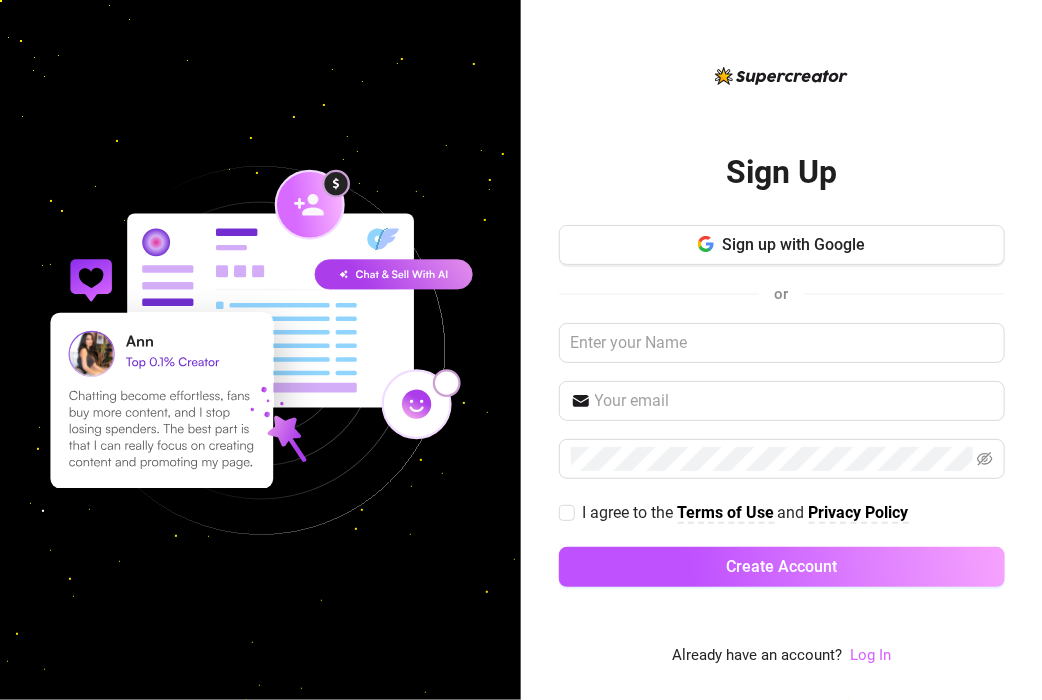click on "Log In" at bounding box center (870, 655) 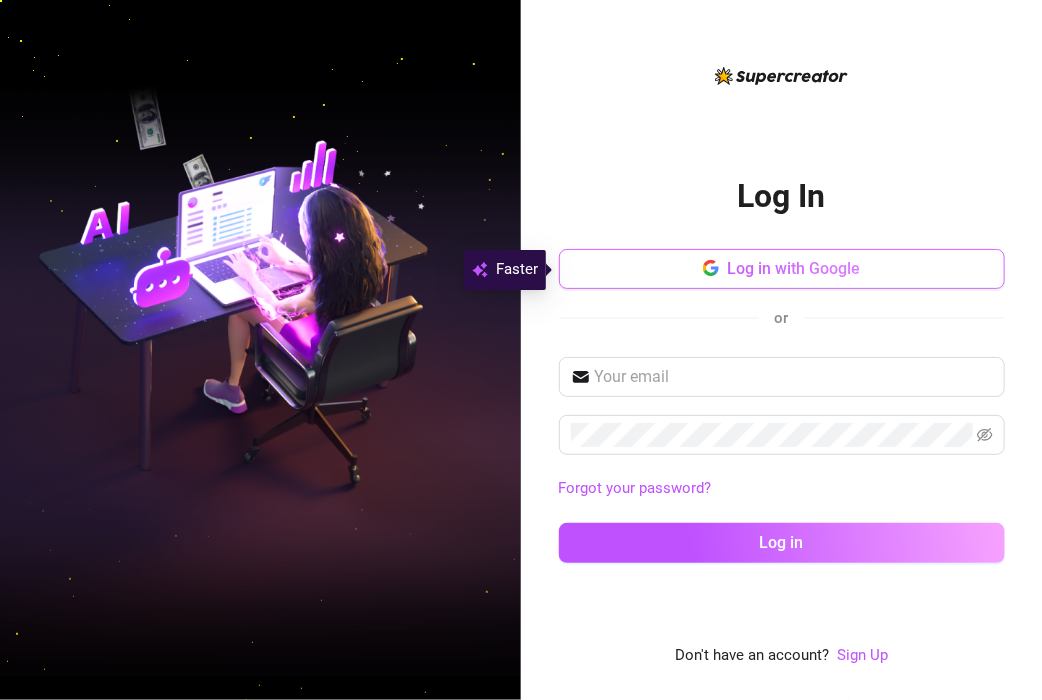 click on "Log in with Google" at bounding box center [793, 268] 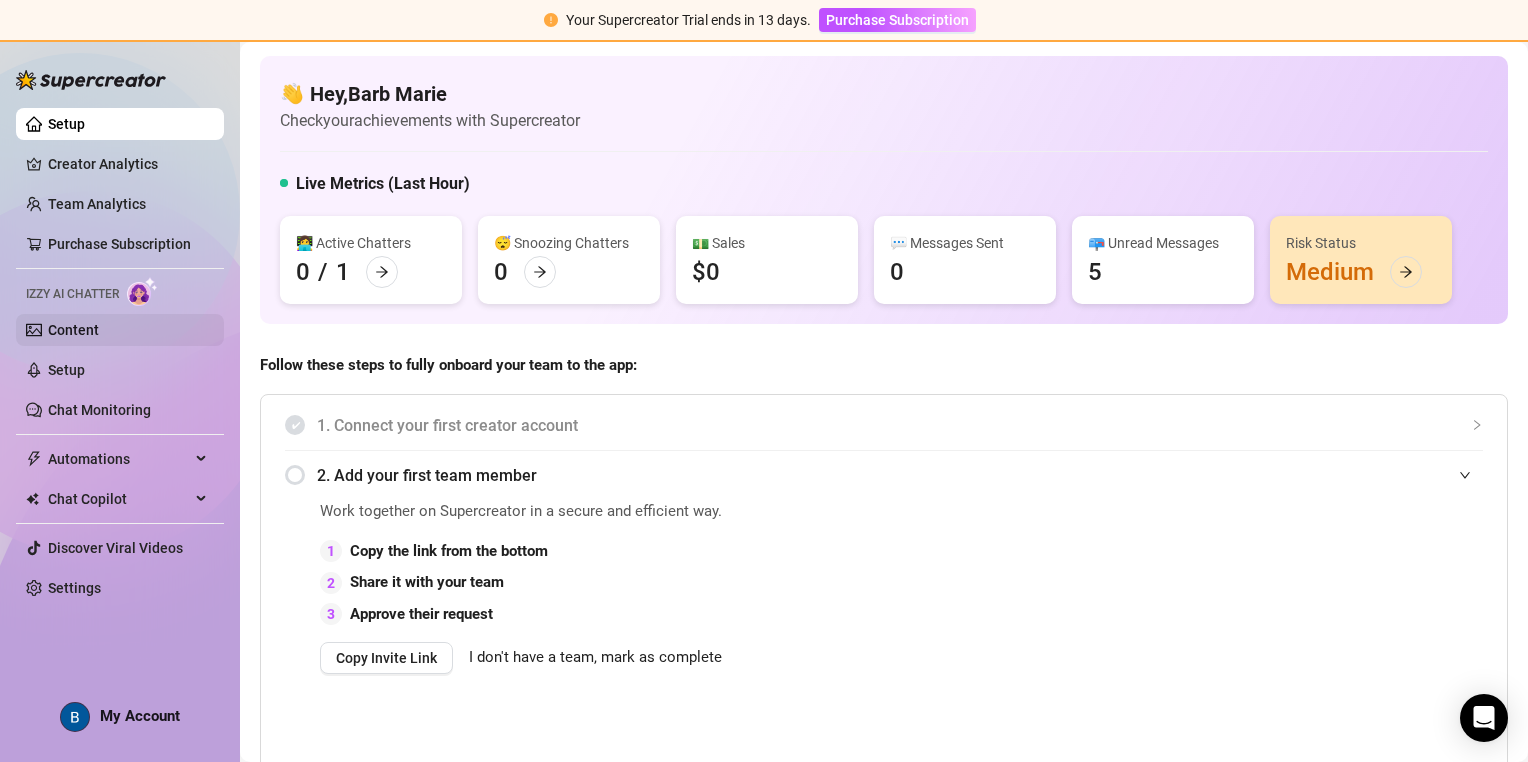 click on "Content" at bounding box center (73, 330) 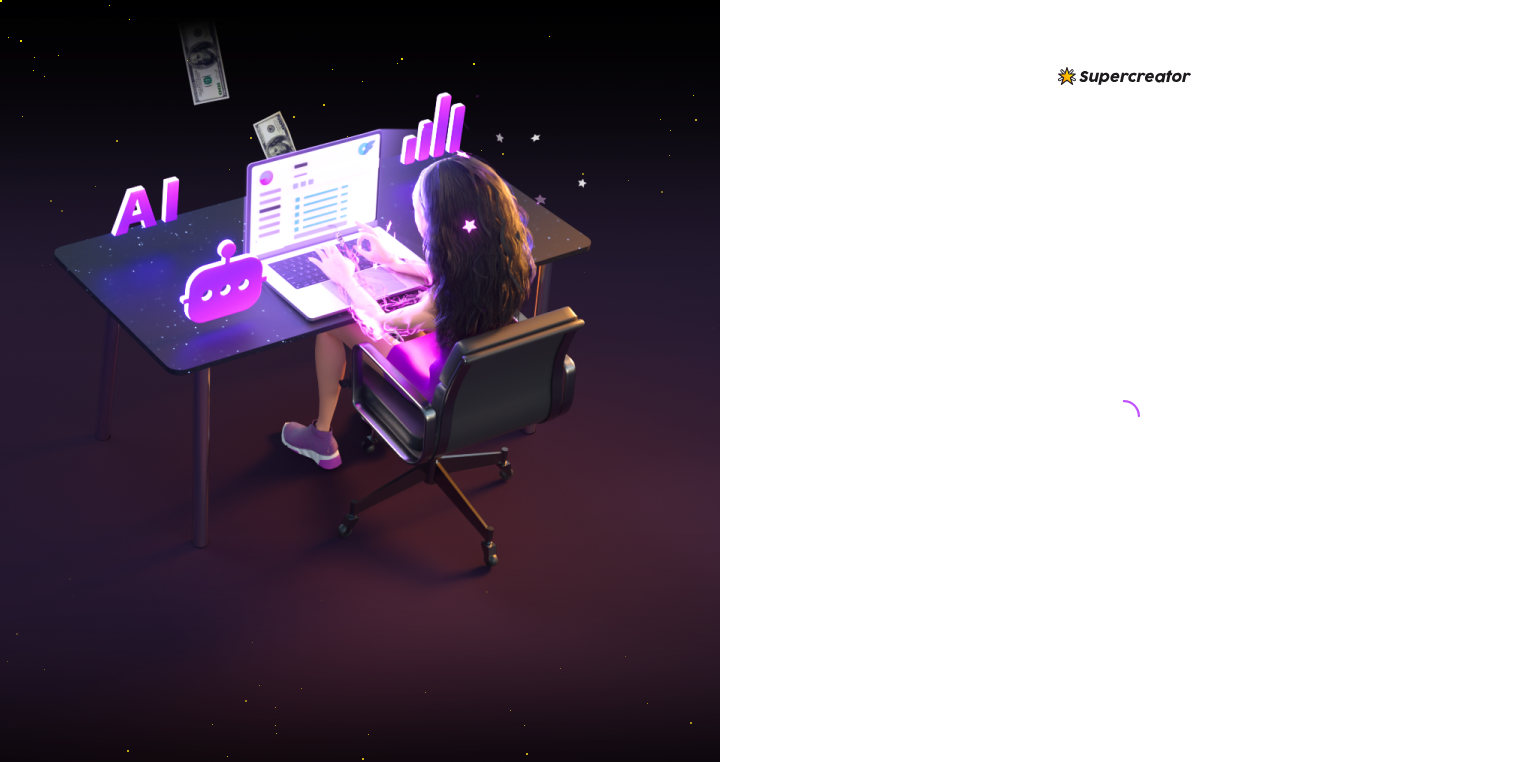 scroll, scrollTop: 0, scrollLeft: 0, axis: both 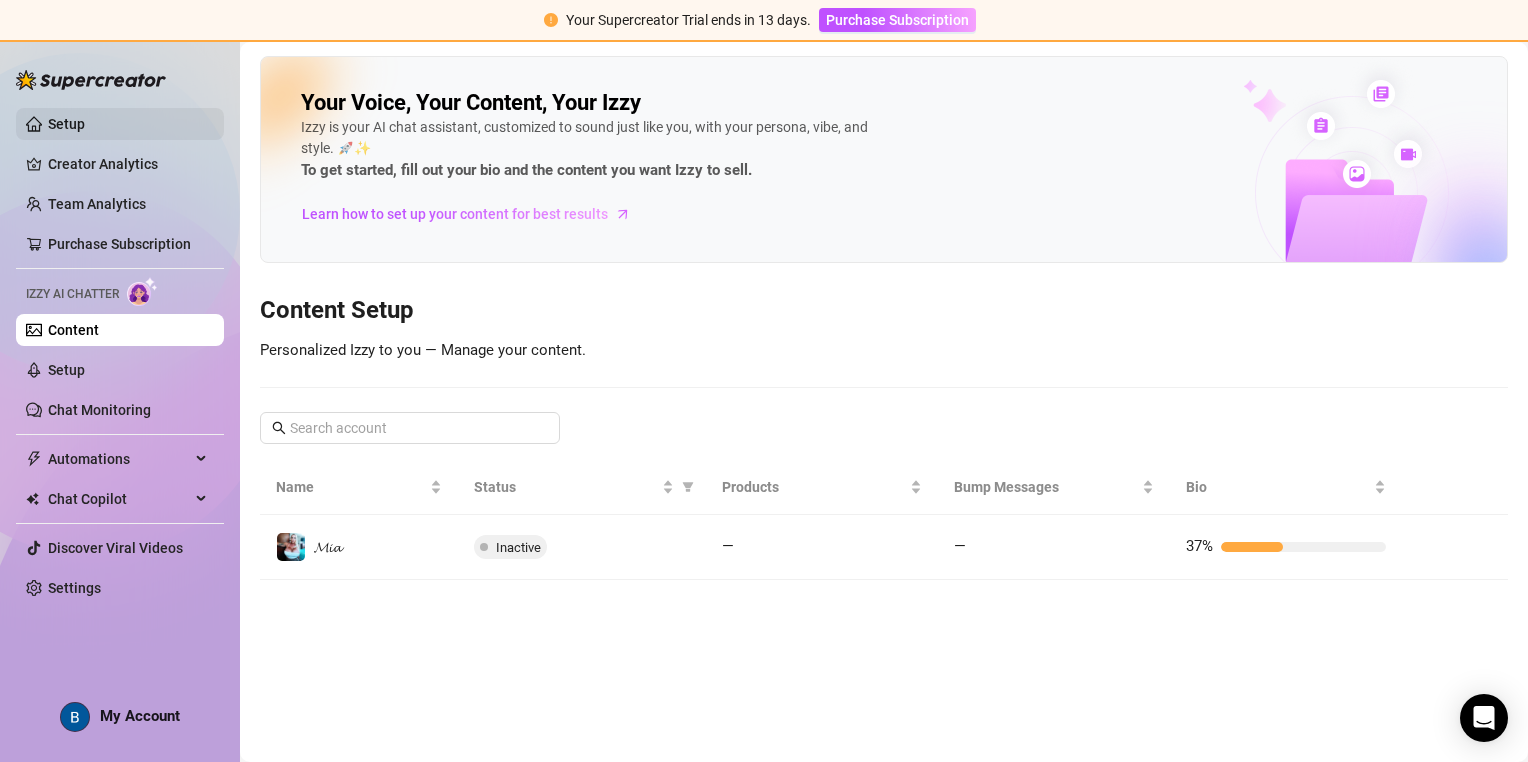 click on "Setup" at bounding box center (66, 124) 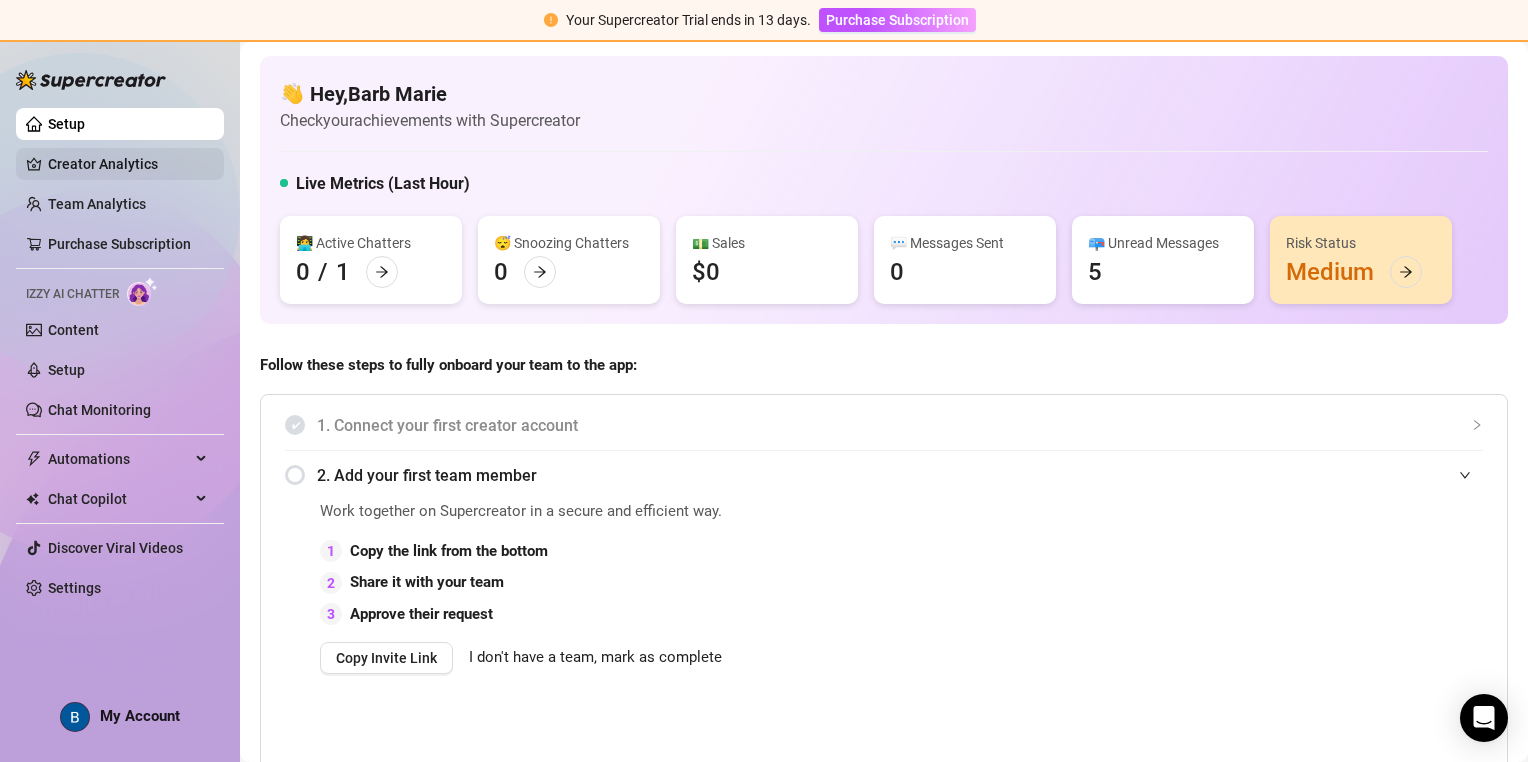click on "Creator Analytics" at bounding box center [128, 164] 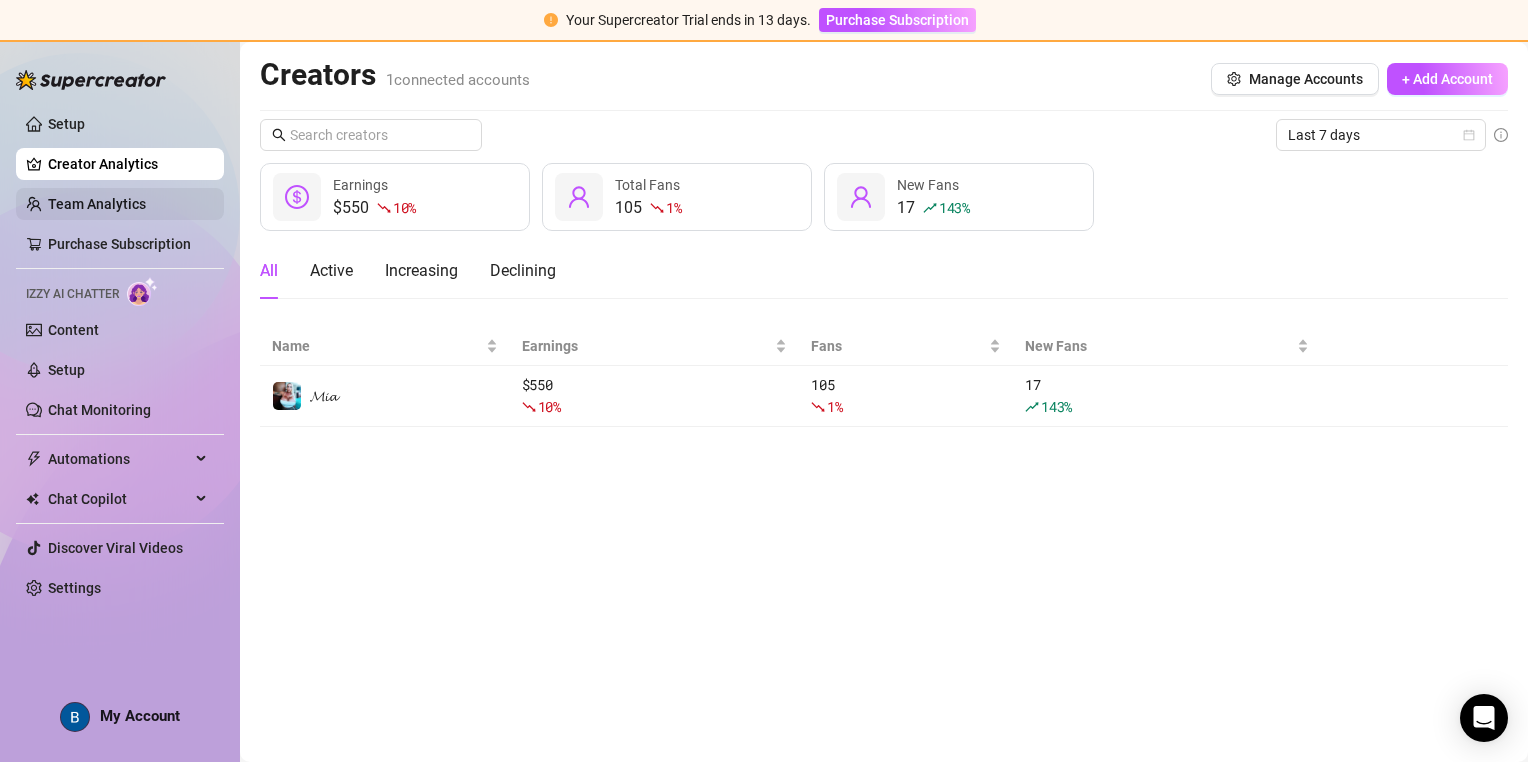 click on "Team Analytics" at bounding box center (97, 204) 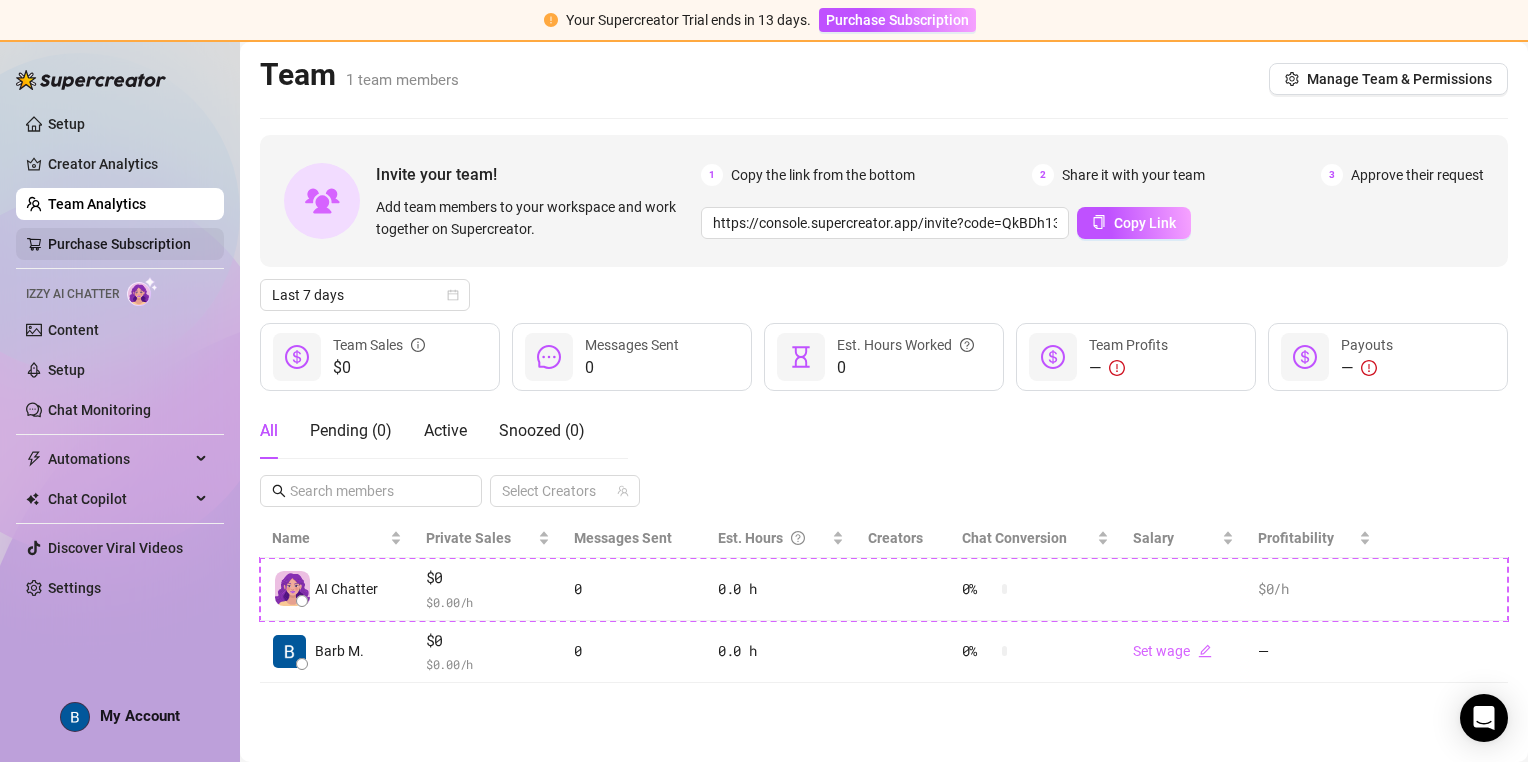 click on "Purchase Subscription" at bounding box center (119, 244) 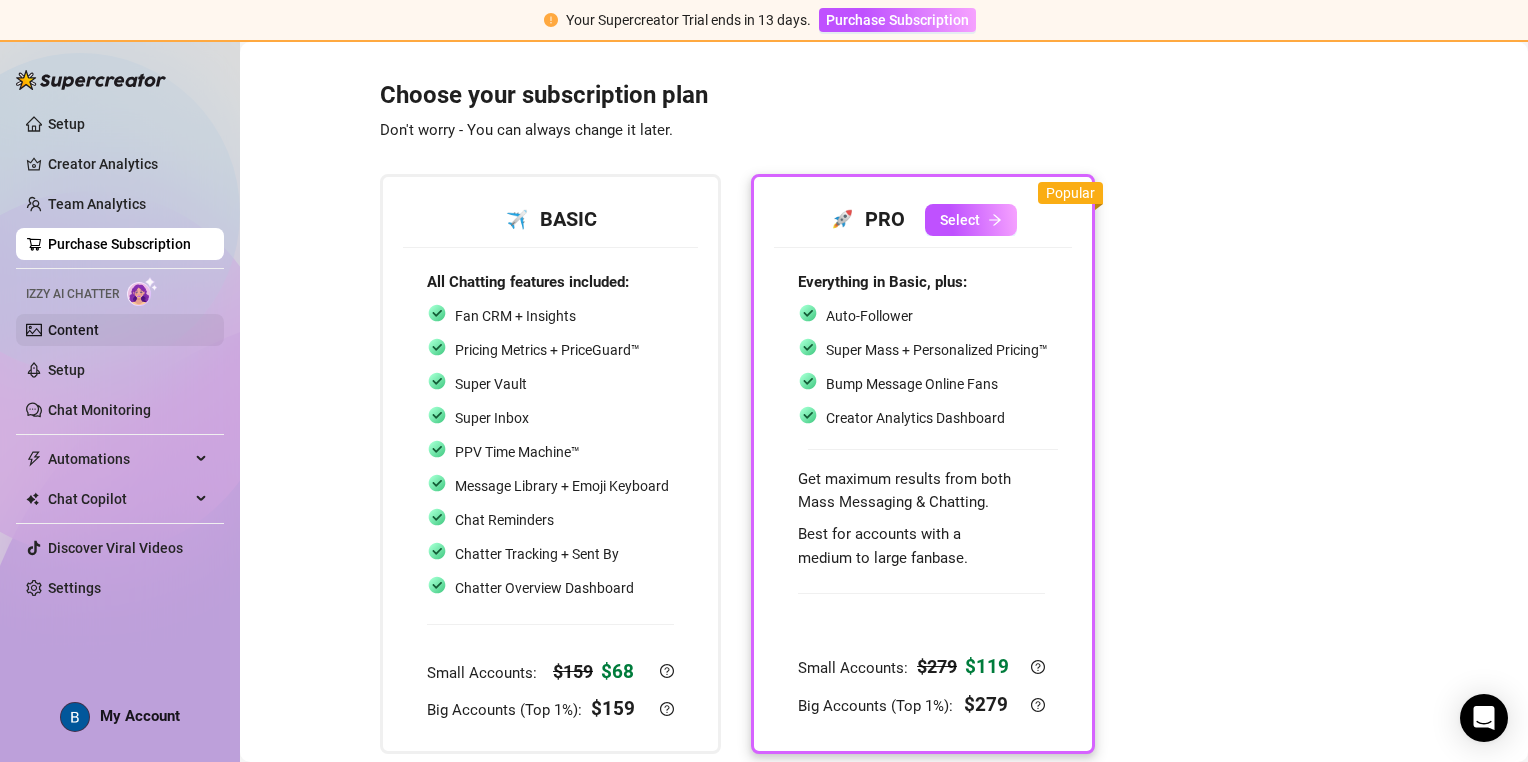 click on "Content" at bounding box center (73, 330) 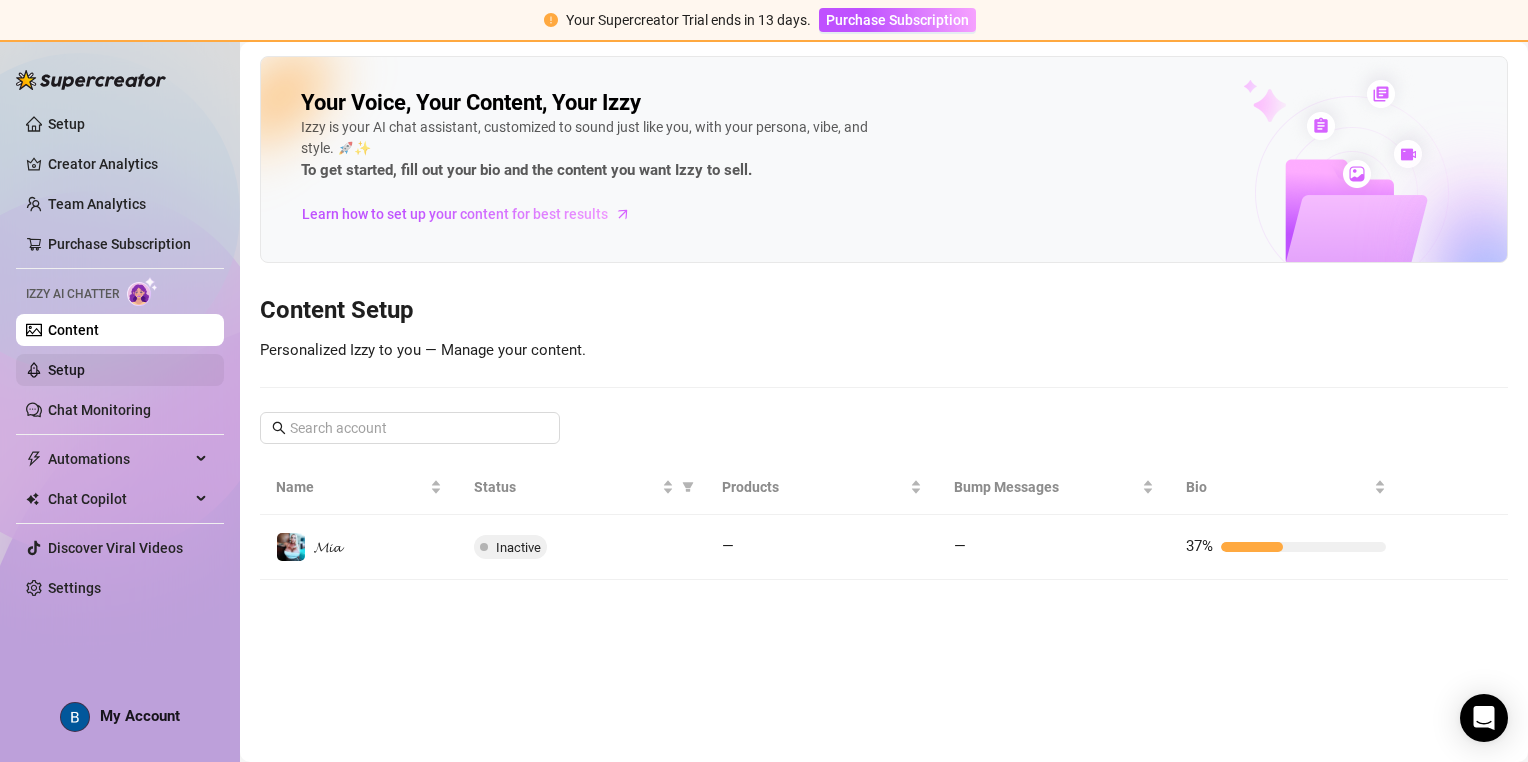 click on "Setup" at bounding box center (66, 370) 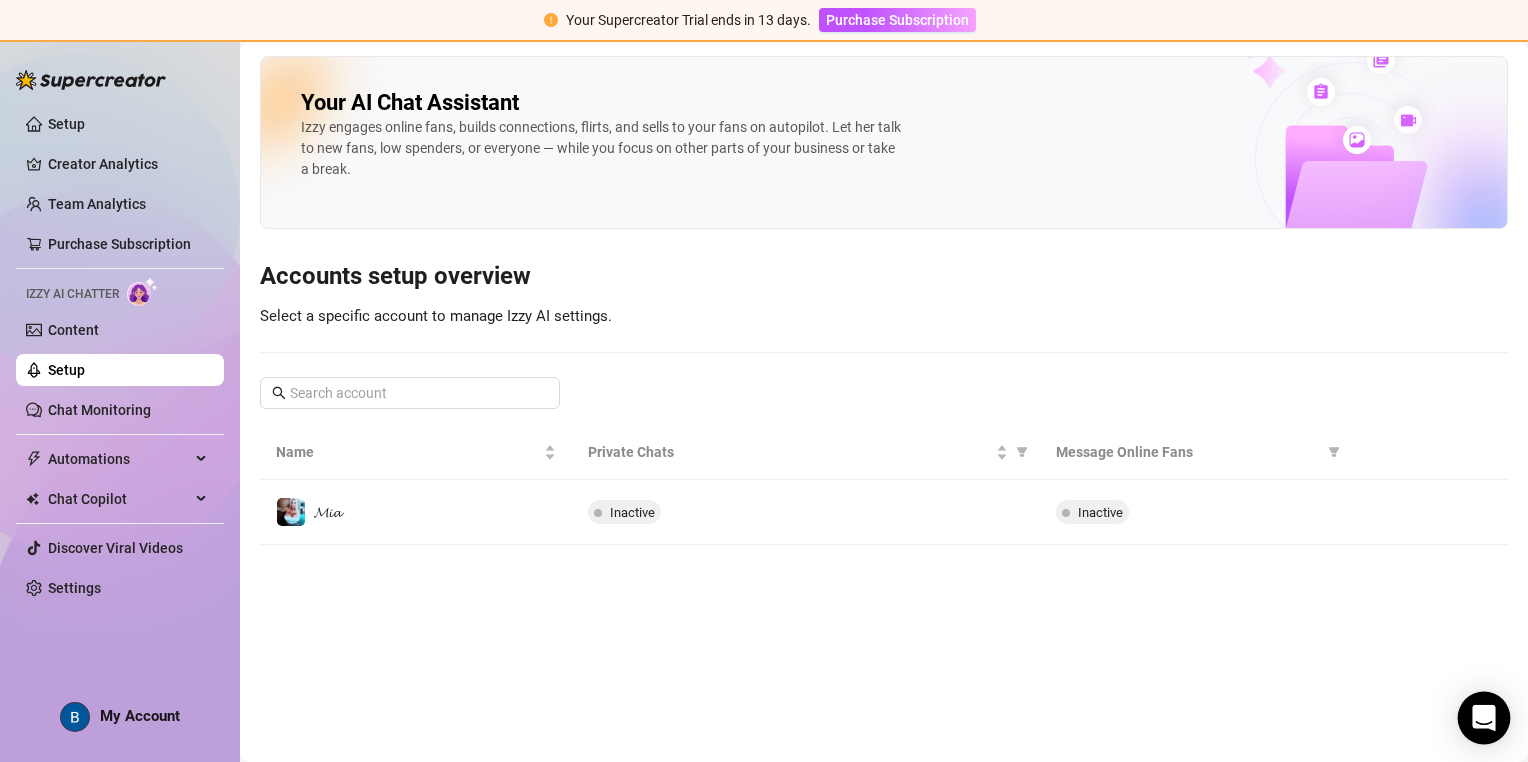 click at bounding box center (1484, 718) 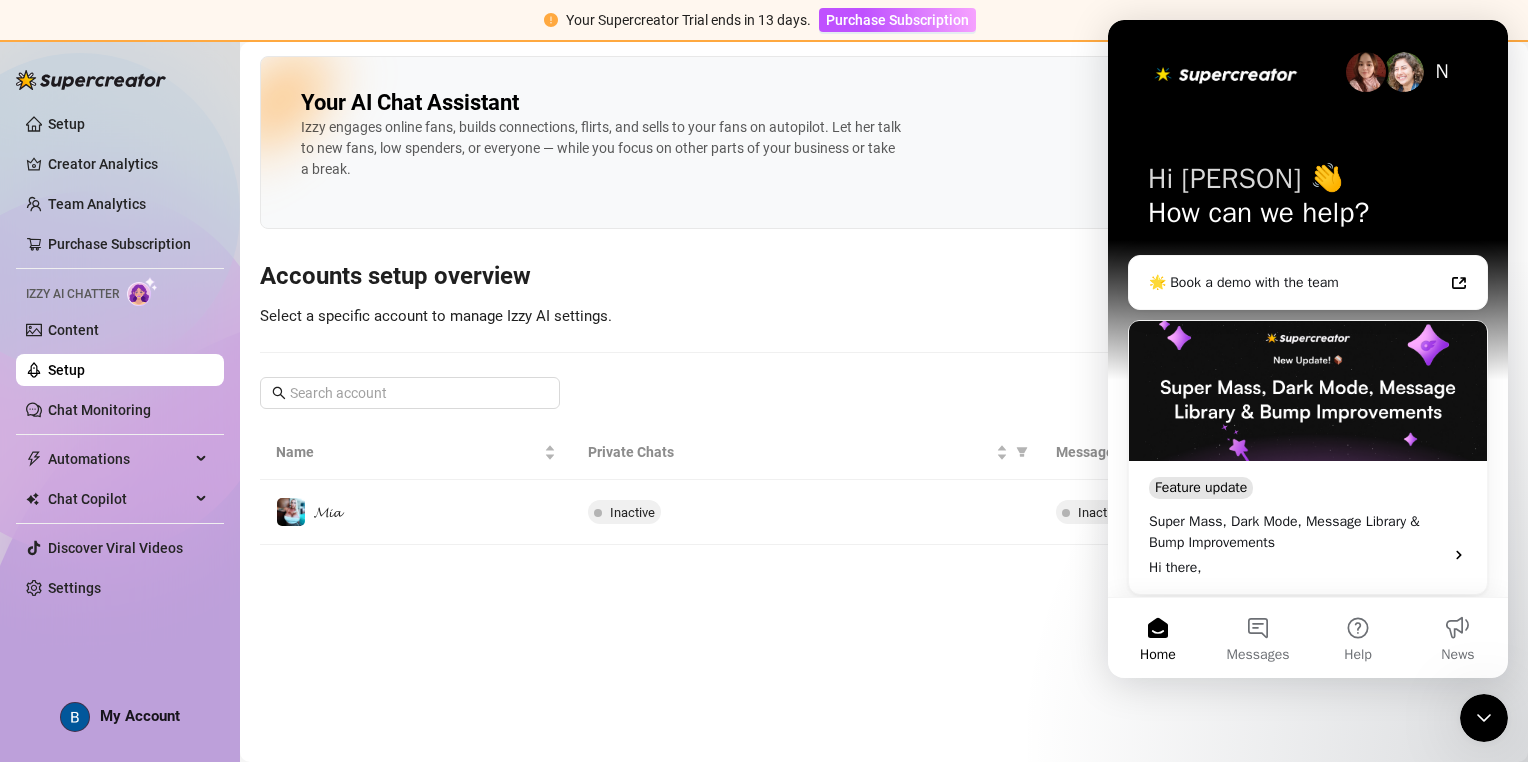 scroll, scrollTop: 0, scrollLeft: 0, axis: both 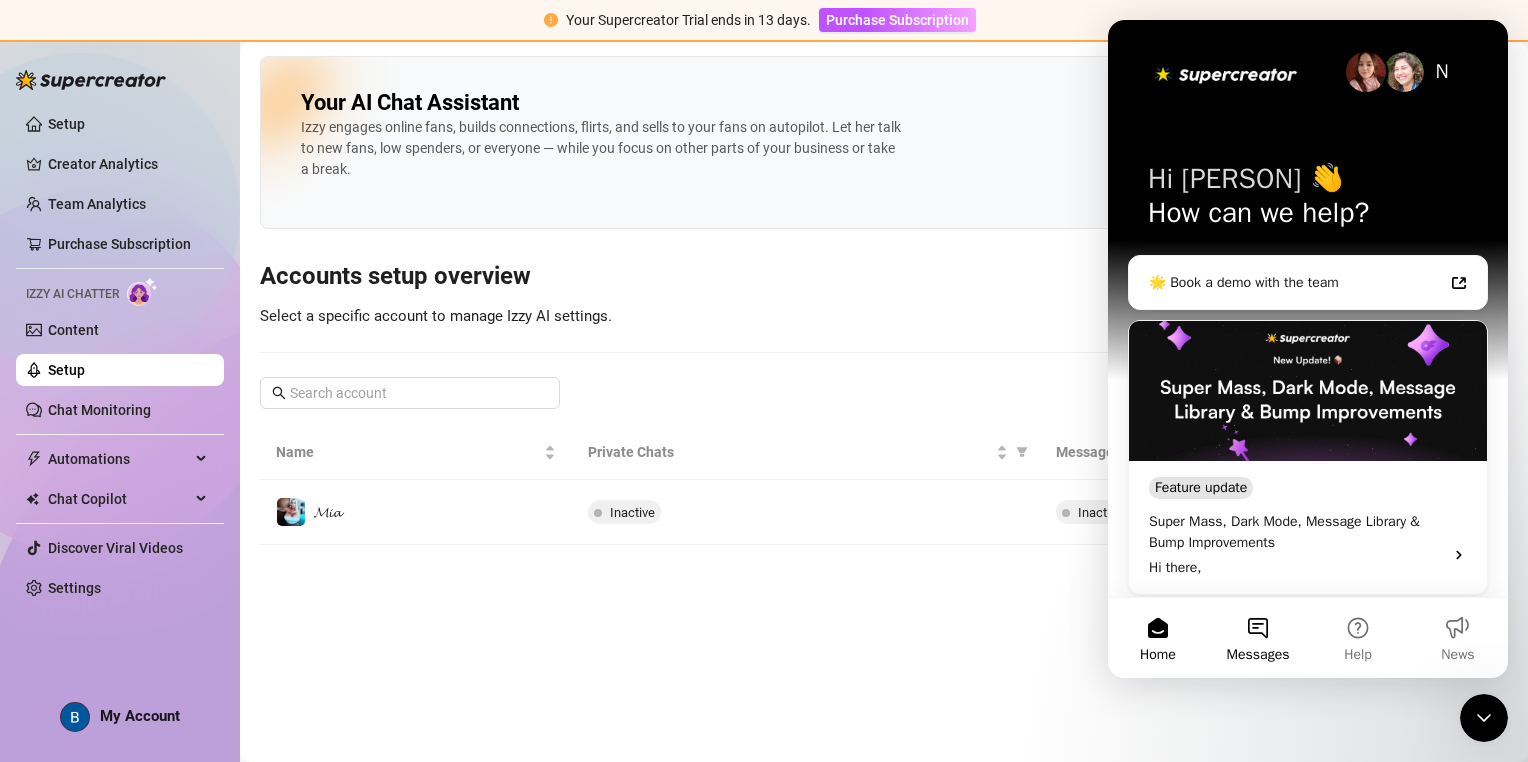 click on "Messages" at bounding box center (1258, 638) 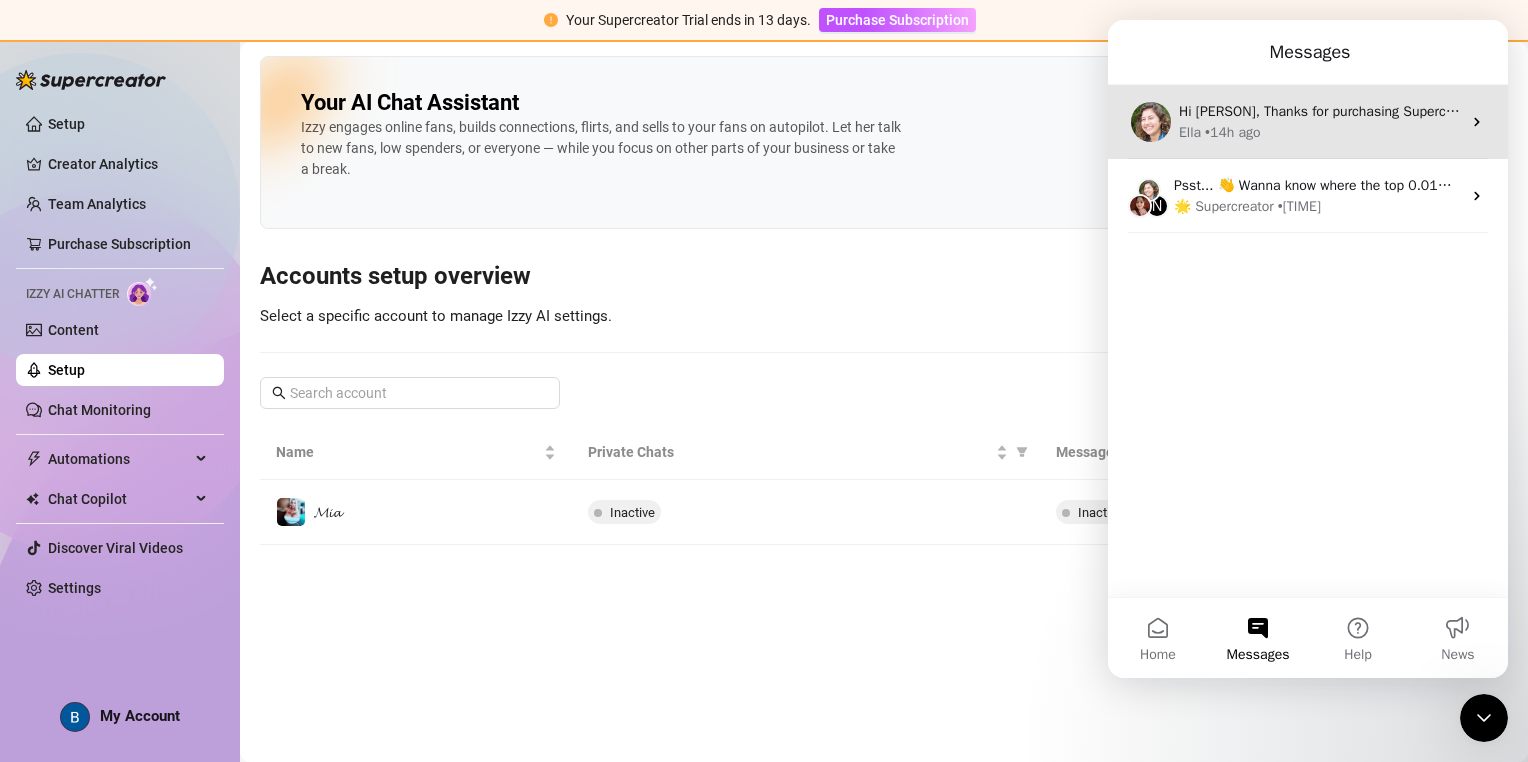 click on "Hi Barb,   Thanks for purchasing Supercreator!  :sparkles: Your order is now under review by our payment processor, PayPro Global. Just to clarify, that doesn’t mean anything is wrong - it’s just an extra safety precaution our payment processor takes.  If your account is not activated within the next 5 minutes, please check your inbox (bmax0704@gmail.com) for messages from PayPro Global - they will probably reach out to verify some details. If you need any assistance or you encounter any delays, we recommend to contact PayPro Global directly through live chat, phone, or email to resolve any issue - they have 24/7 support.  To speed things up, please give them your Order ID: 36984320   If you're feeling unsure about what to do next or if you need any further assistance, just drop us a message here, and we'll be happy to help you out! We're here to support you every step of the way. ⭐️" at bounding box center (3886, 111) 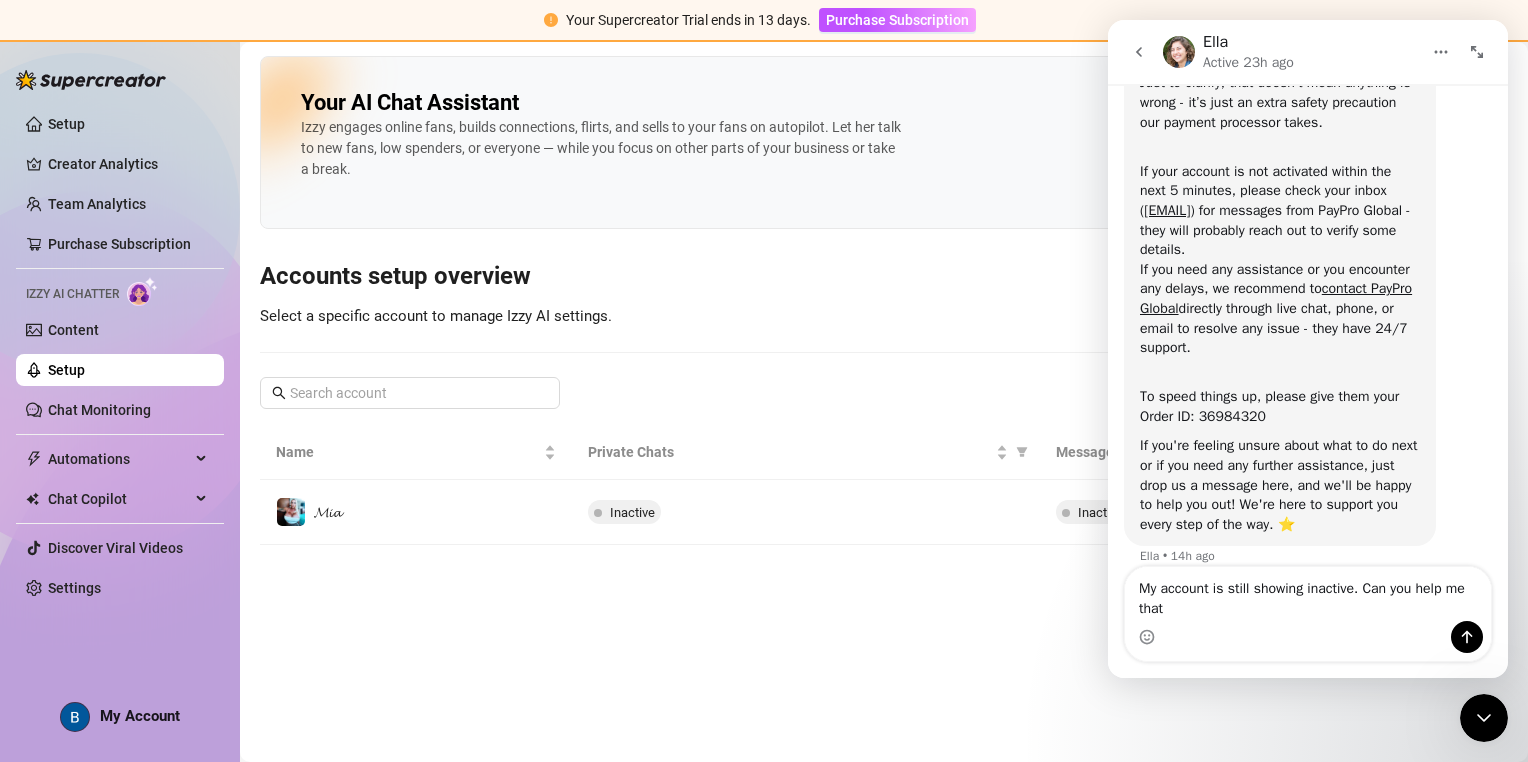 scroll, scrollTop: 257, scrollLeft: 0, axis: vertical 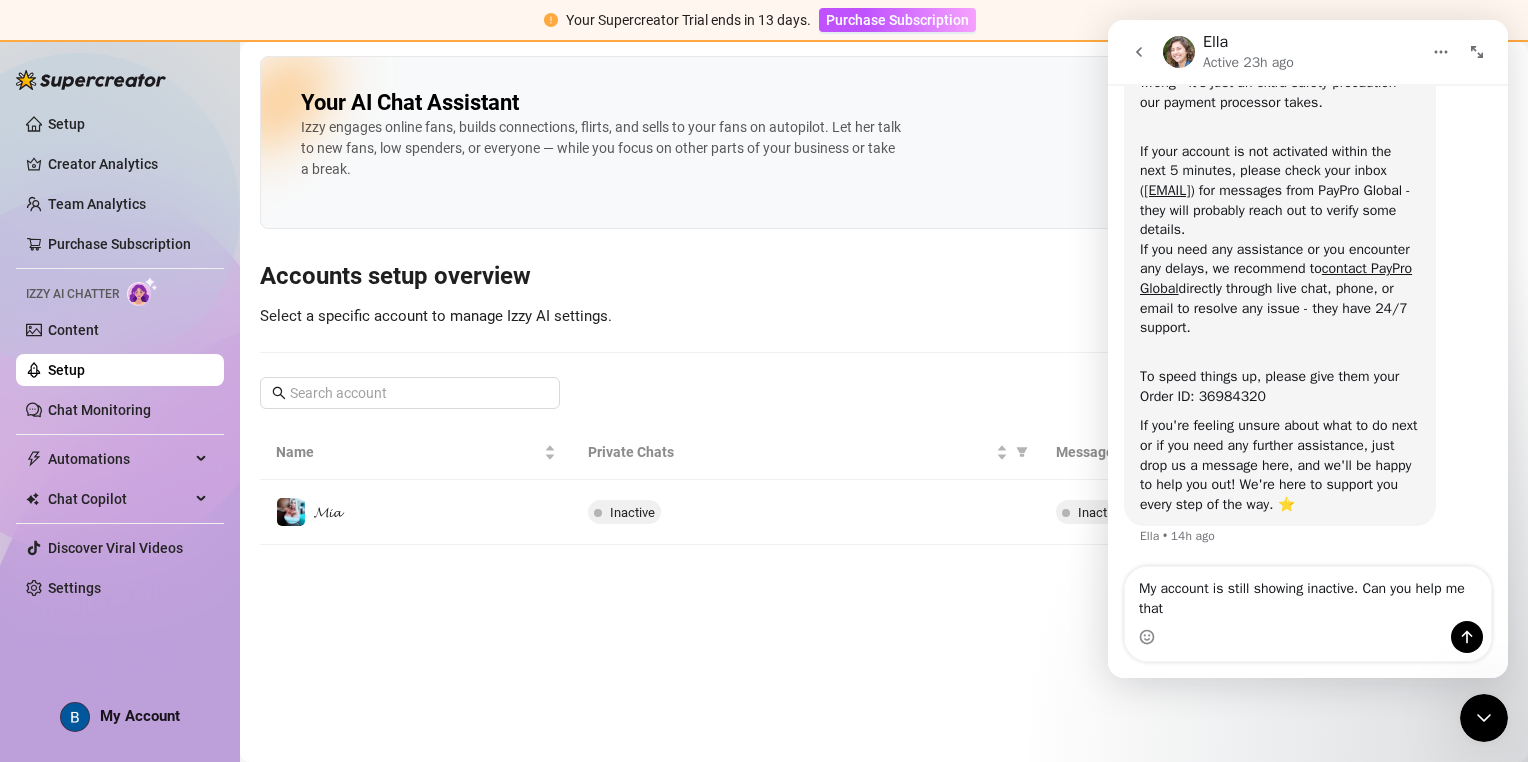 type on "My account is still showing inactive. Can you help me that?" 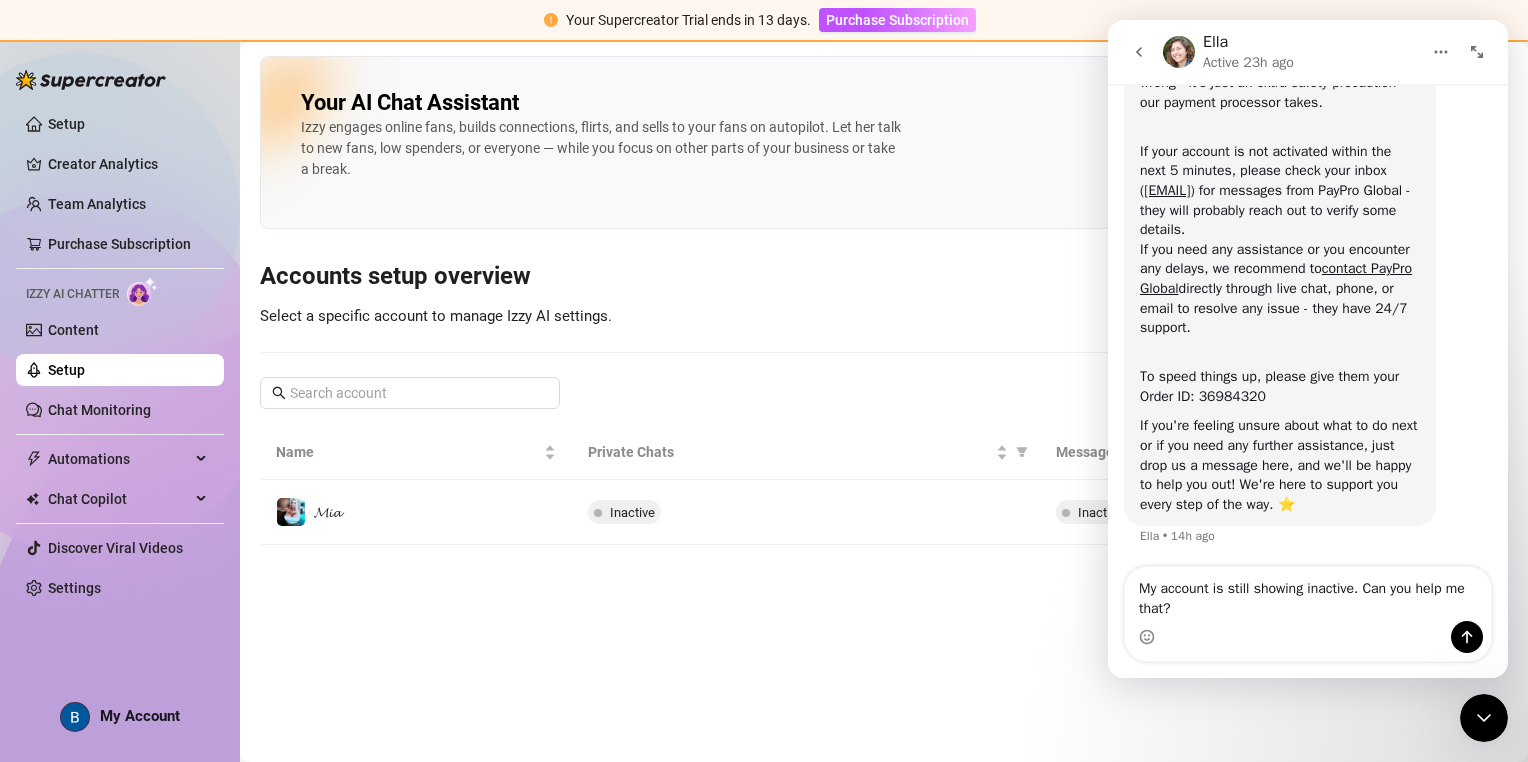 type 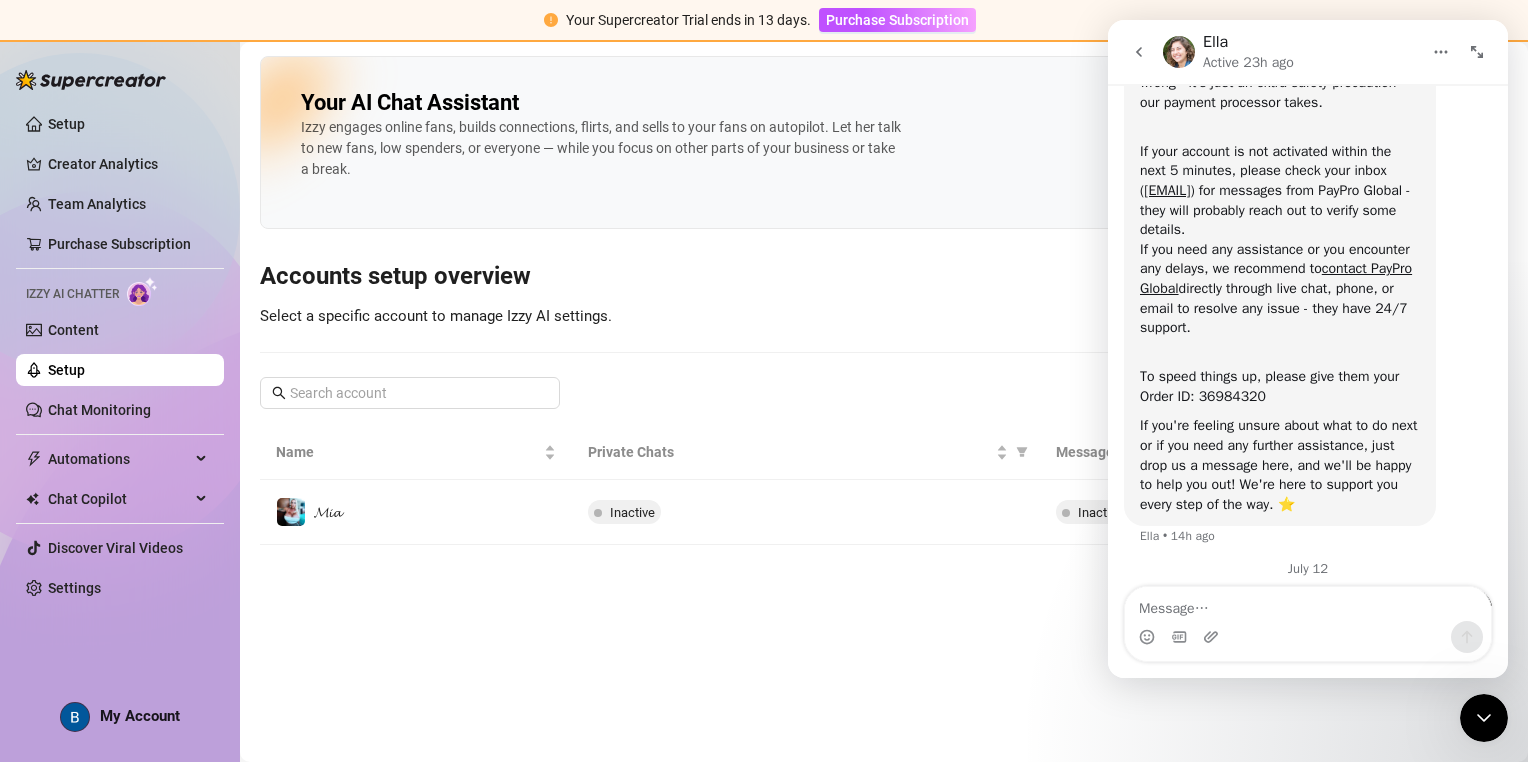 scroll, scrollTop: 343, scrollLeft: 0, axis: vertical 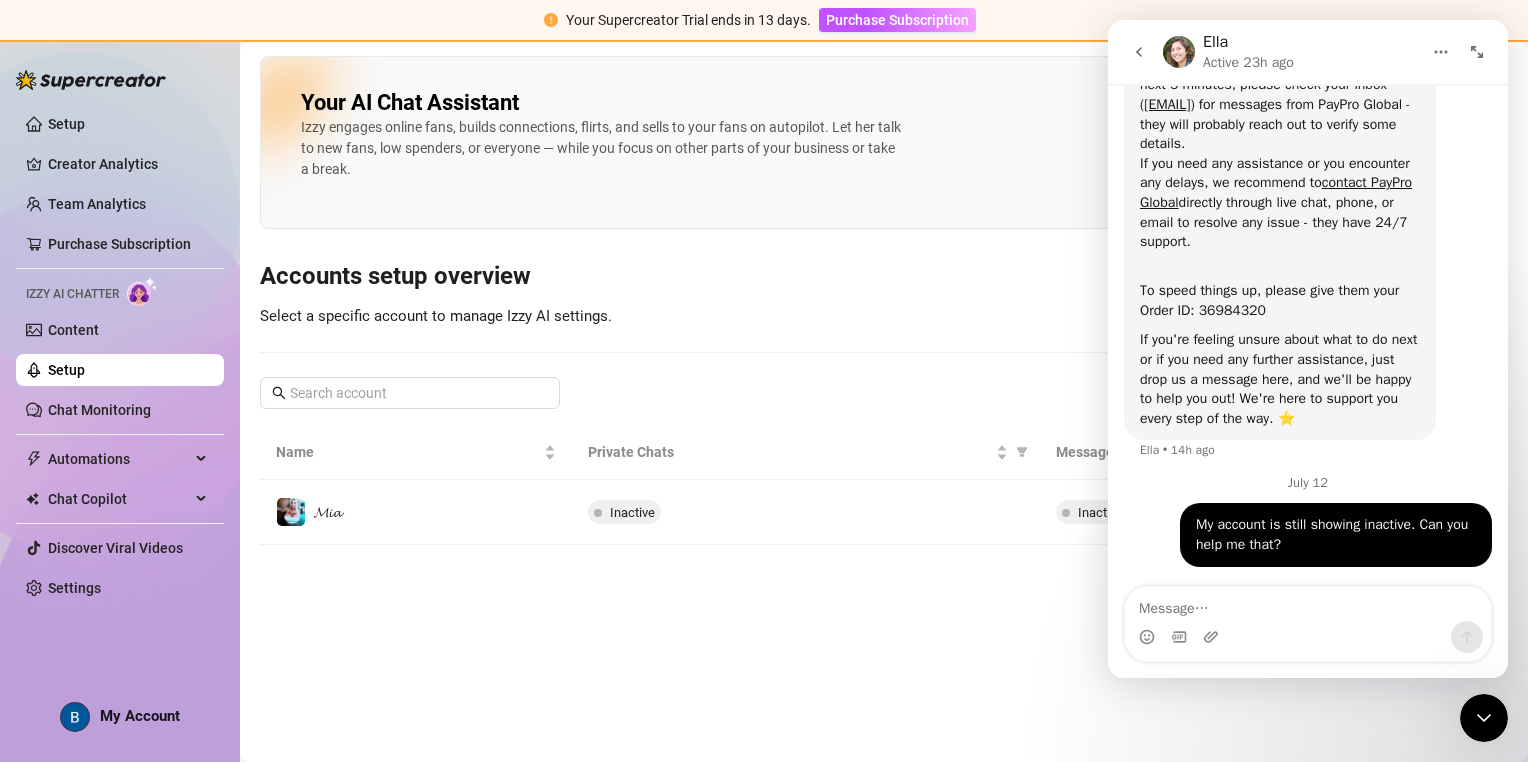 drag, startPoint x: 27, startPoint y: 23, endPoint x: 1004, endPoint y: 122, distance: 982.00305 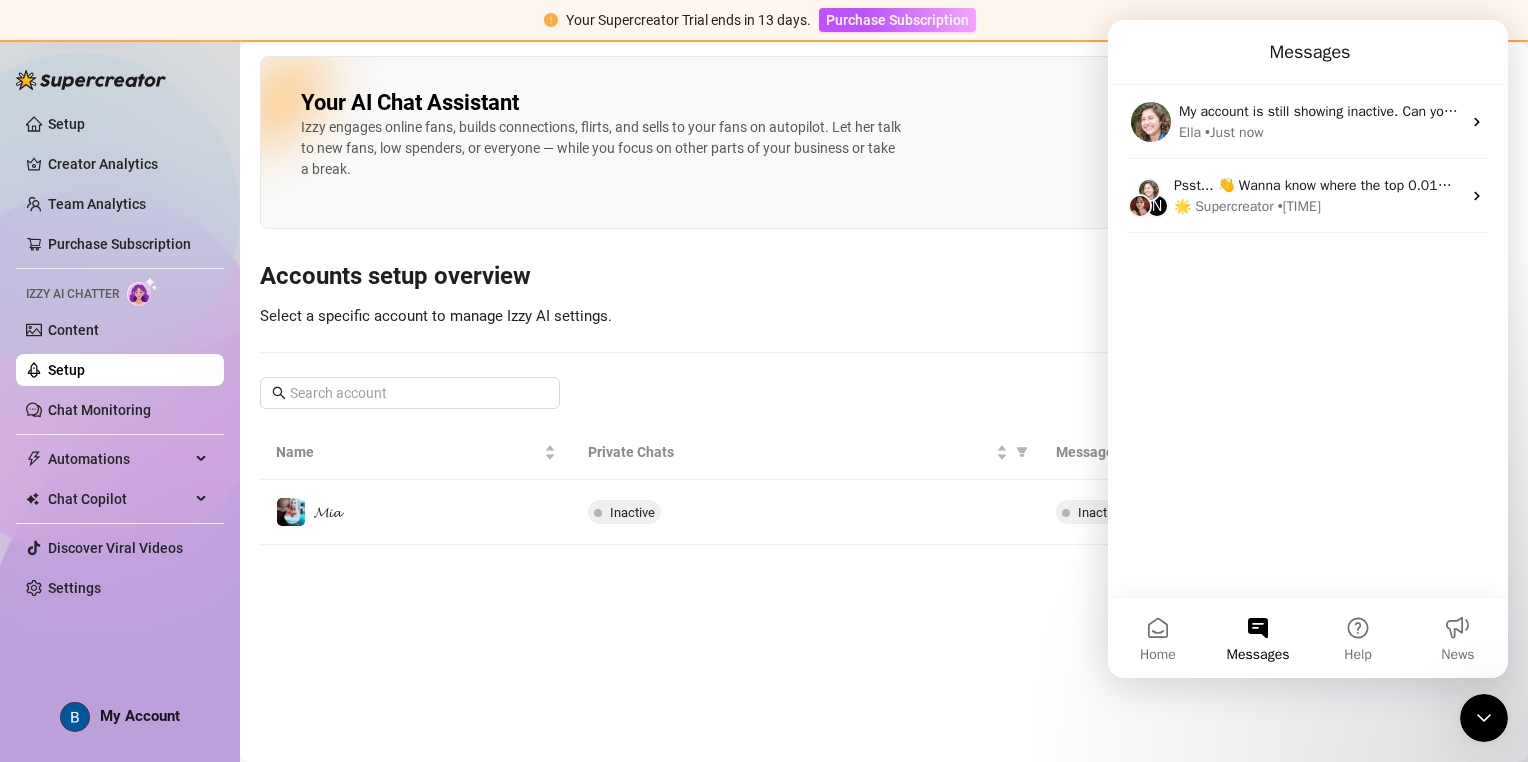 scroll, scrollTop: 0, scrollLeft: 0, axis: both 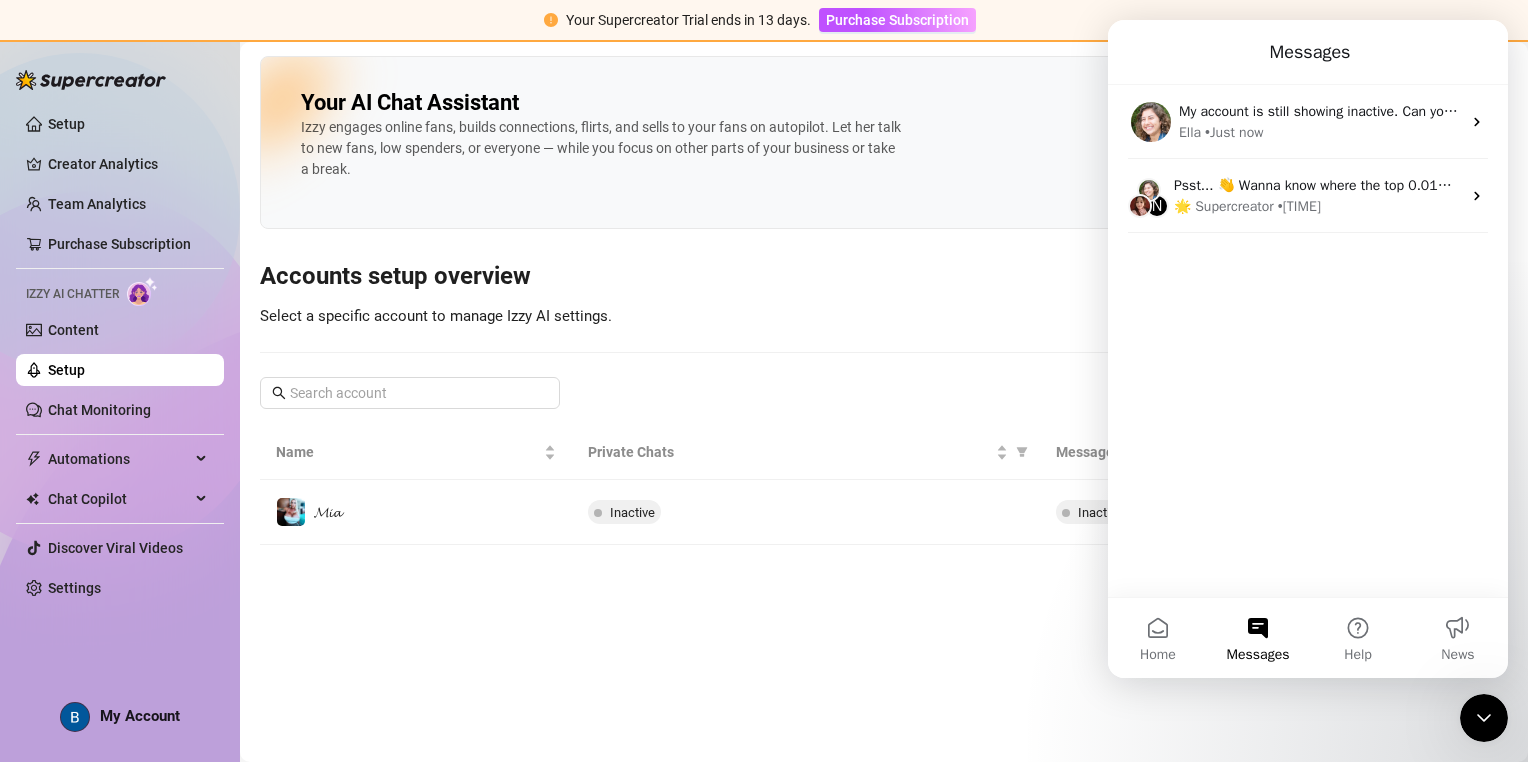 drag, startPoint x: 924, startPoint y: 414, endPoint x: 846, endPoint y: 204, distance: 224.01785 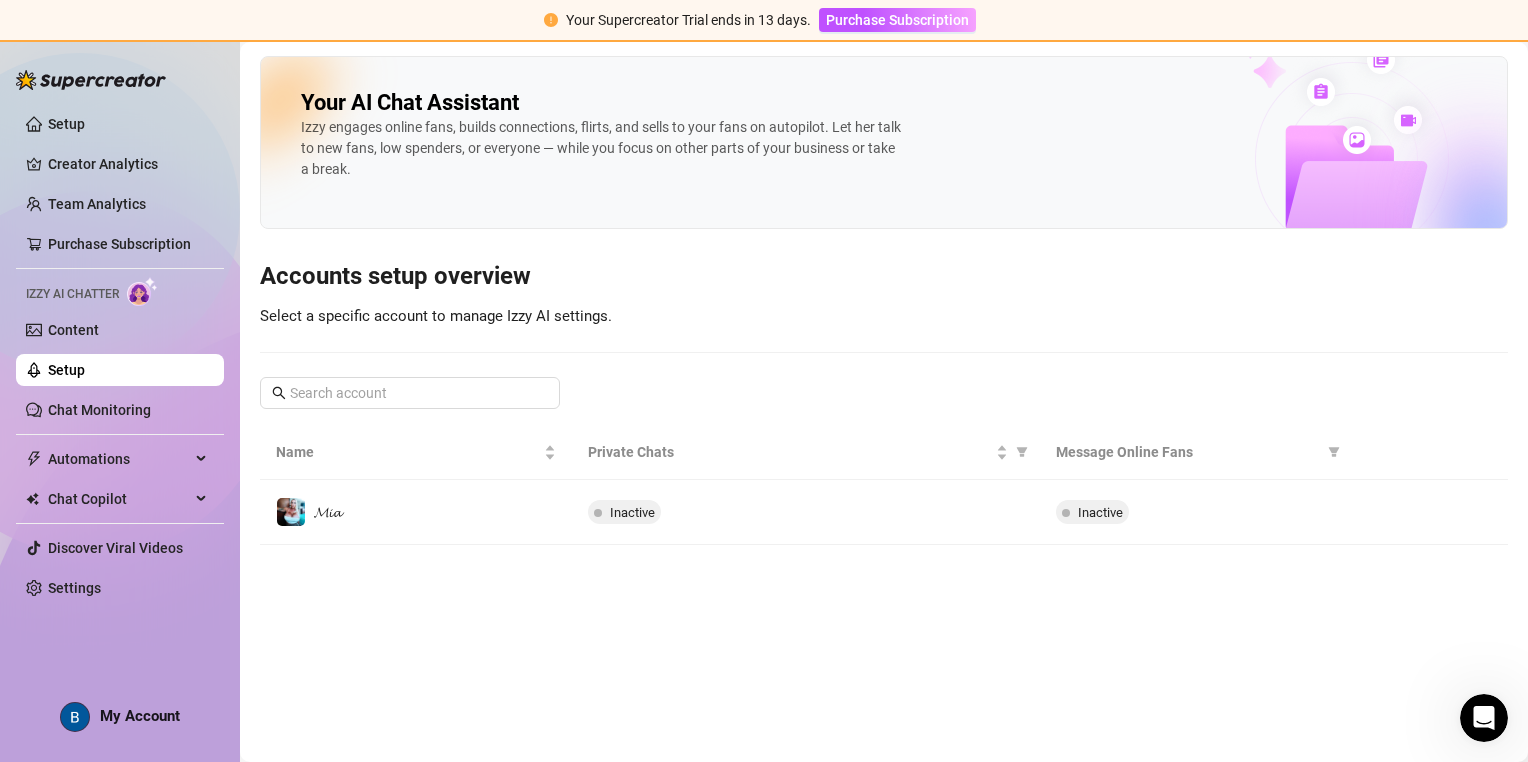 scroll, scrollTop: 0, scrollLeft: 0, axis: both 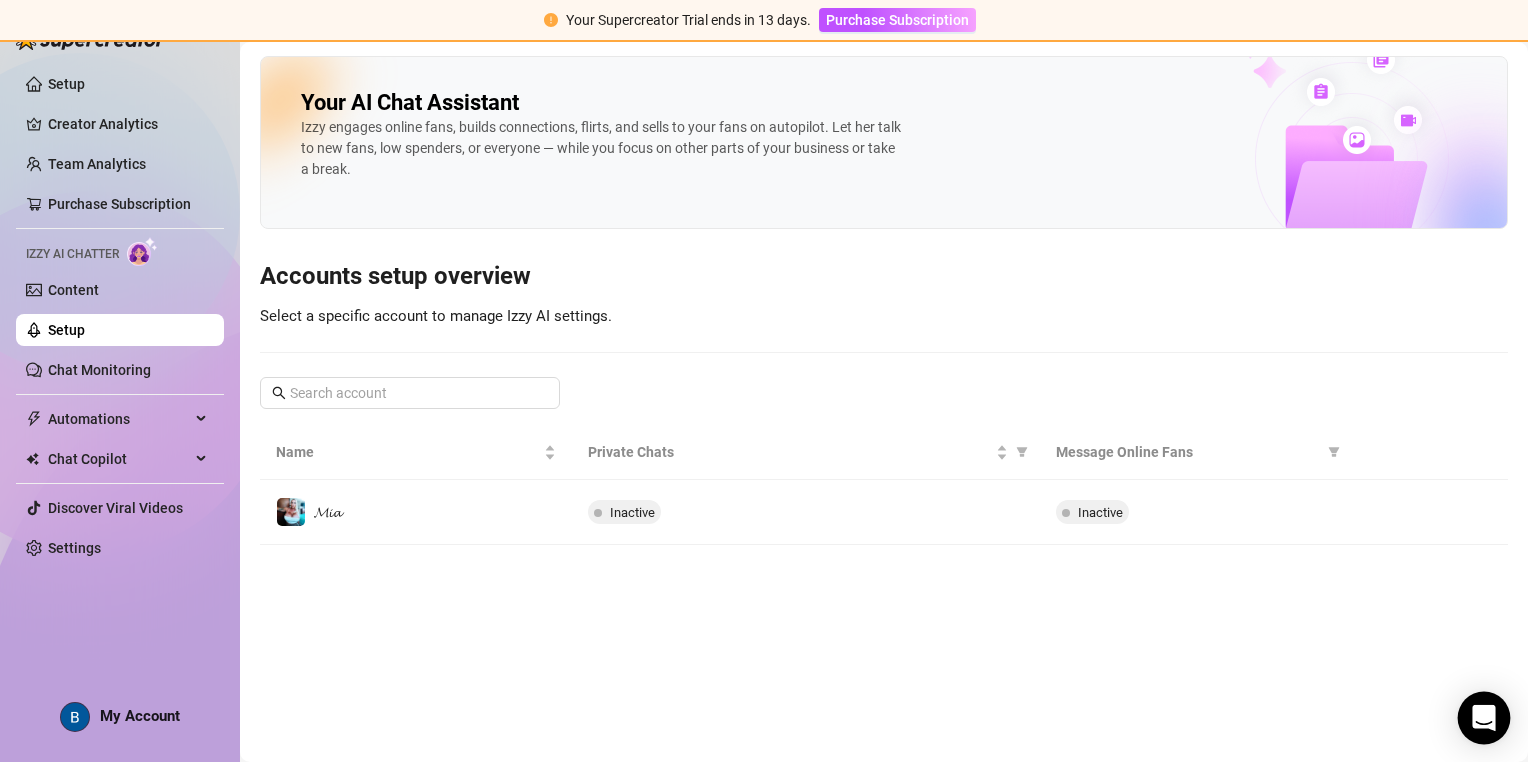 click at bounding box center (1484, 718) 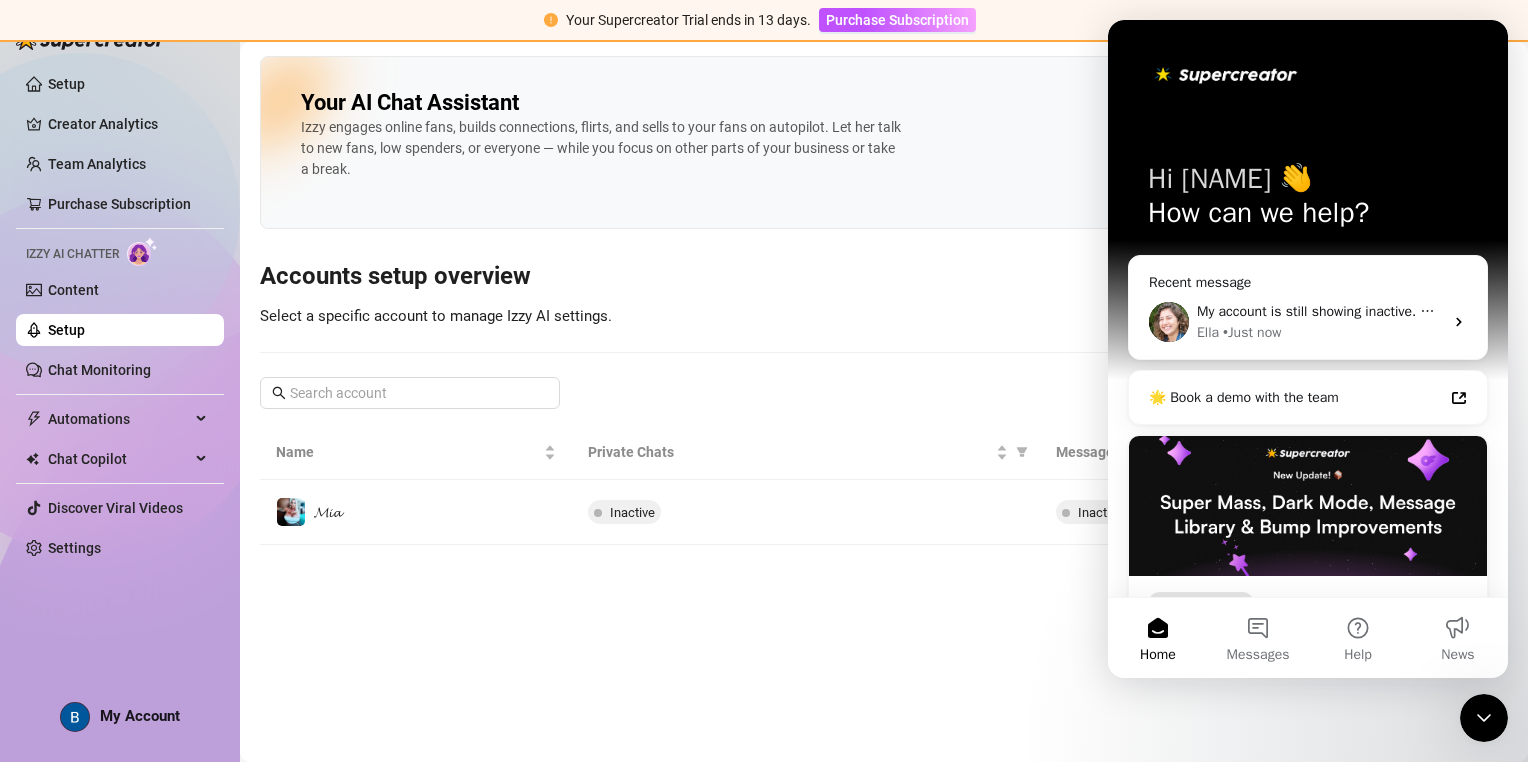 scroll, scrollTop: 0, scrollLeft: 0, axis: both 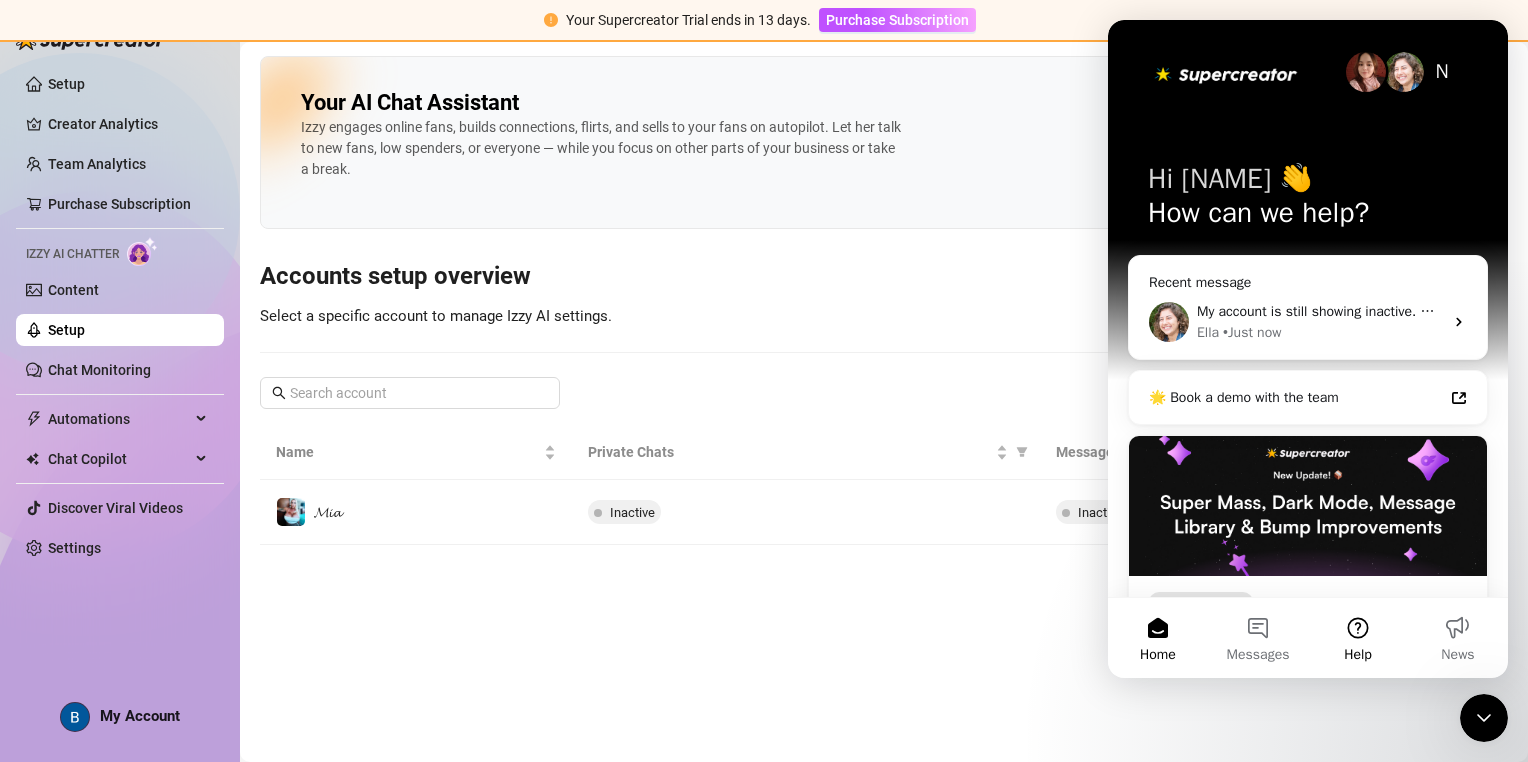 click on "Help" at bounding box center [1358, 655] 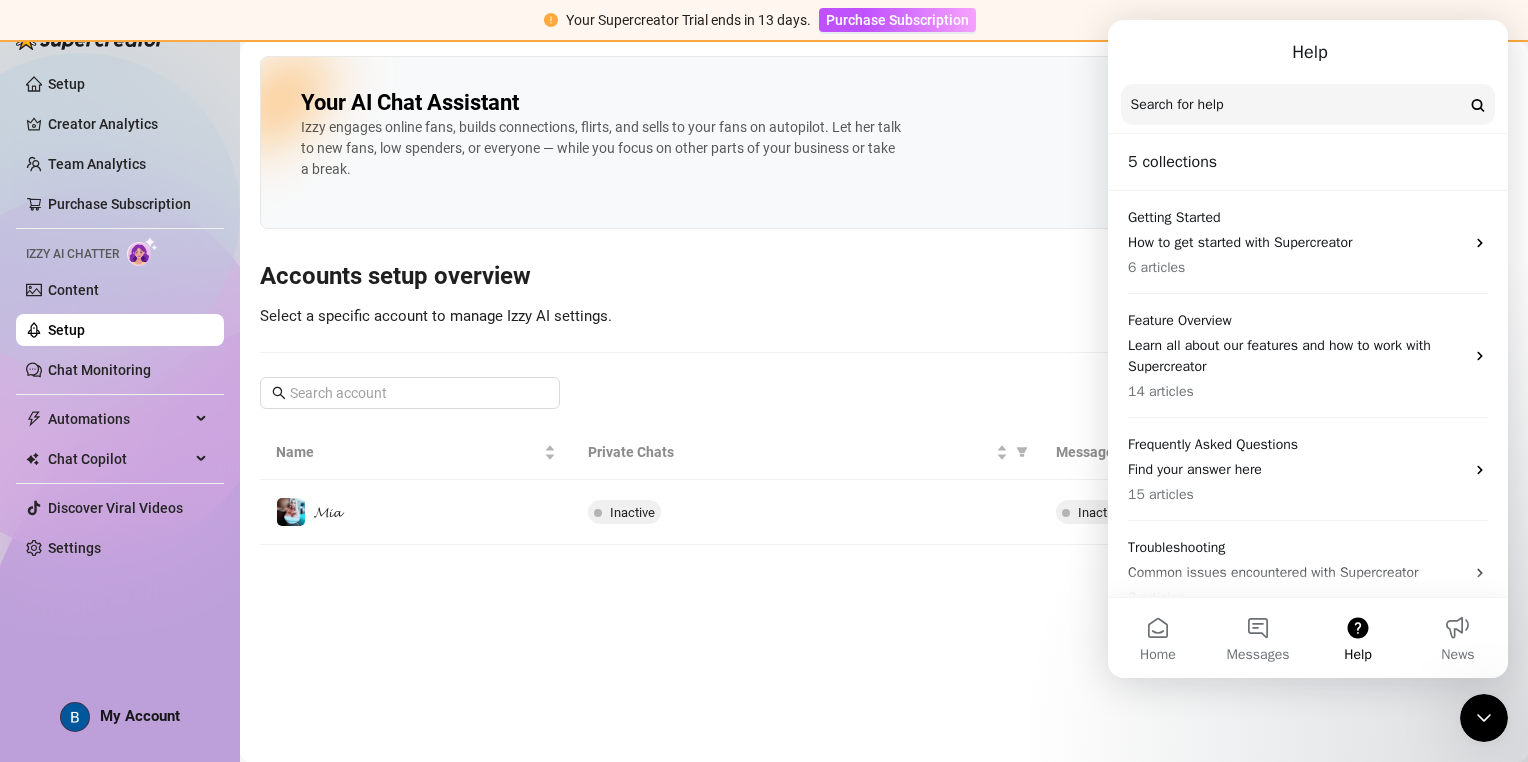 drag, startPoint x: 350, startPoint y: 222, endPoint x: 995, endPoint y: 341, distance: 655.8857 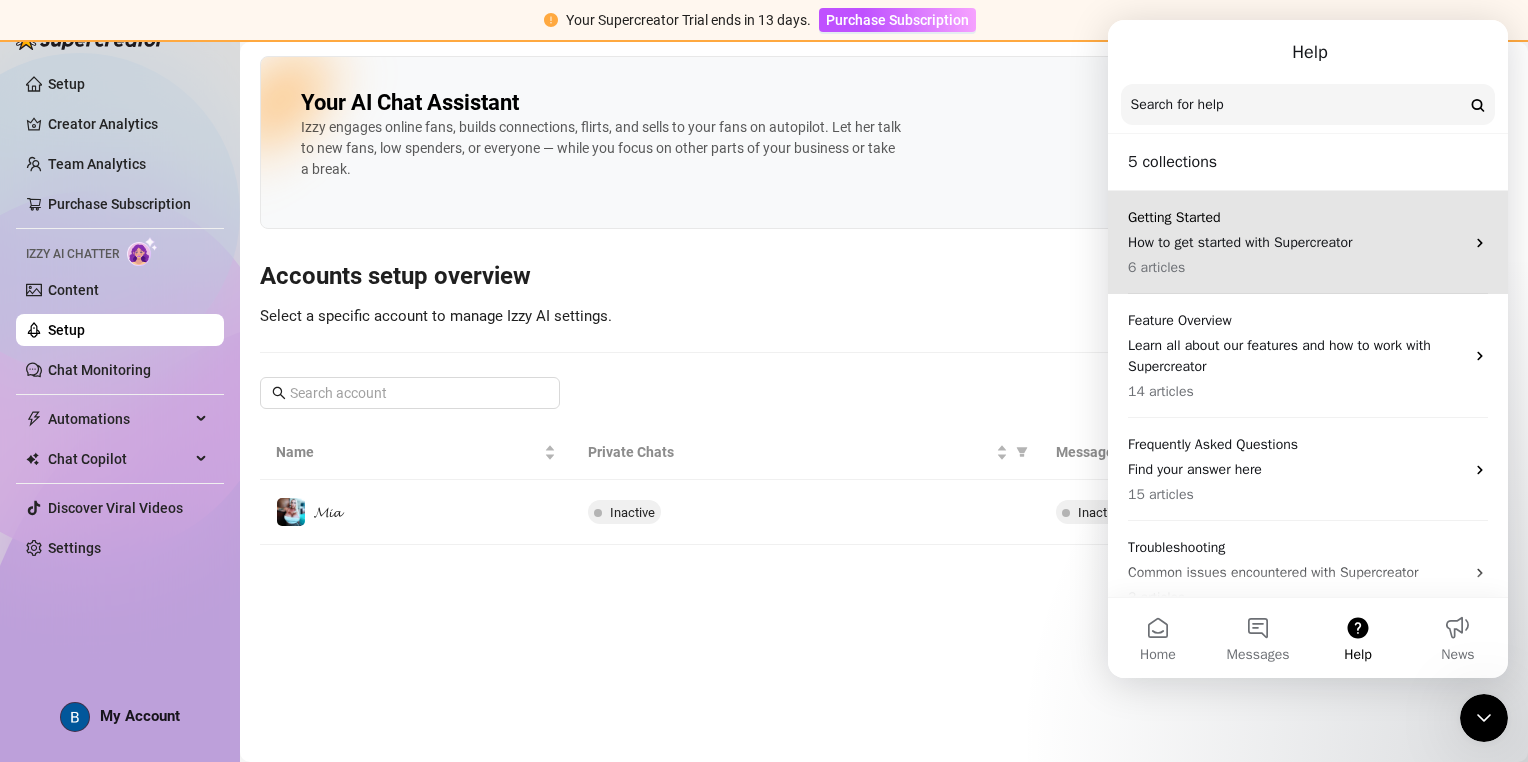 click on "Getting Started  How to get started with Supercreator 6 articles" at bounding box center (1308, 242) 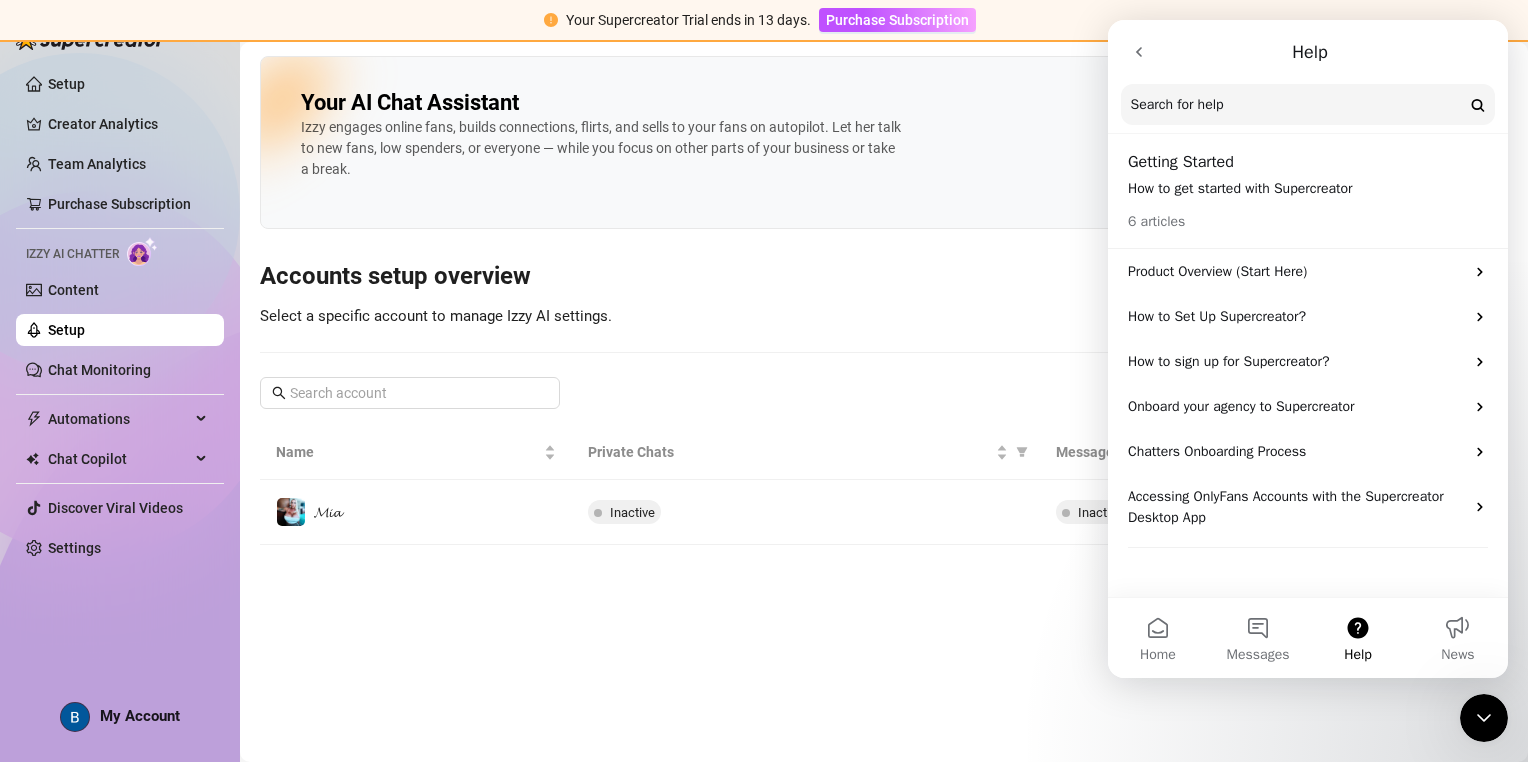 click 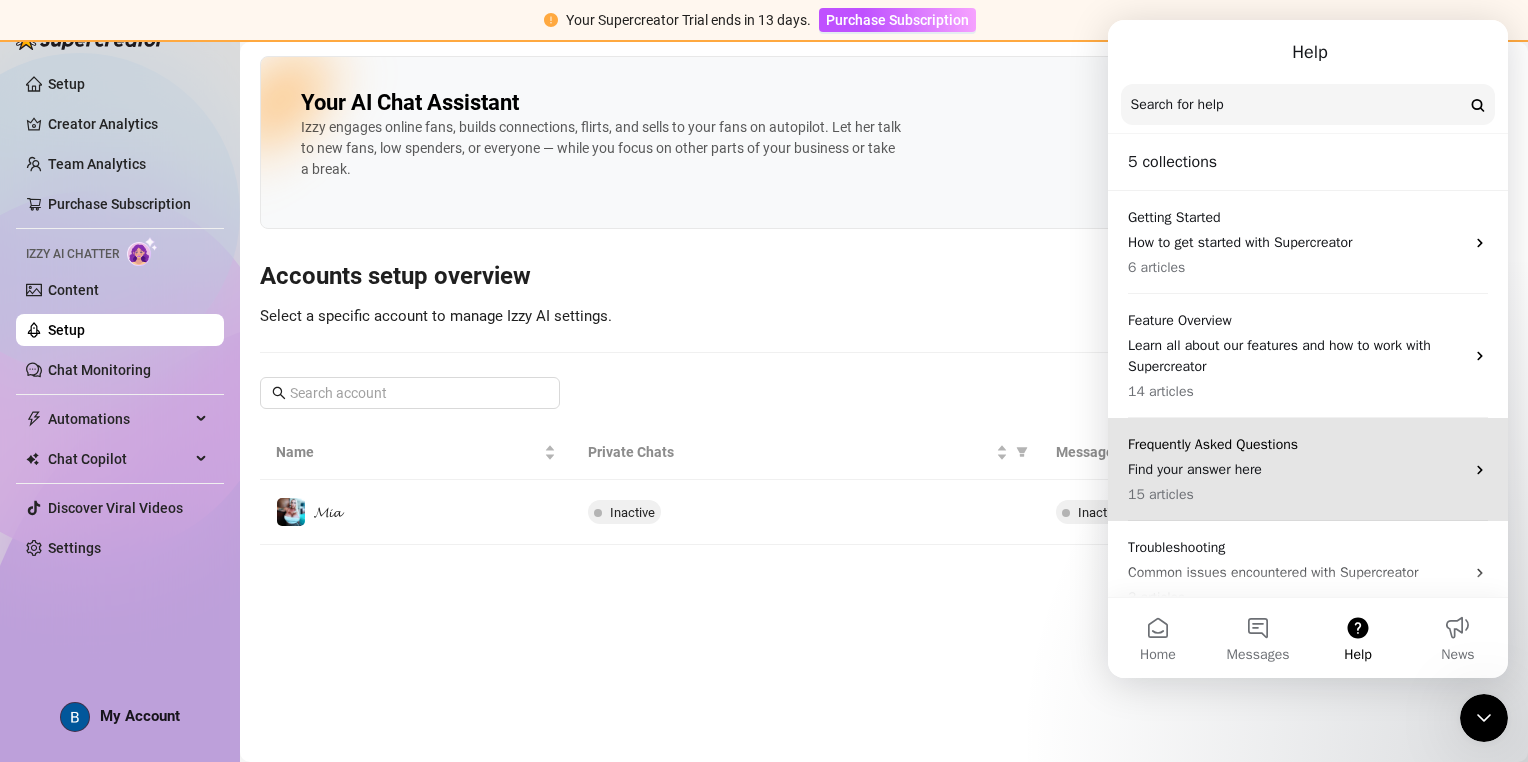 click 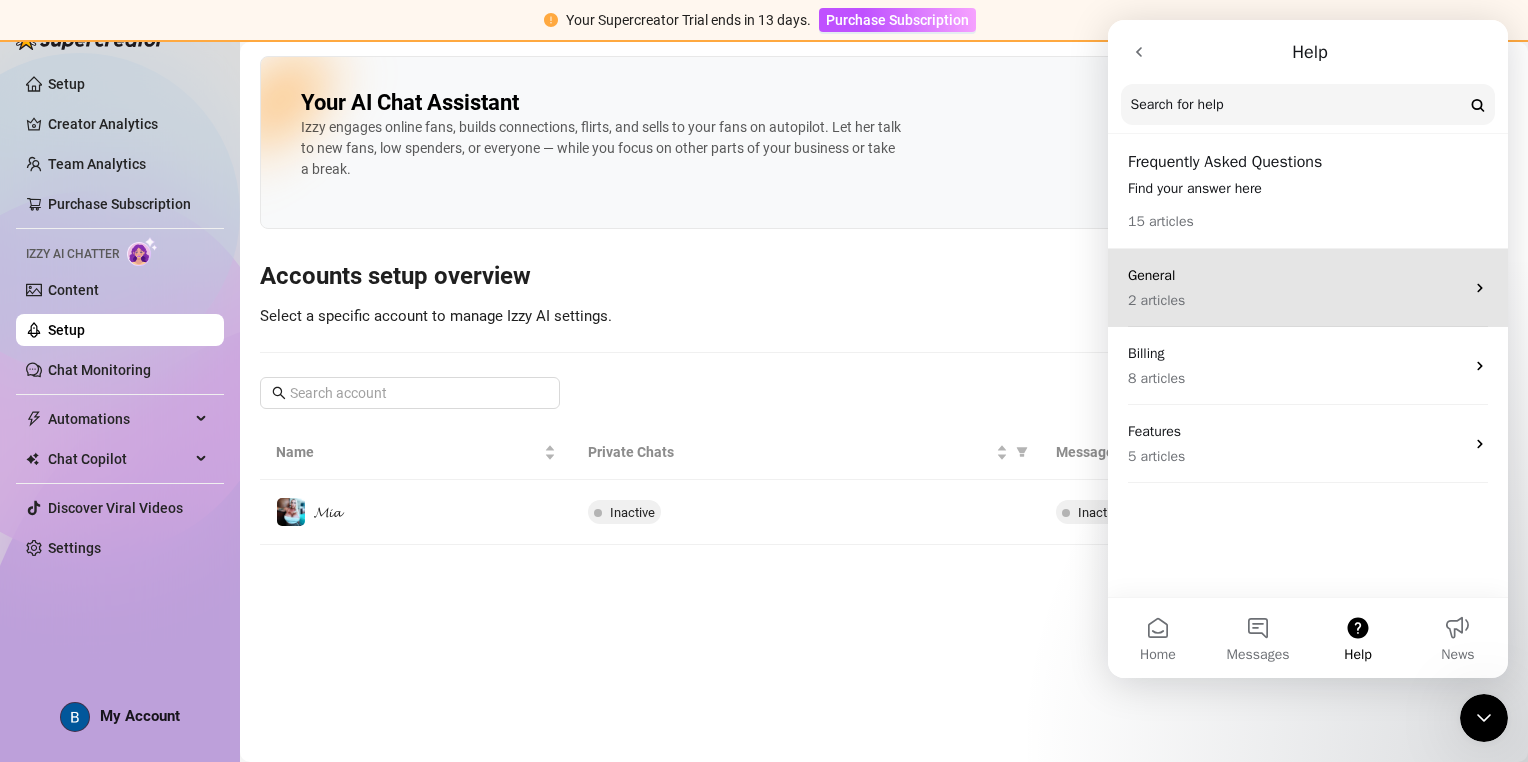 click on "General 2 articles" at bounding box center (1308, 288) 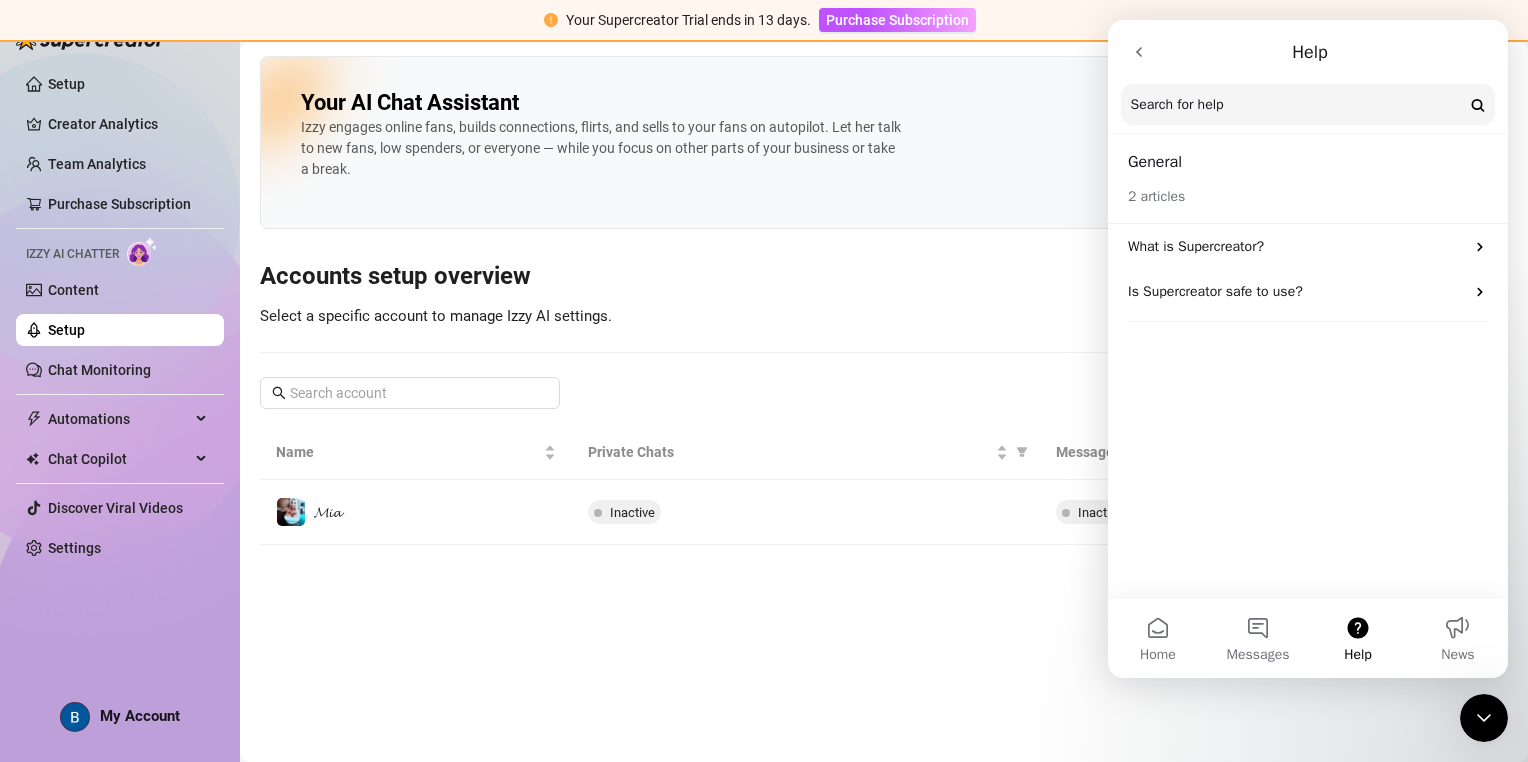 click at bounding box center (1139, 52) 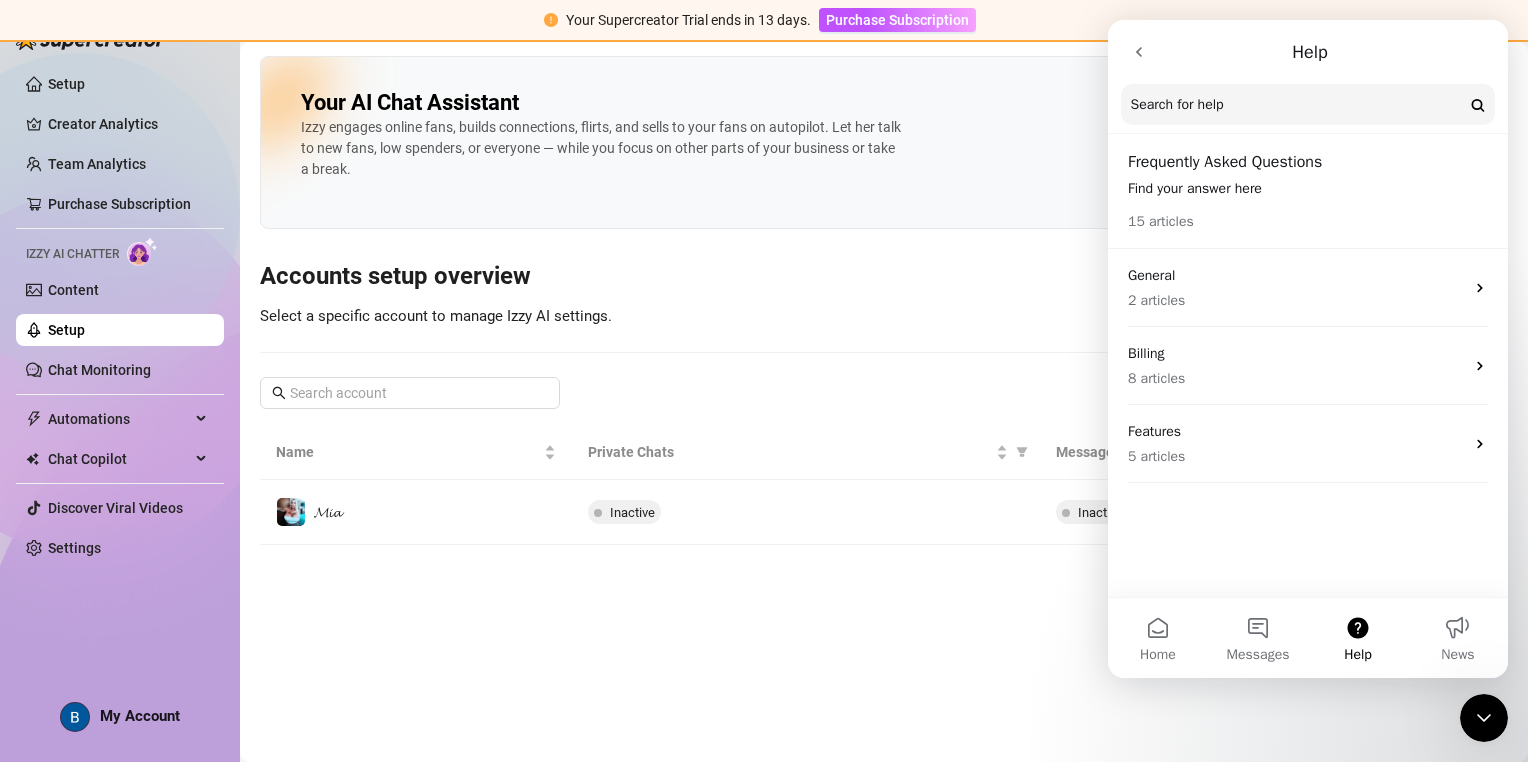 click at bounding box center (1139, 52) 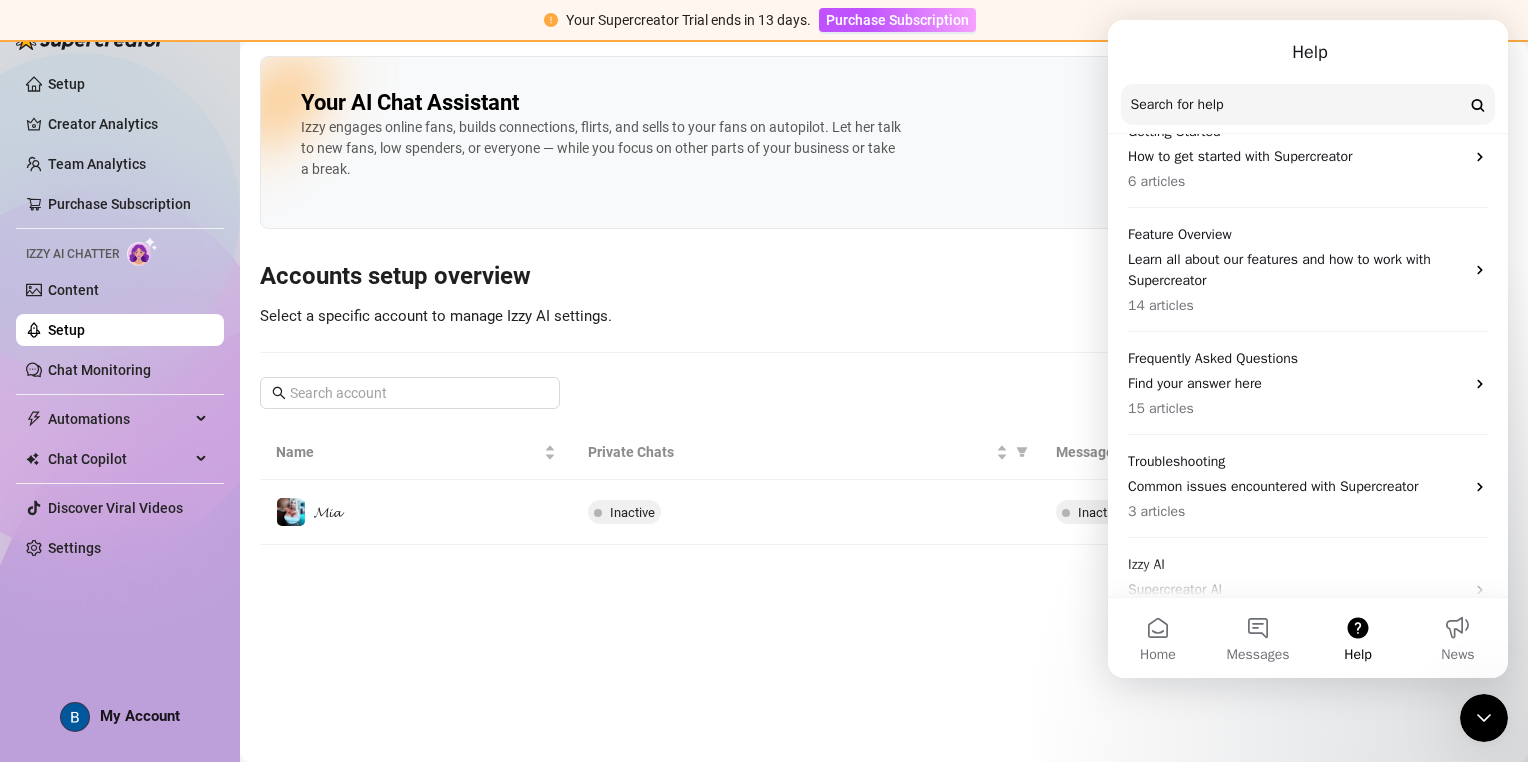 scroll, scrollTop: 107, scrollLeft: 0, axis: vertical 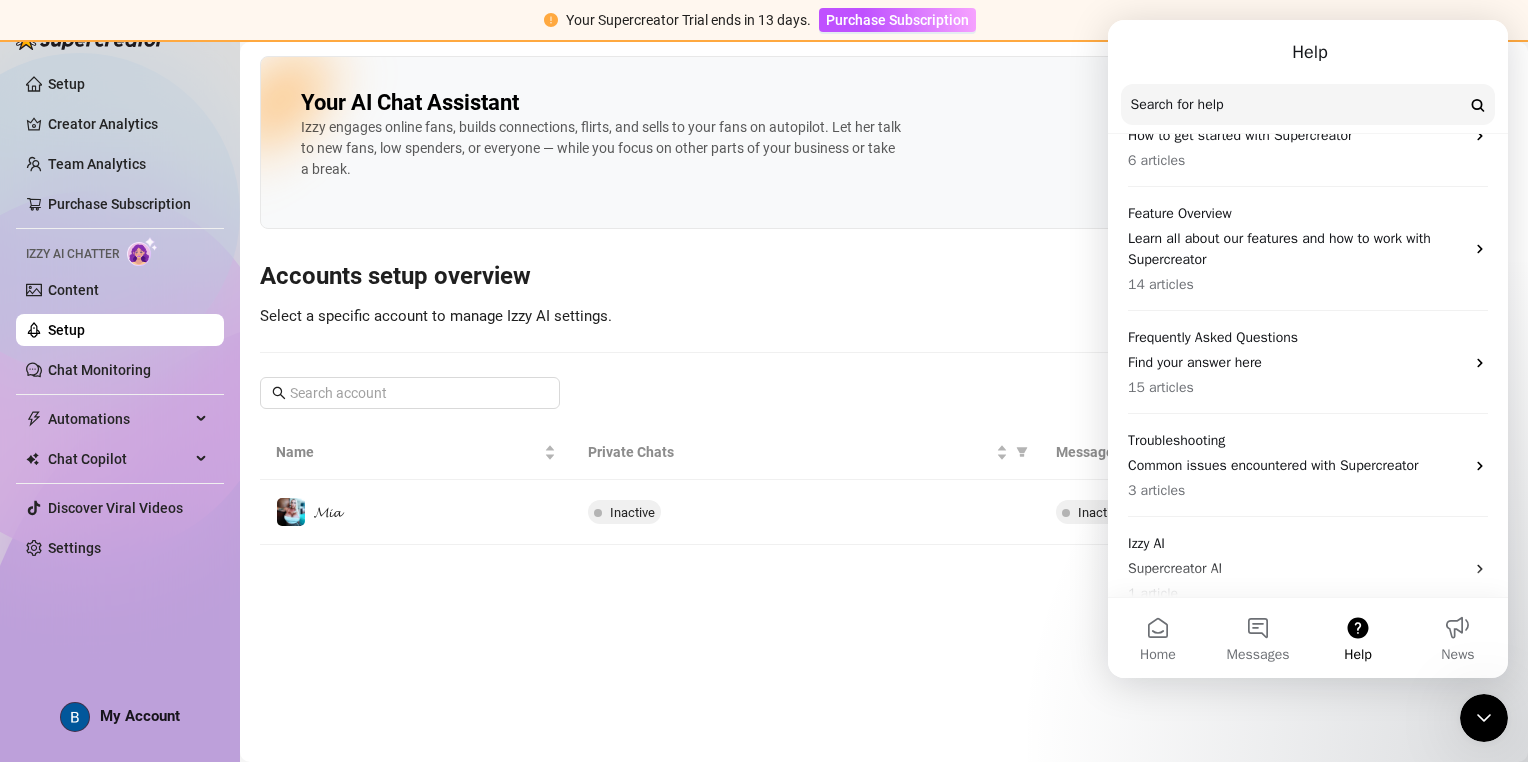 drag, startPoint x: 1503, startPoint y: 425, endPoint x: 2627, endPoint y: 523, distance: 1128.2642 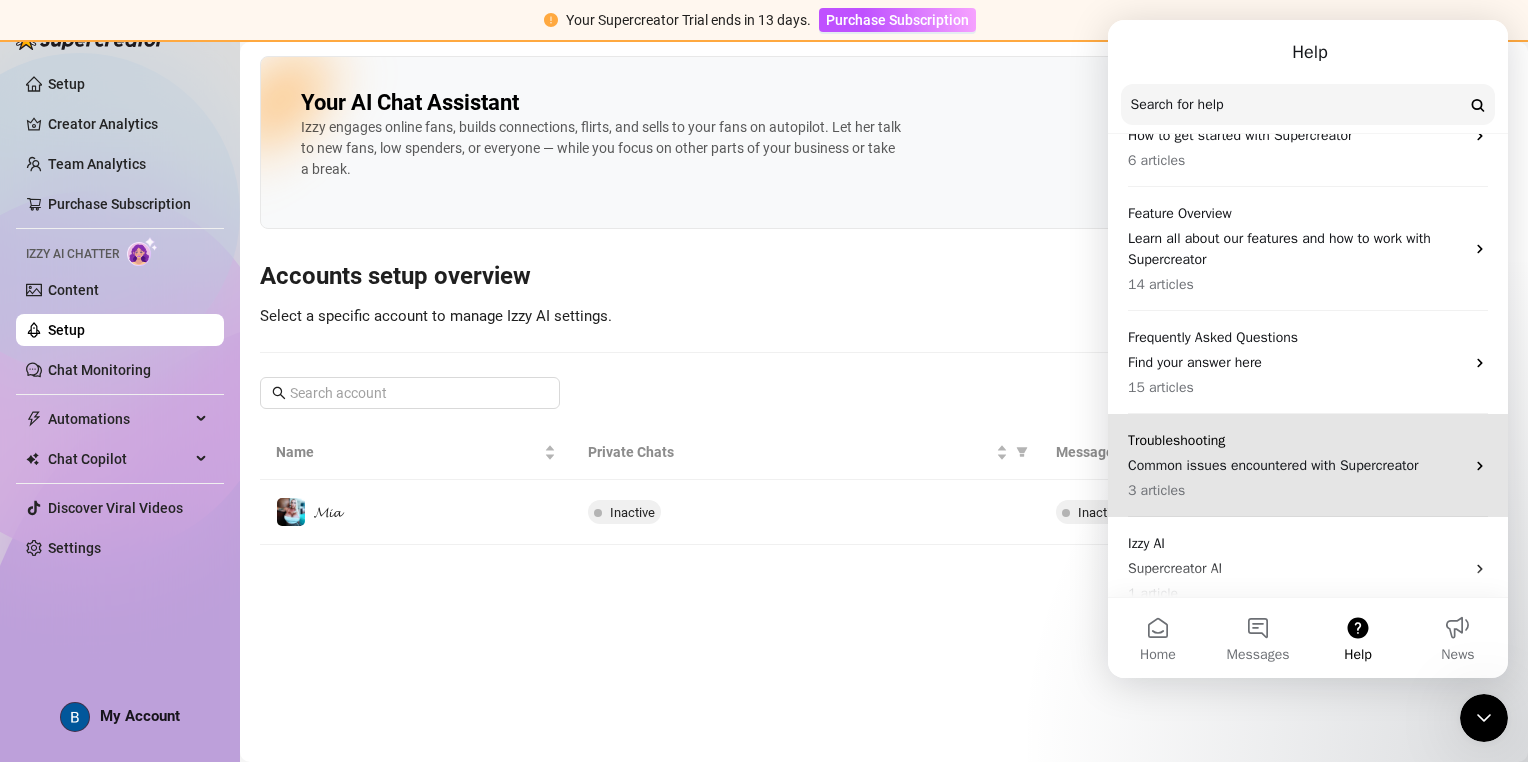 click 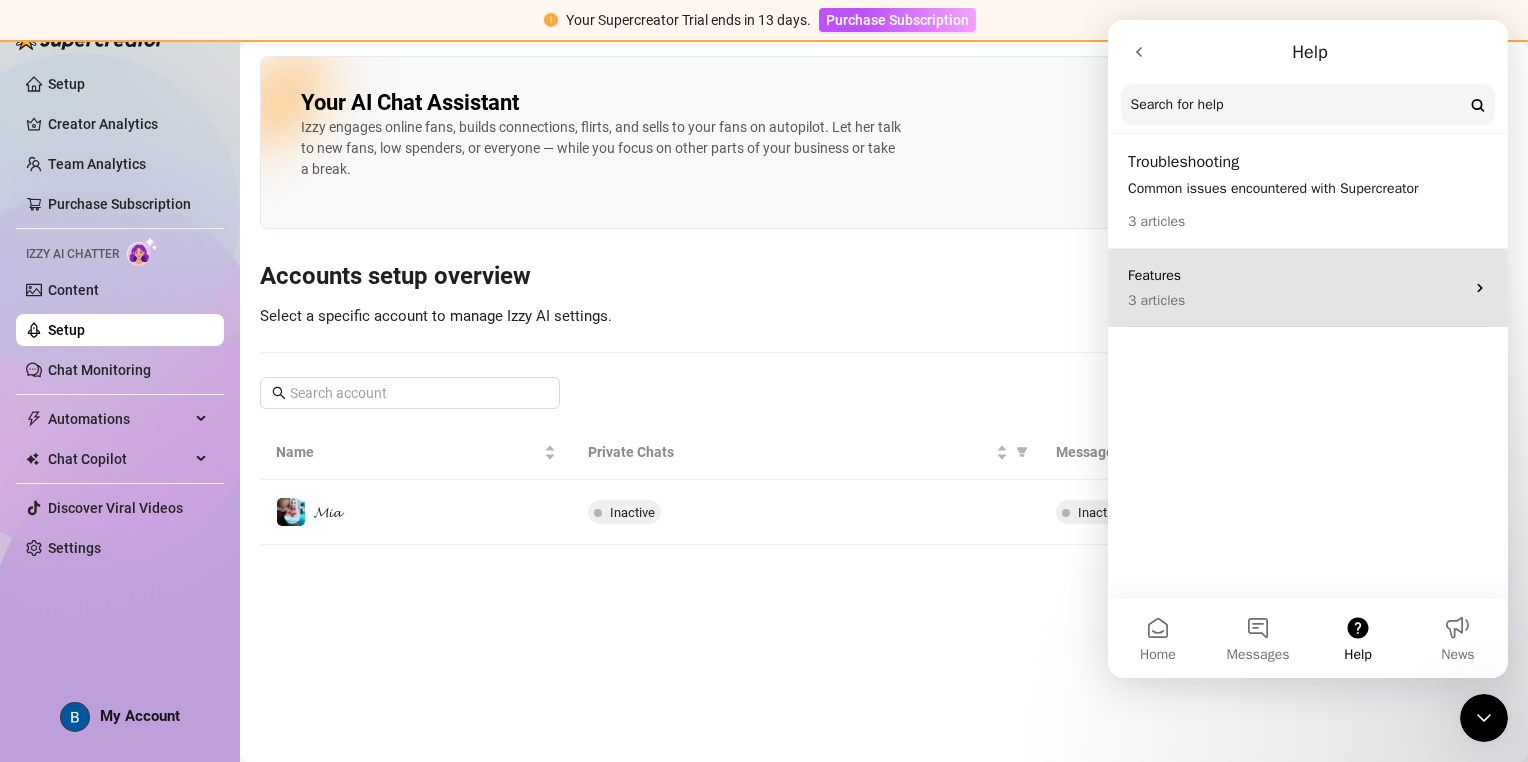 click on "Features 3 articles" at bounding box center (1296, 288) 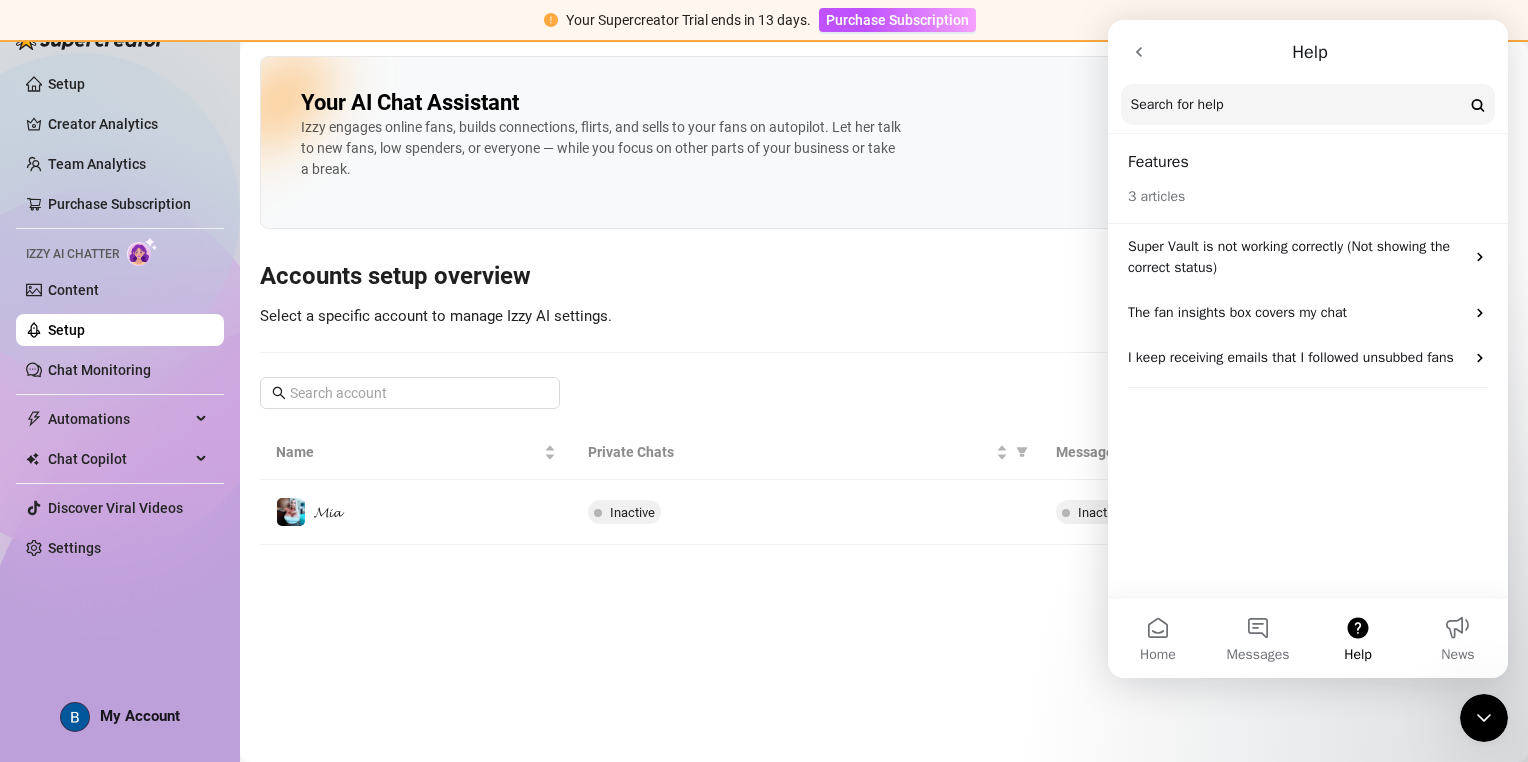 click at bounding box center (1139, 52) 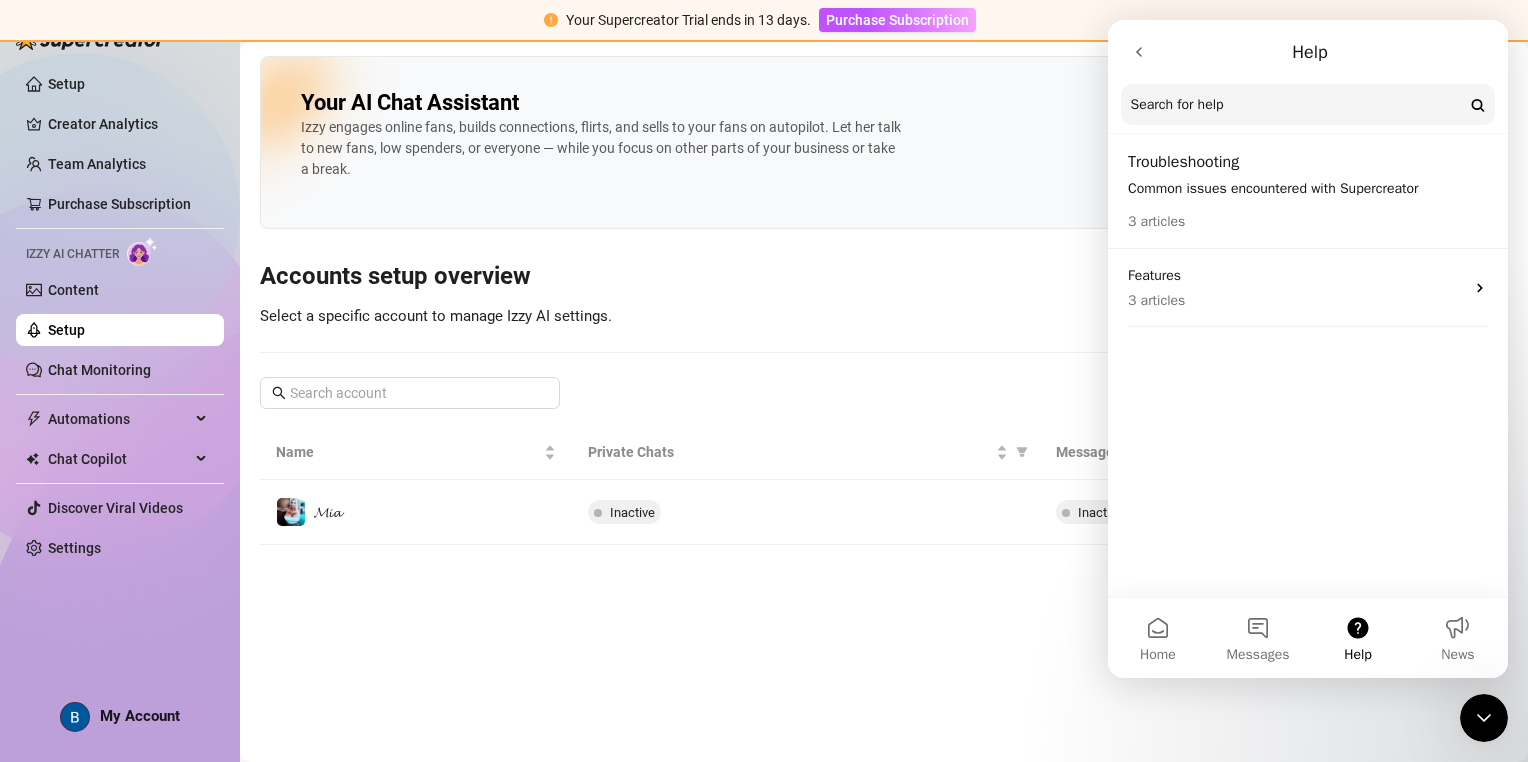 click at bounding box center [1139, 52] 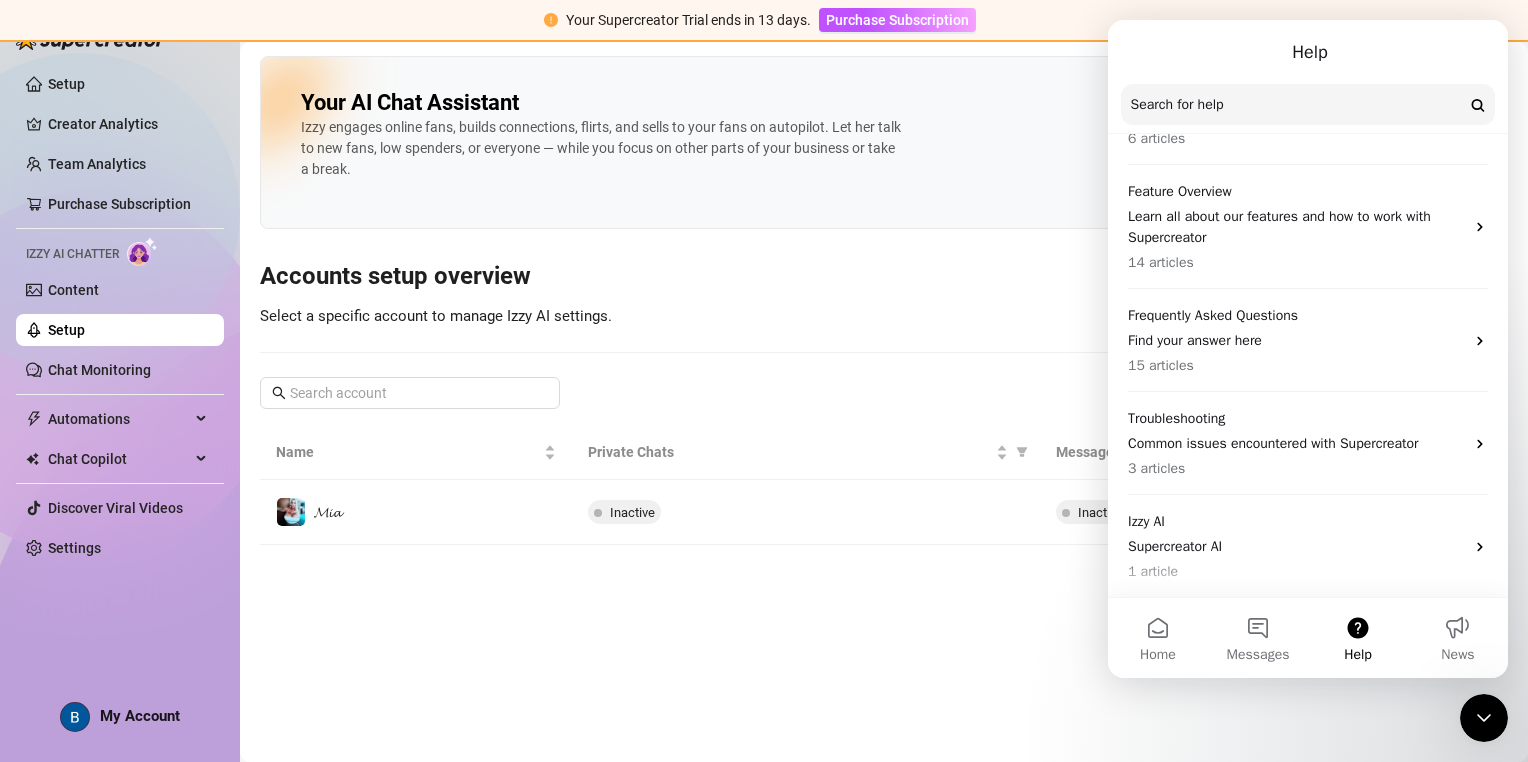 scroll, scrollTop: 0, scrollLeft: 0, axis: both 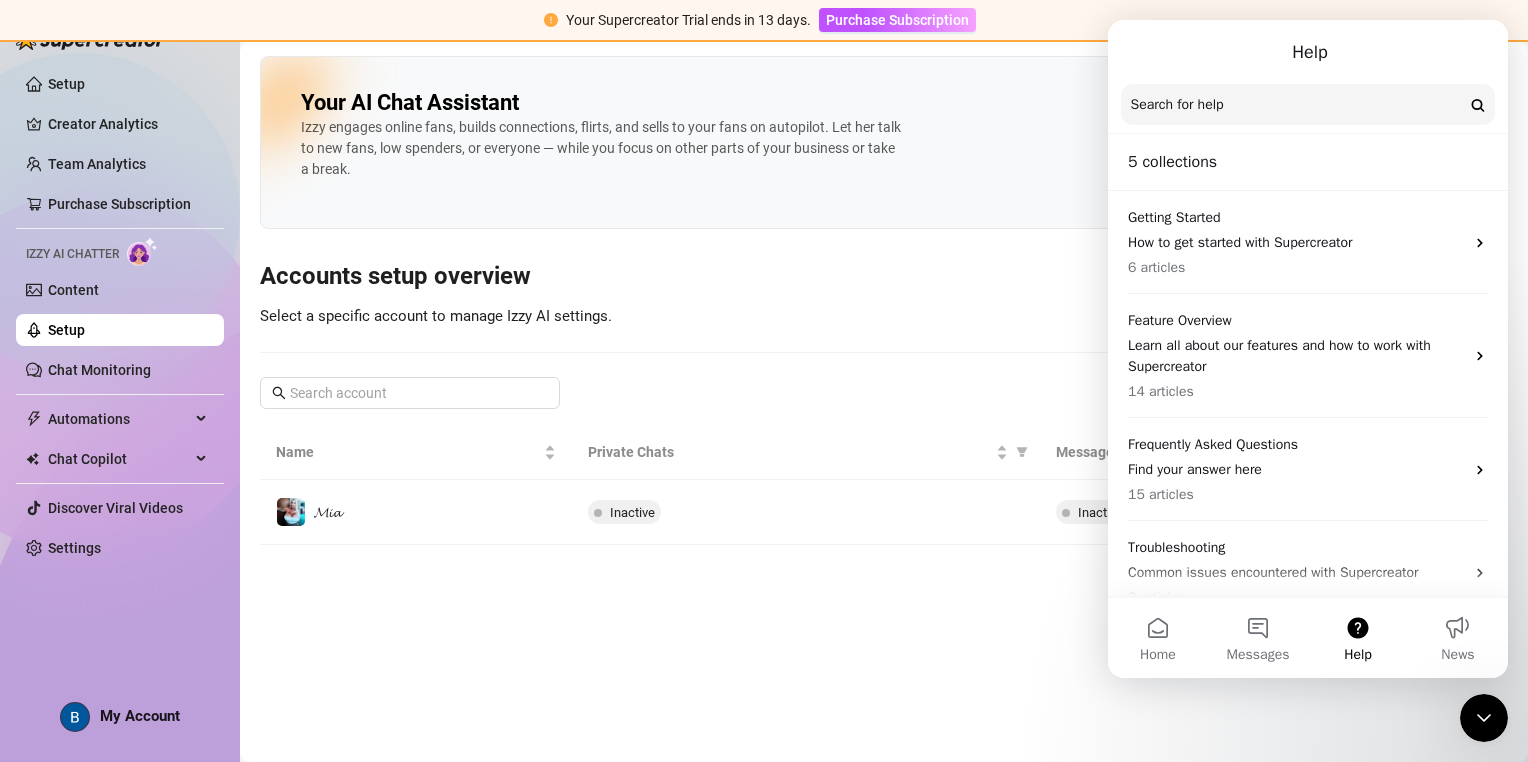 click on "Your AI Chat Assistant Izzy engages online fans, builds connections, flirts, and sells to your fans on autopilot. Let her talk to new fans, low spenders, or everyone — while you focus on other parts of your business or take a break. Accounts setup overview Select a specific account to manage Izzy AI settings. Name Private Chats Message Online Fans 𝓜𝓲𝓪 Inactive Inactive" at bounding box center [884, 300] 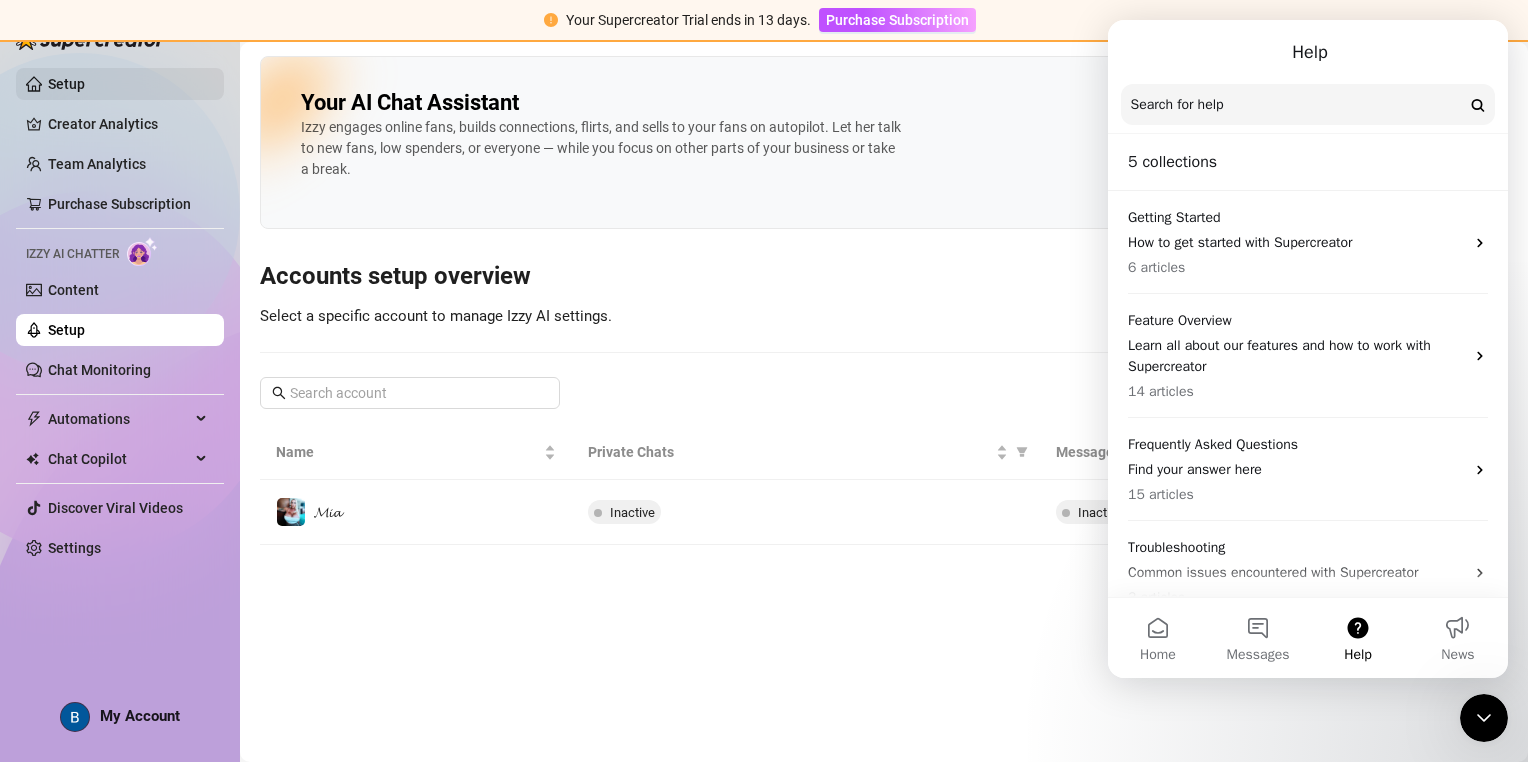 click on "Setup" at bounding box center [66, 84] 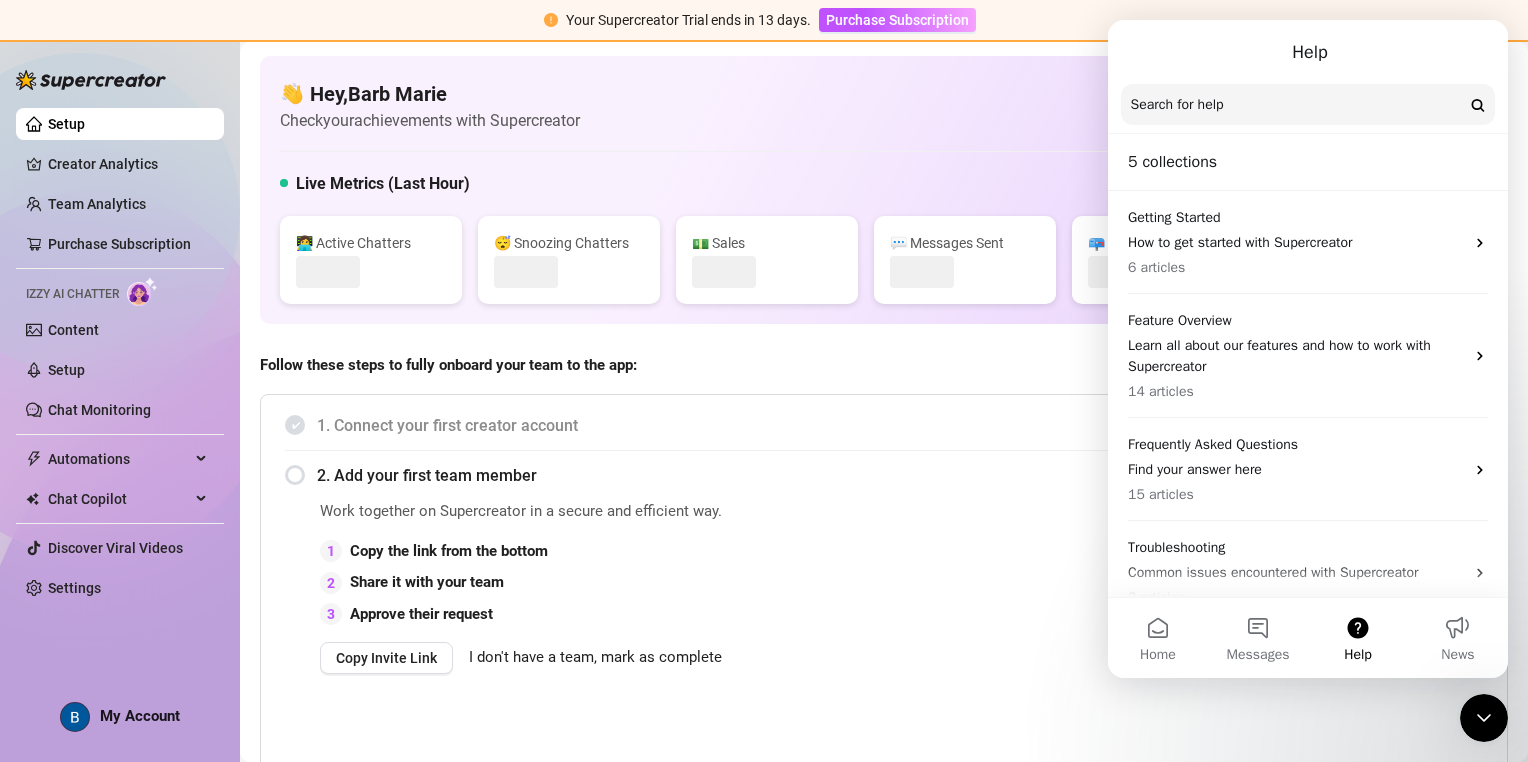 click 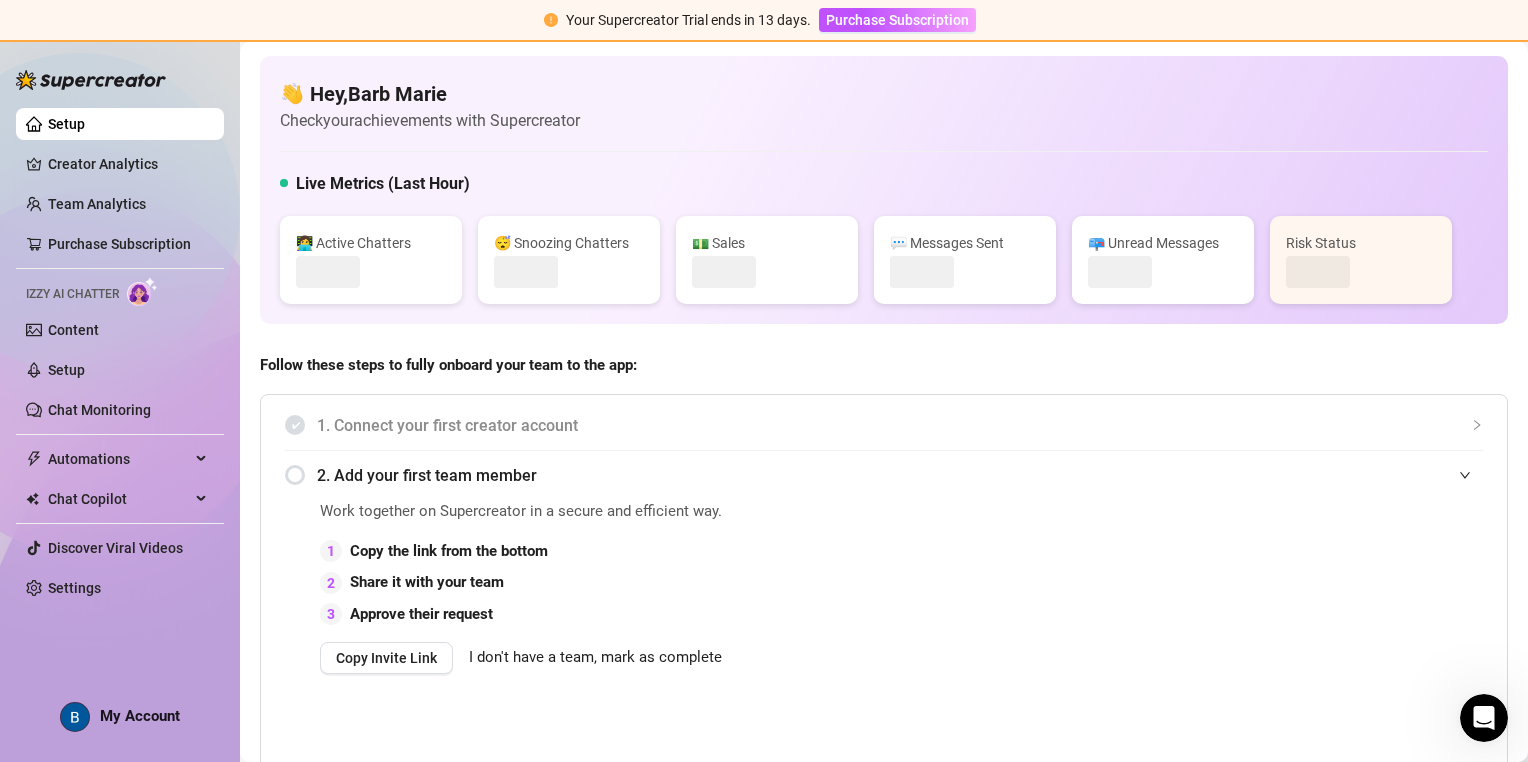scroll, scrollTop: 0, scrollLeft: 0, axis: both 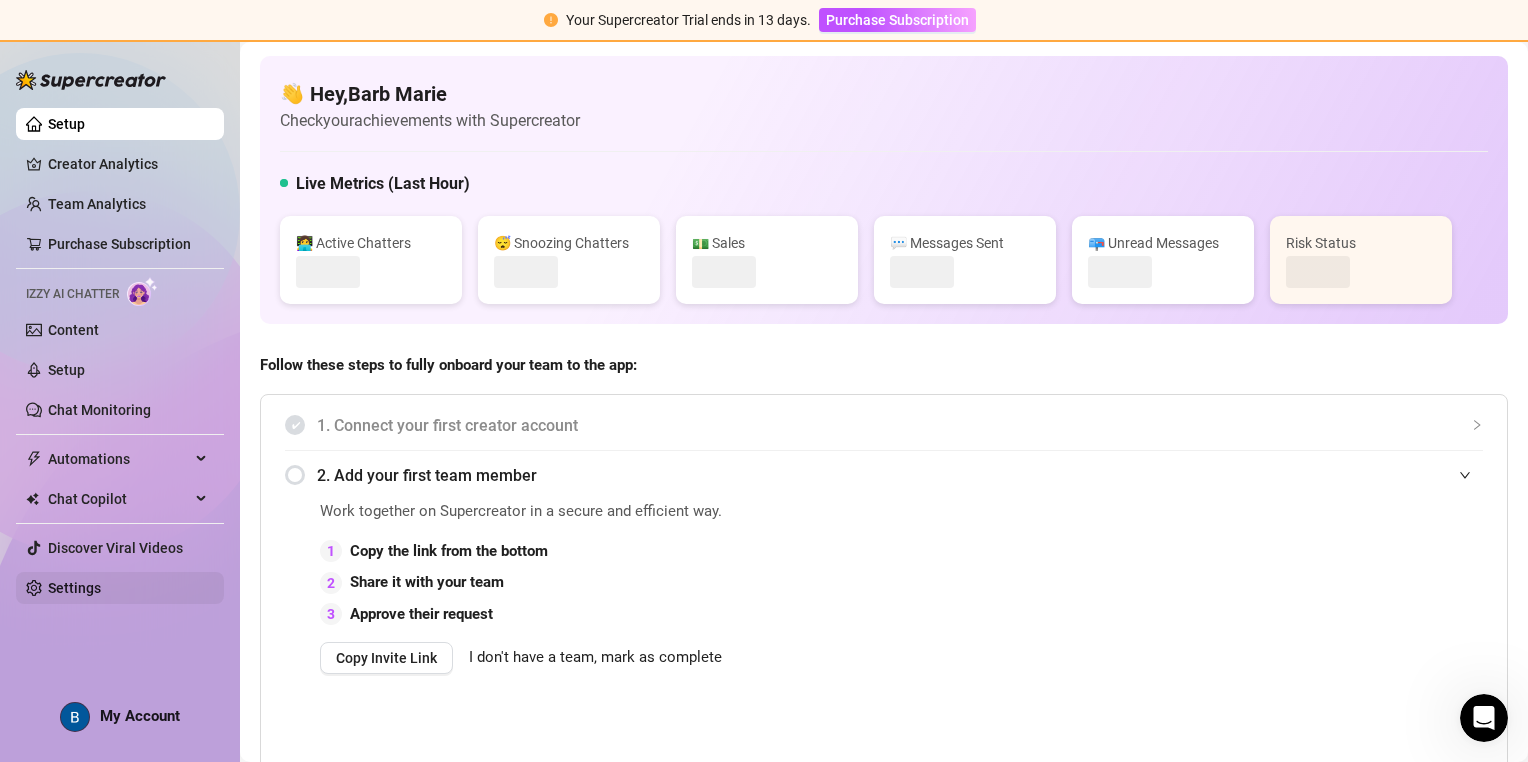 click on "Settings" at bounding box center [74, 588] 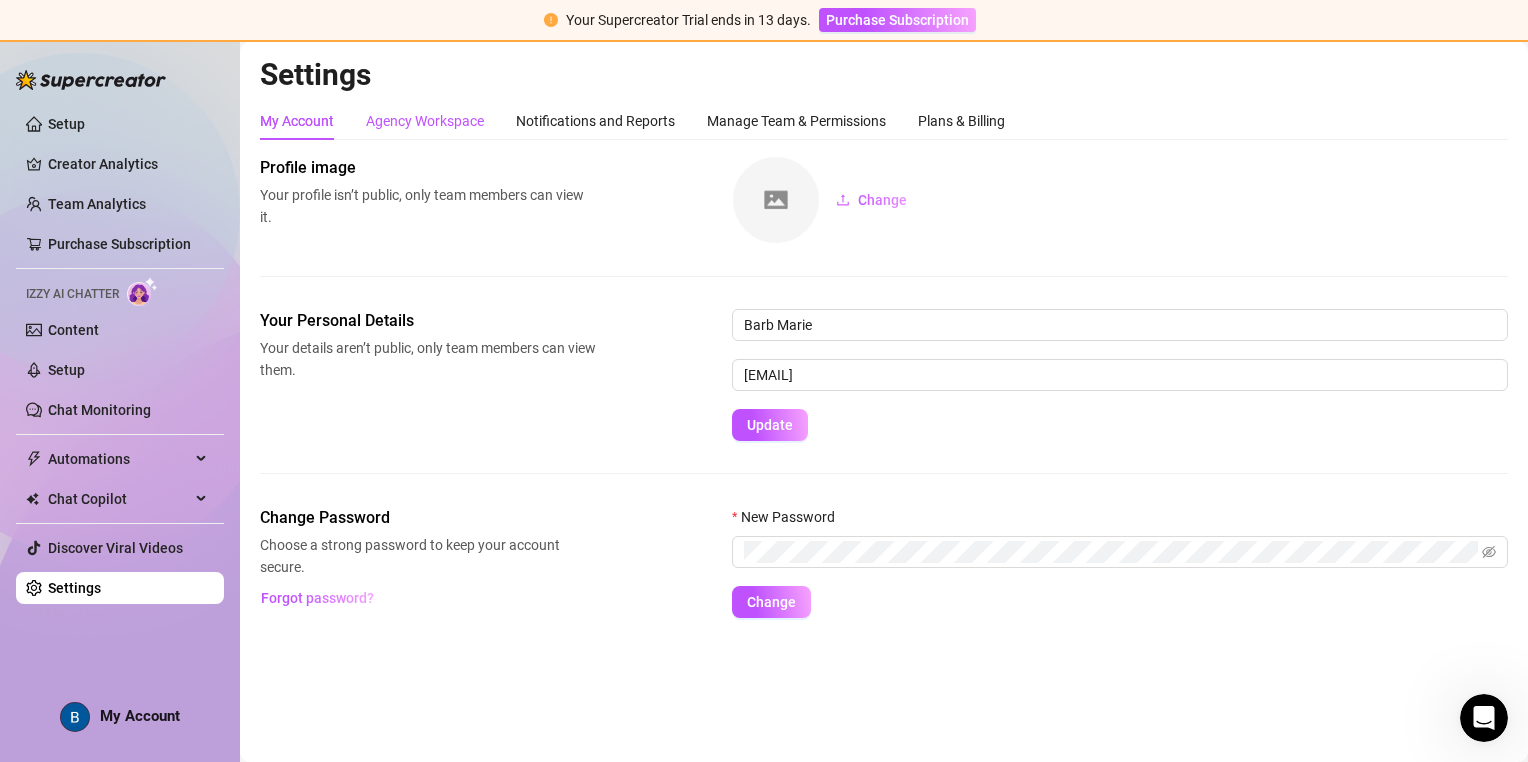click on "Agency Workspace" at bounding box center (425, 121) 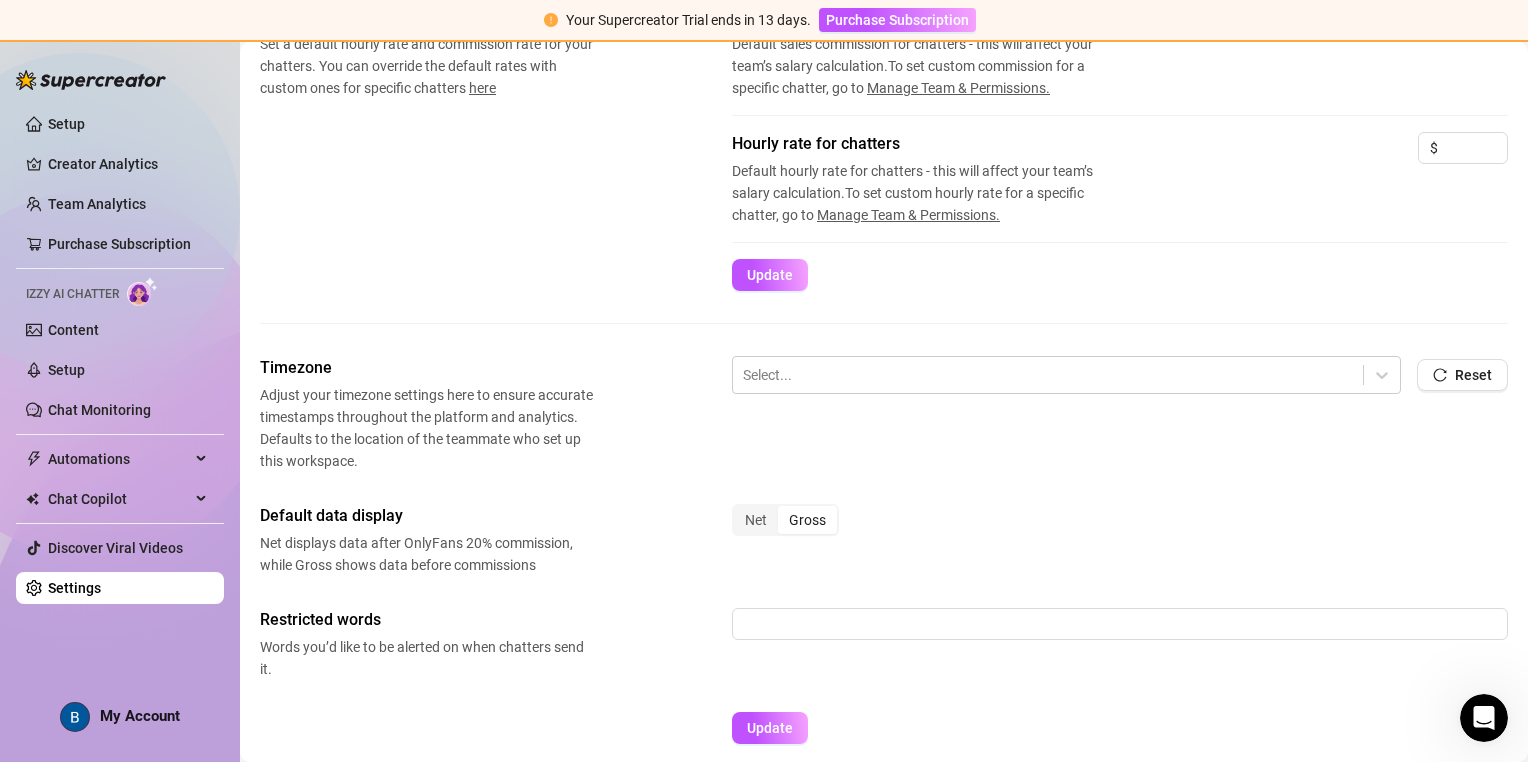 scroll, scrollTop: 415, scrollLeft: 0, axis: vertical 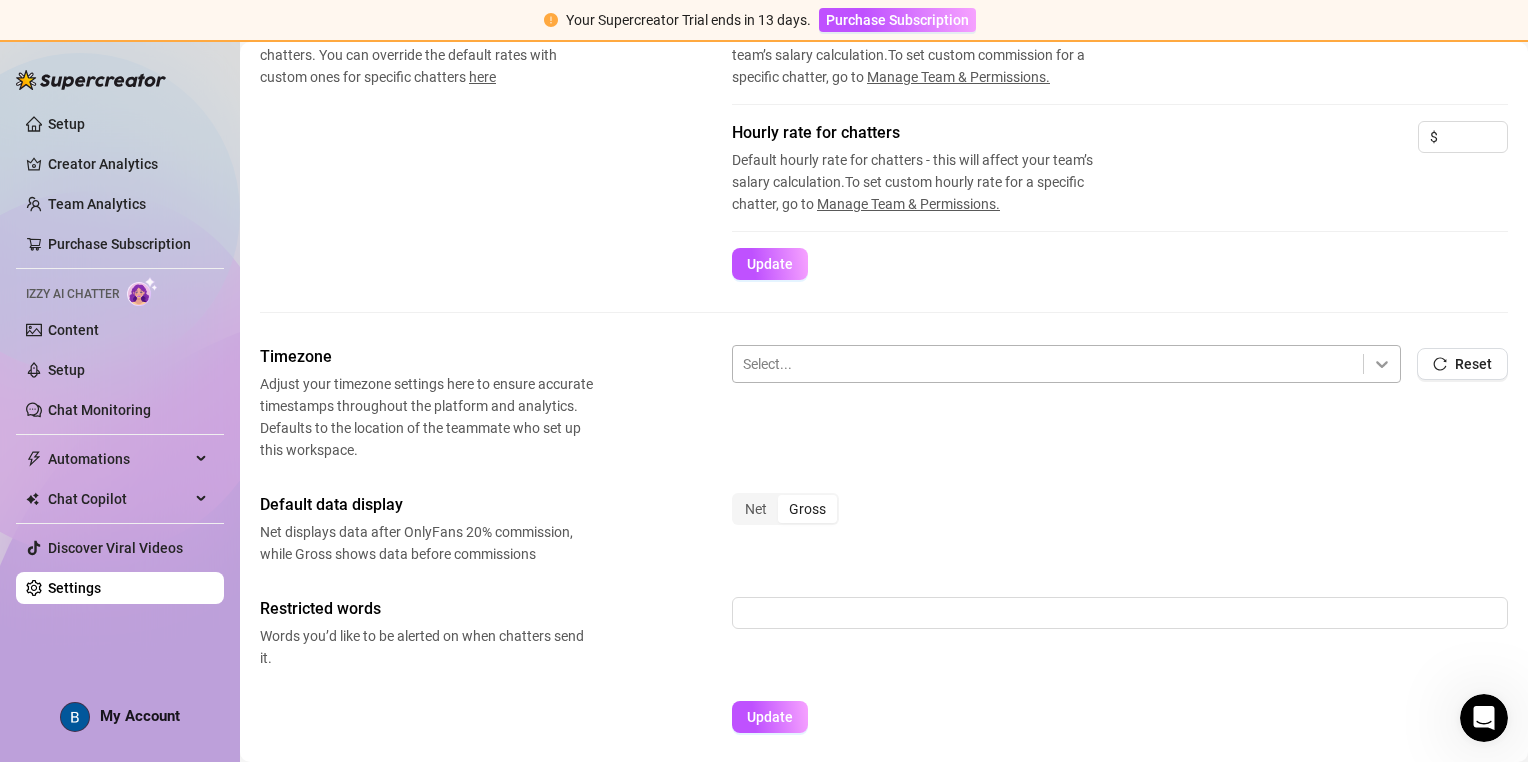 click 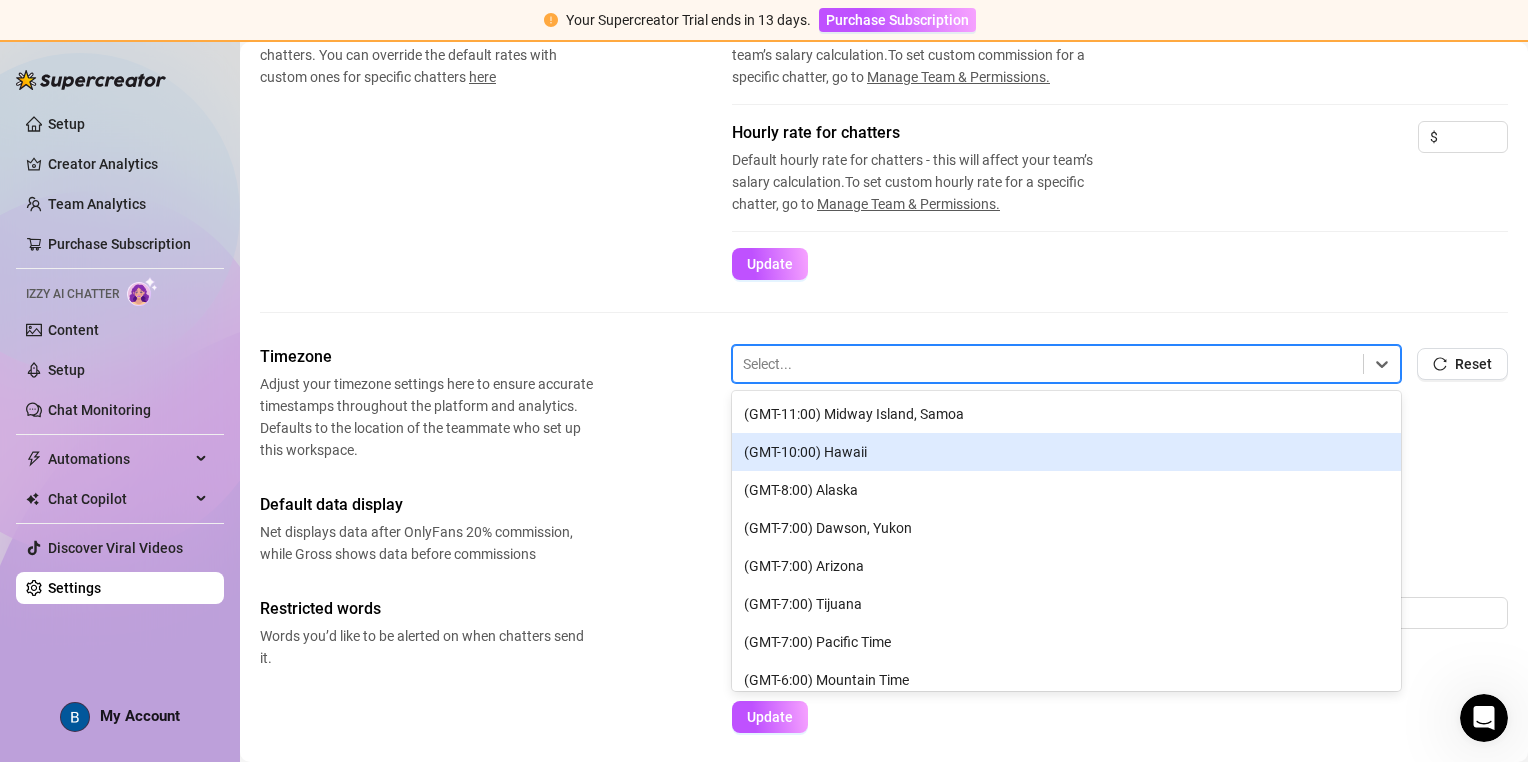 click on "(GMT-10:00) Hawaii" at bounding box center (1066, 452) 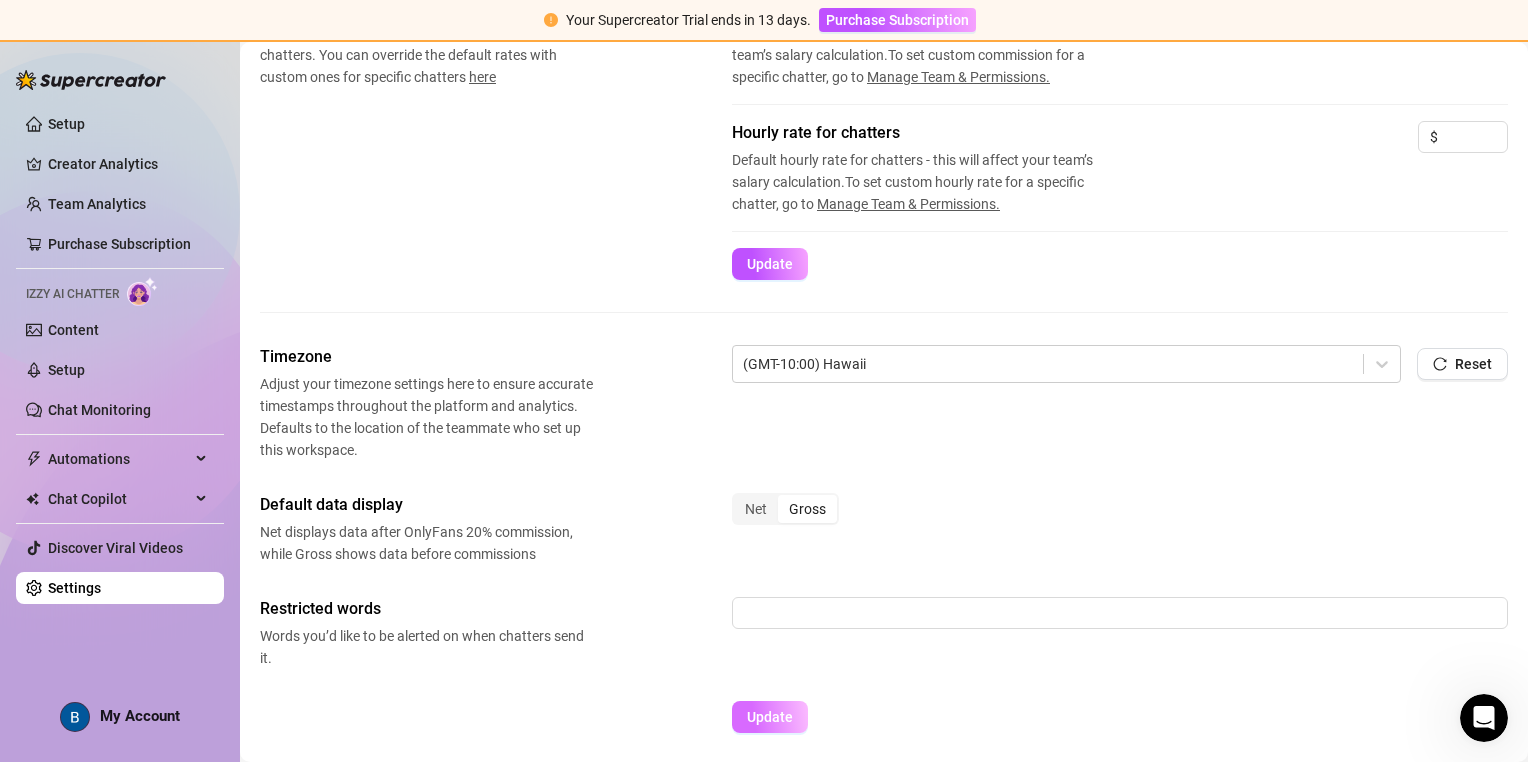 click on "Update" at bounding box center [770, 717] 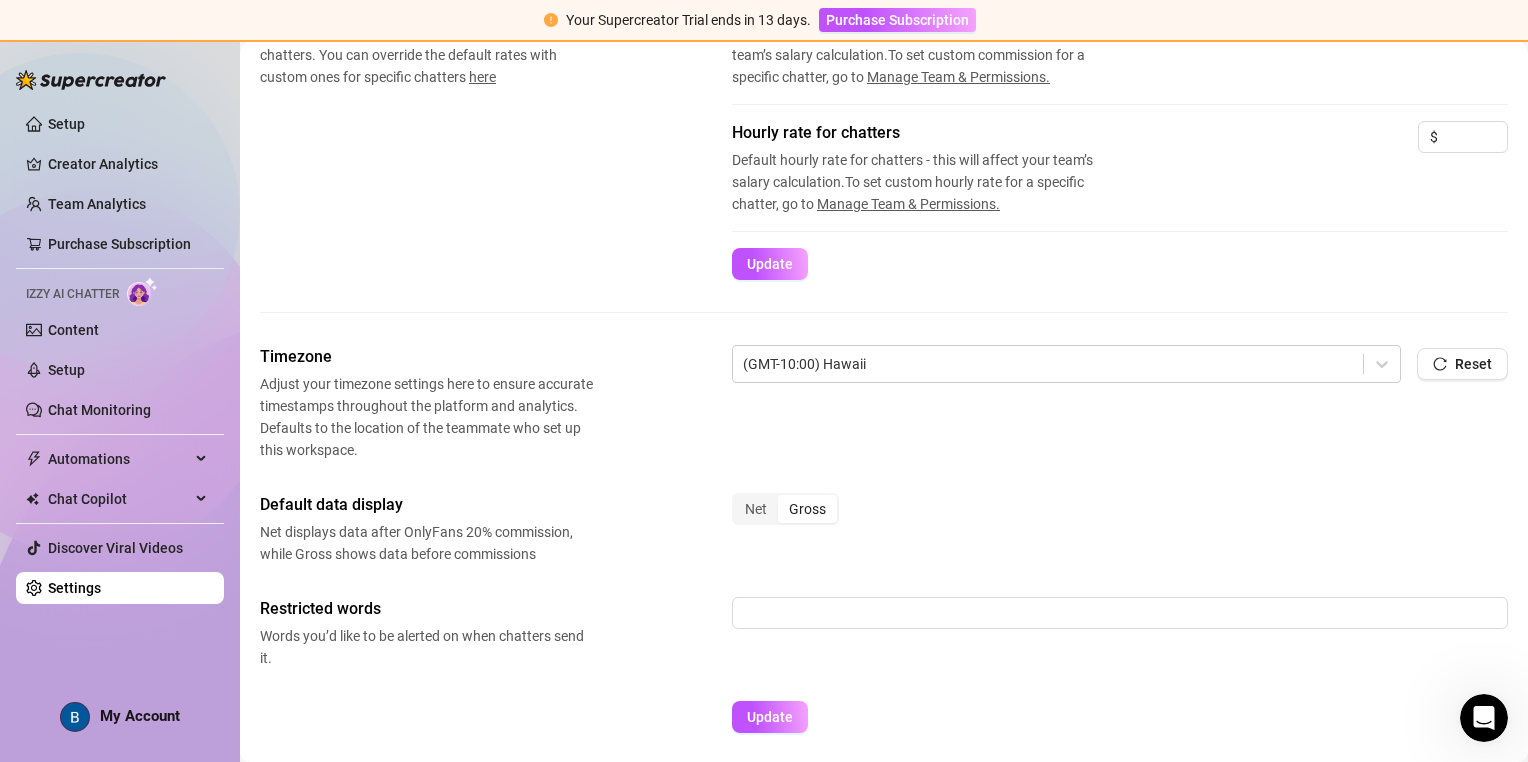 scroll, scrollTop: 0, scrollLeft: 0, axis: both 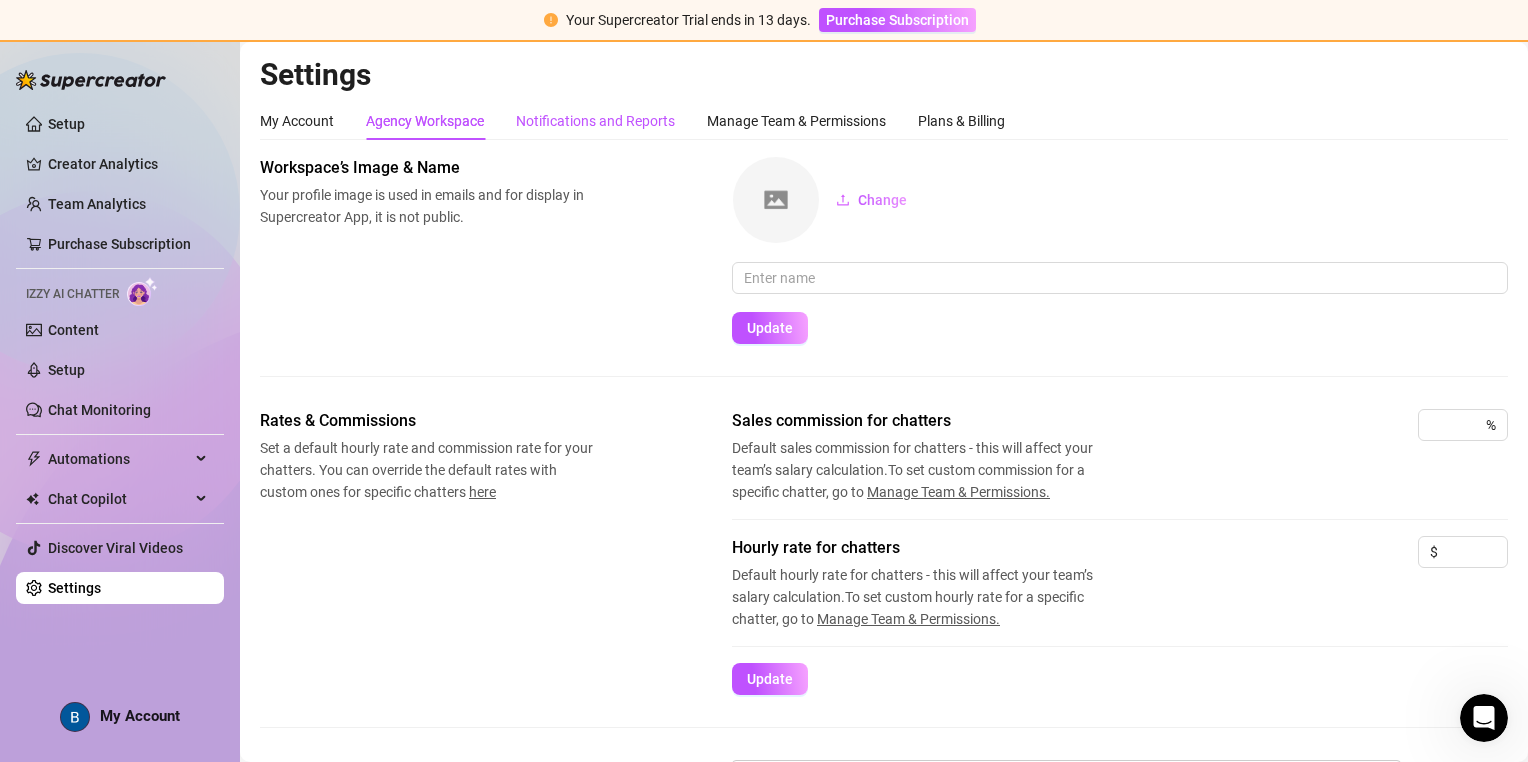 click on "Notifications and Reports" at bounding box center (595, 121) 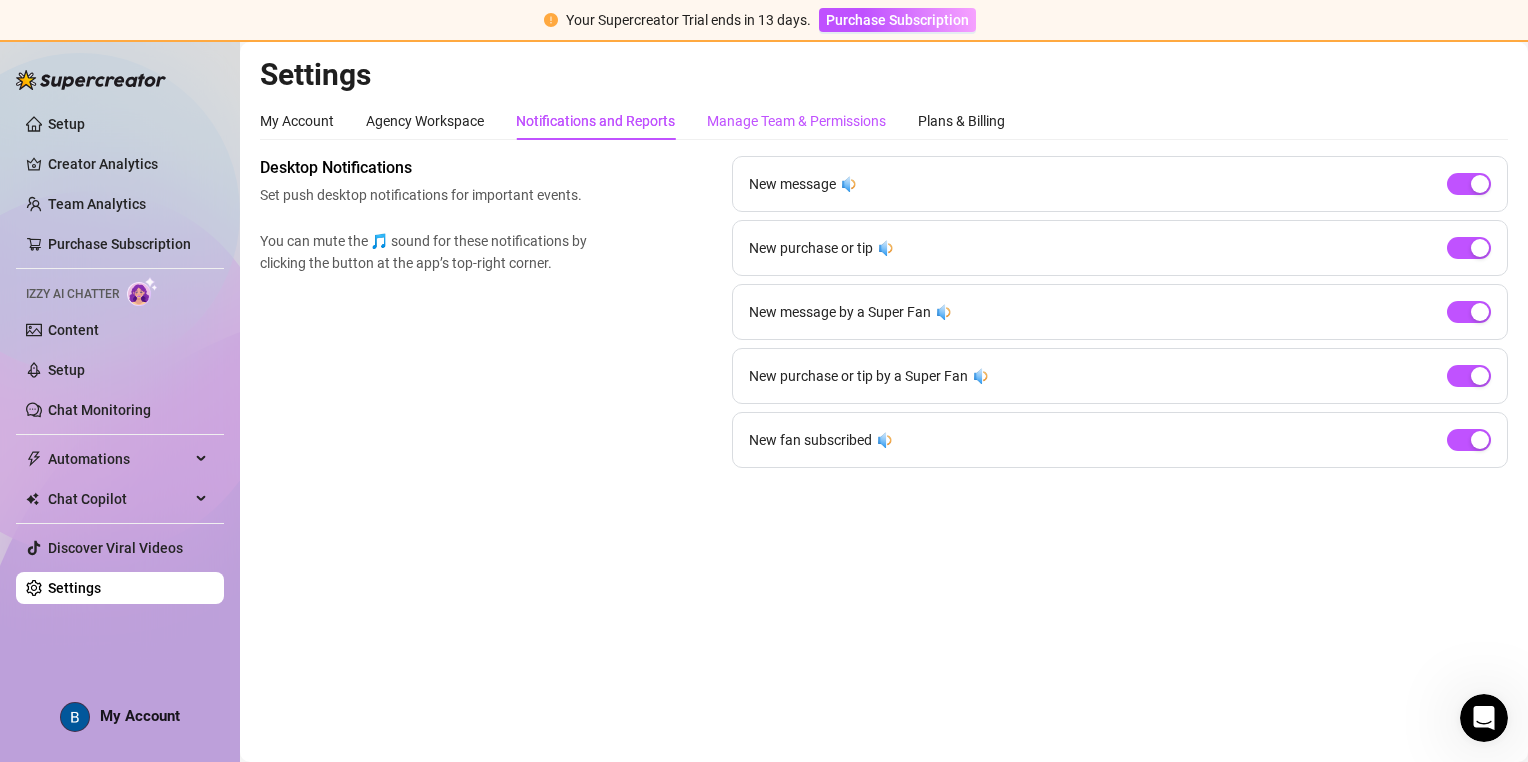 click on "Manage Team & Permissions" at bounding box center (796, 121) 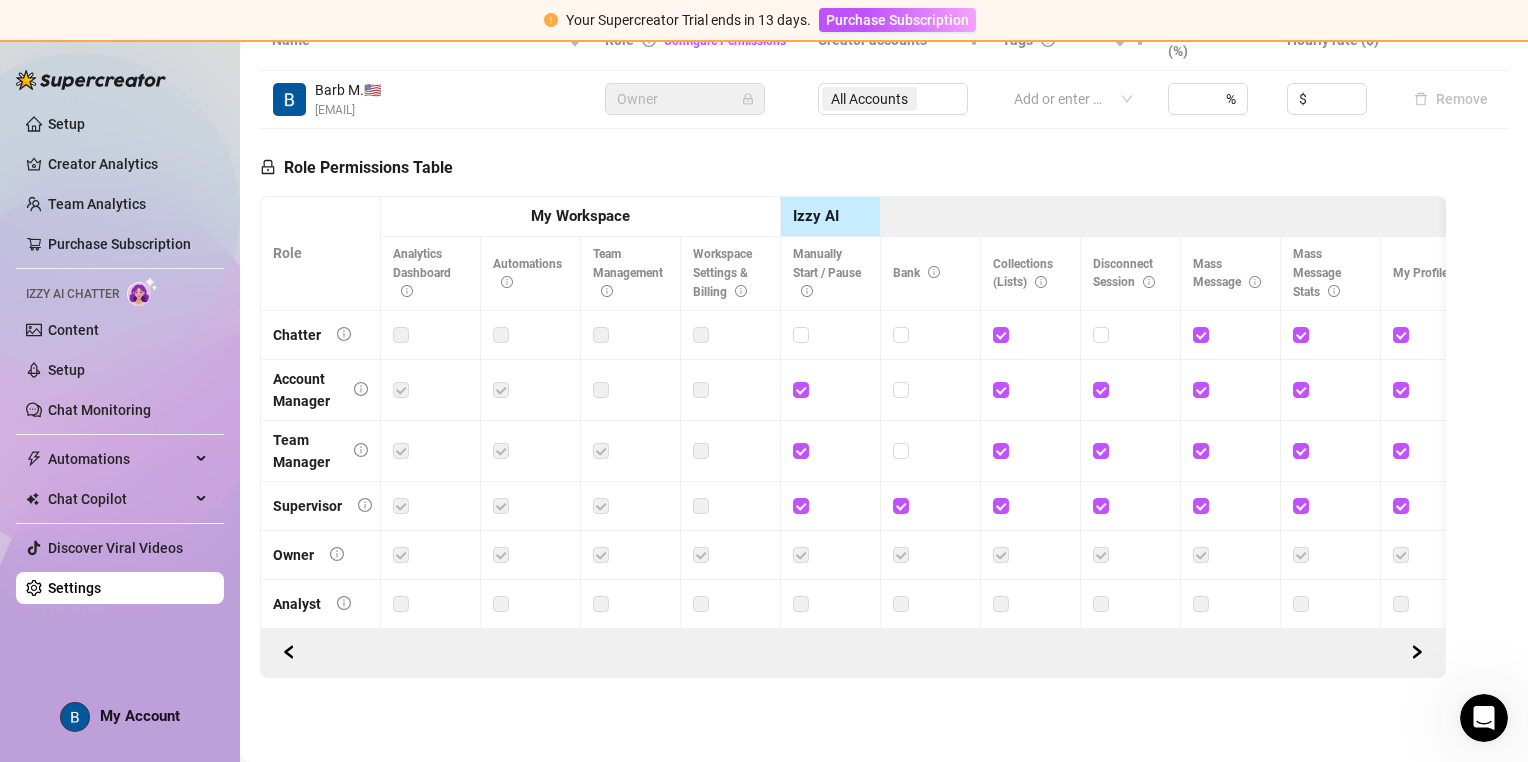 scroll, scrollTop: 361, scrollLeft: 0, axis: vertical 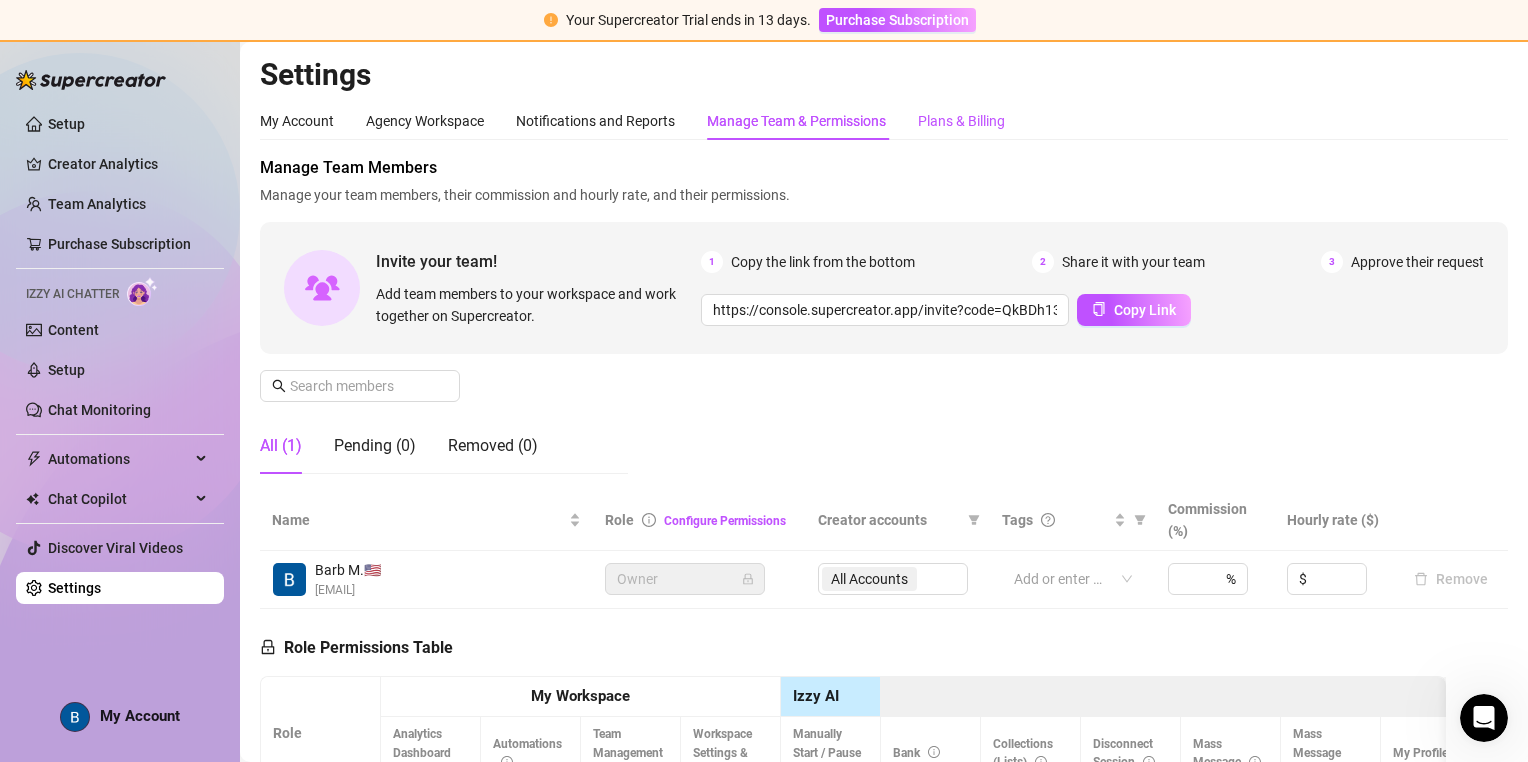 click on "Plans & Billing" at bounding box center [961, 121] 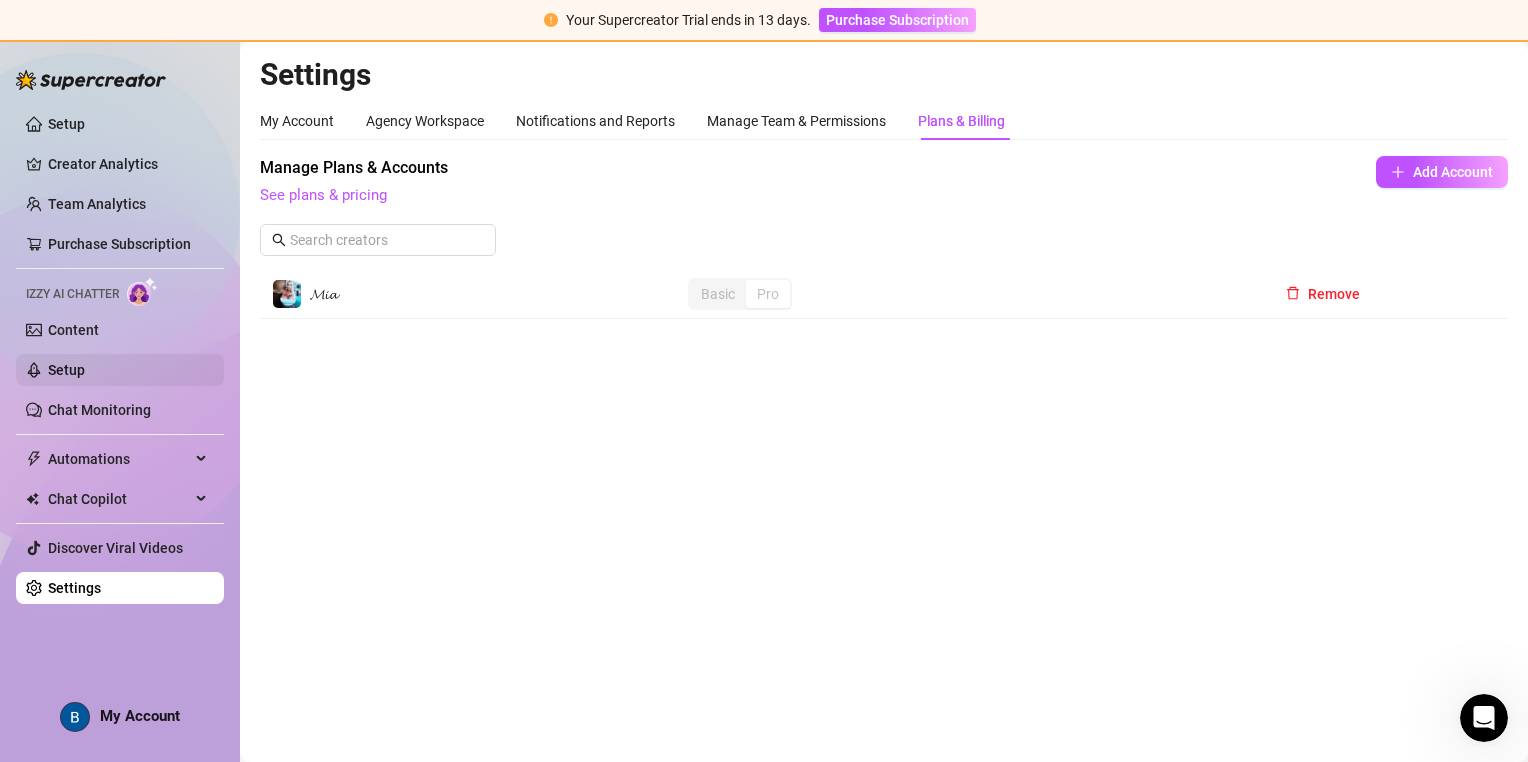 click on "Setup" at bounding box center (66, 370) 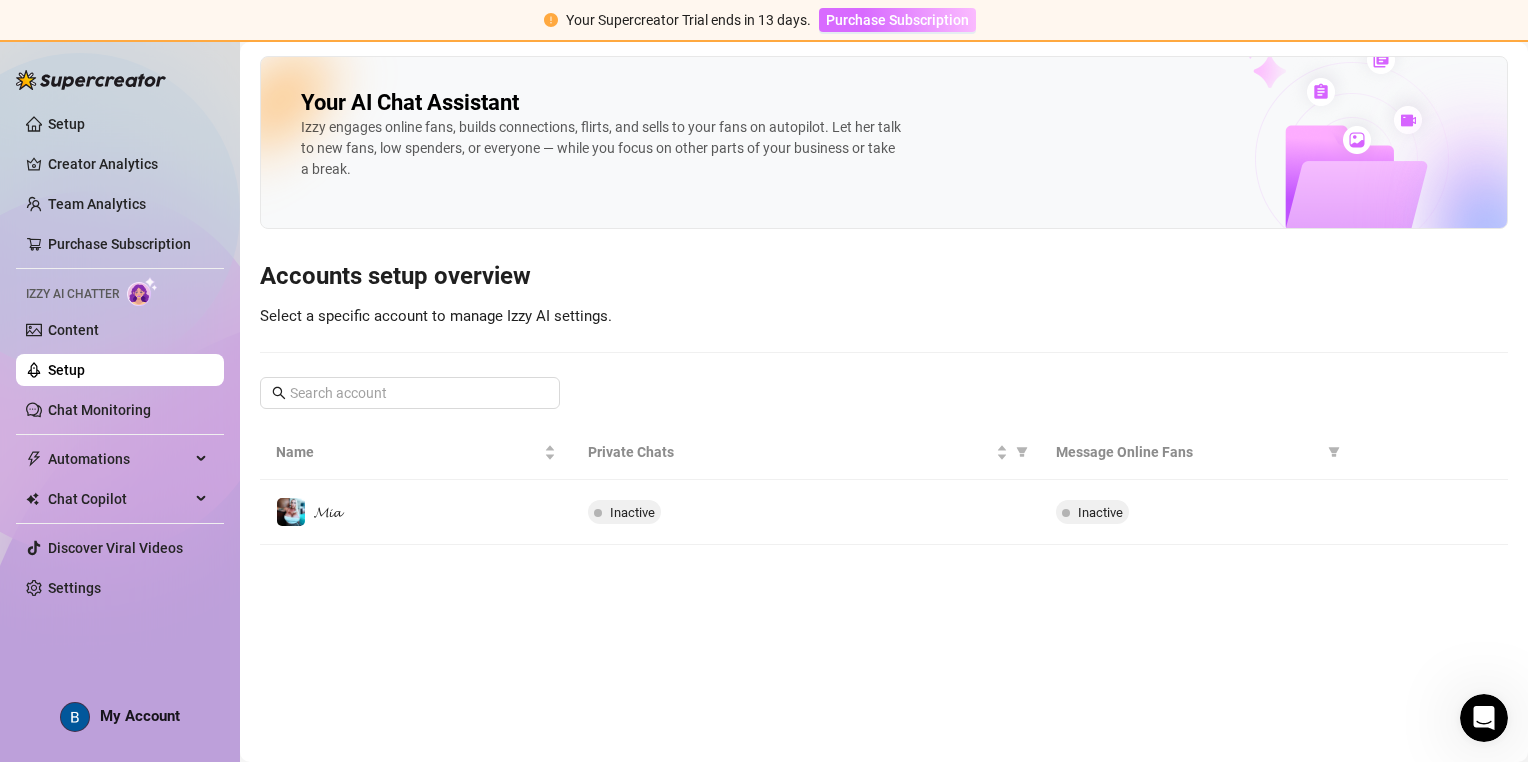 click on "Purchase Subscription" at bounding box center (897, 20) 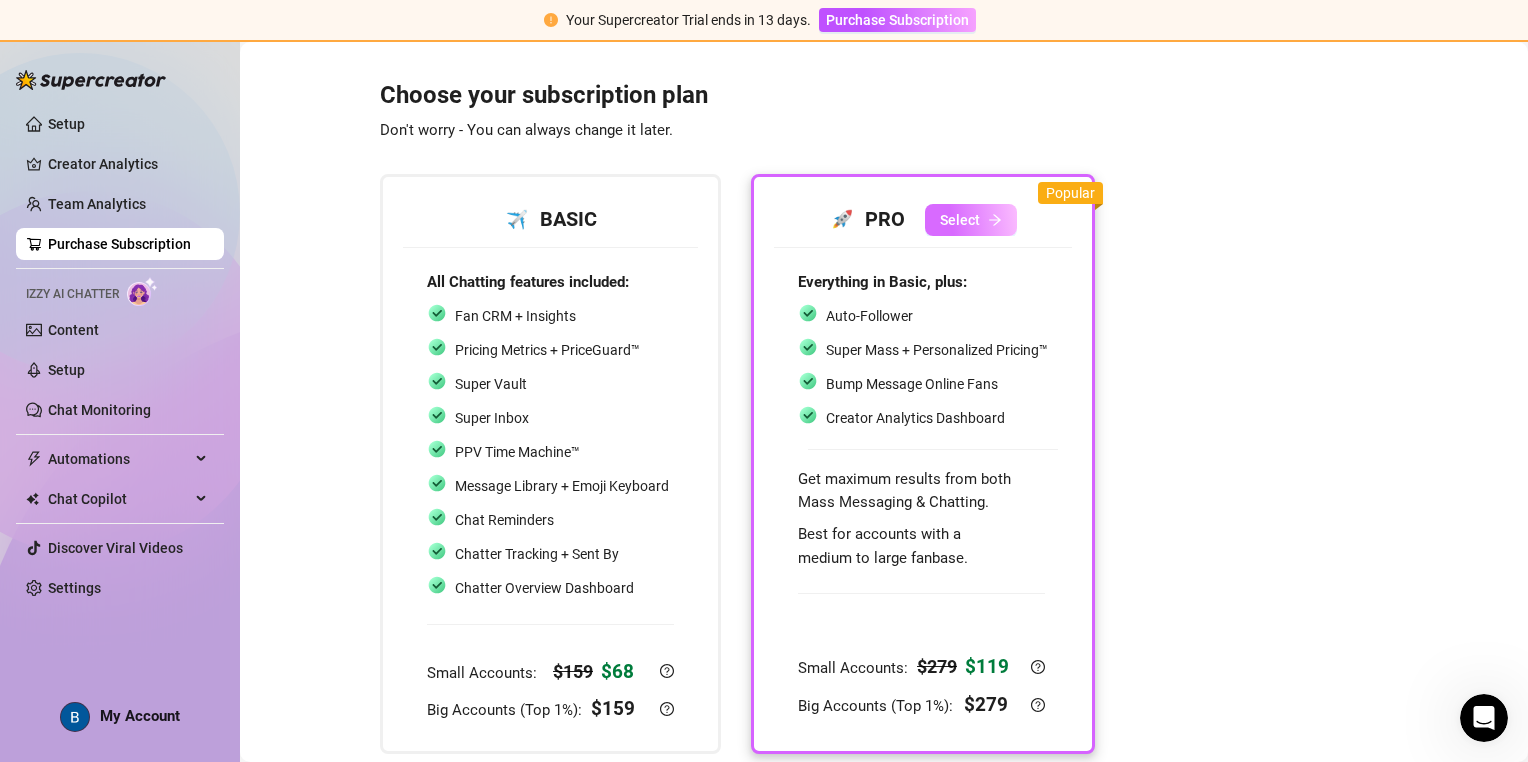 click on "Select" at bounding box center [971, 220] 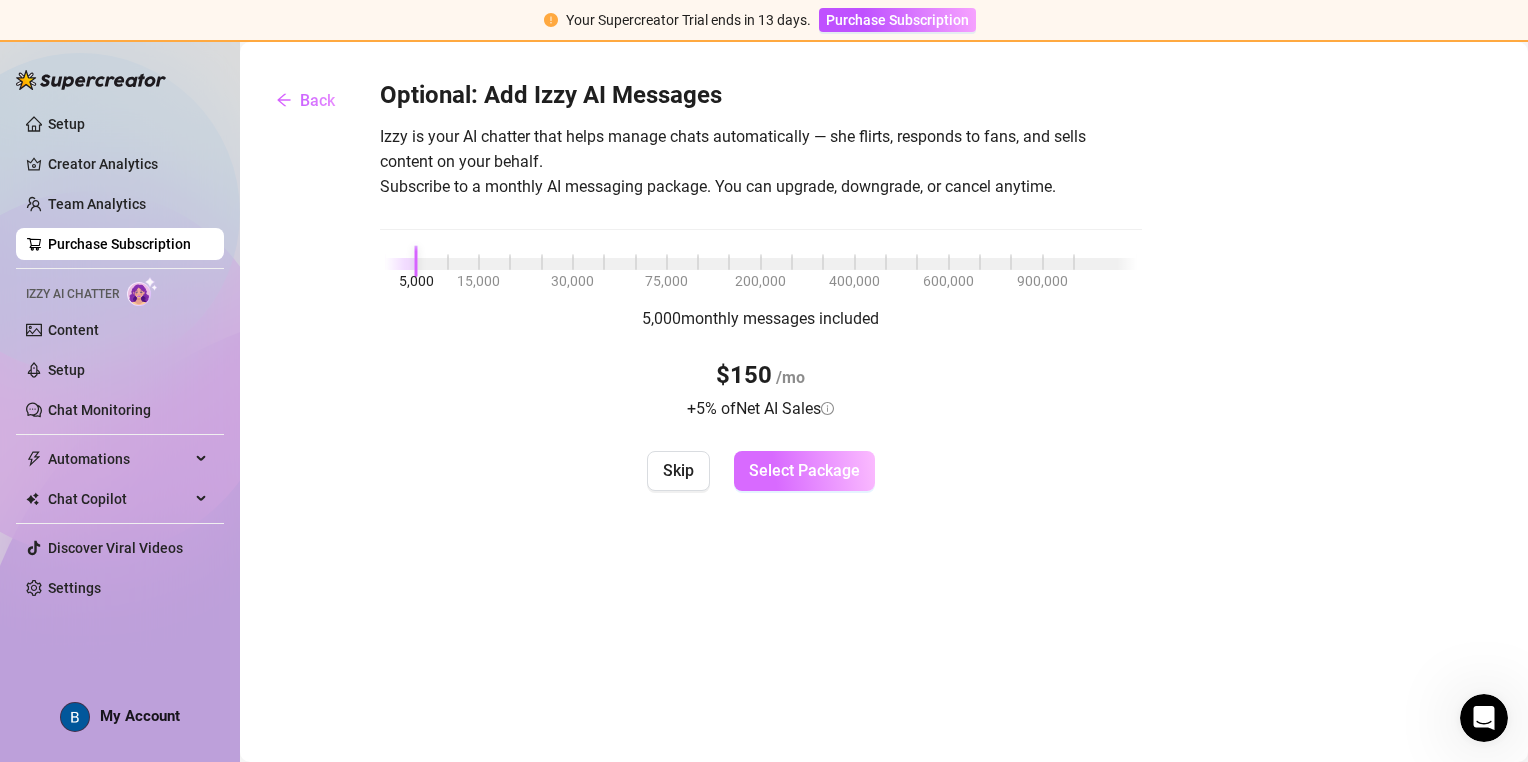 click on "Select Package" at bounding box center (804, 470) 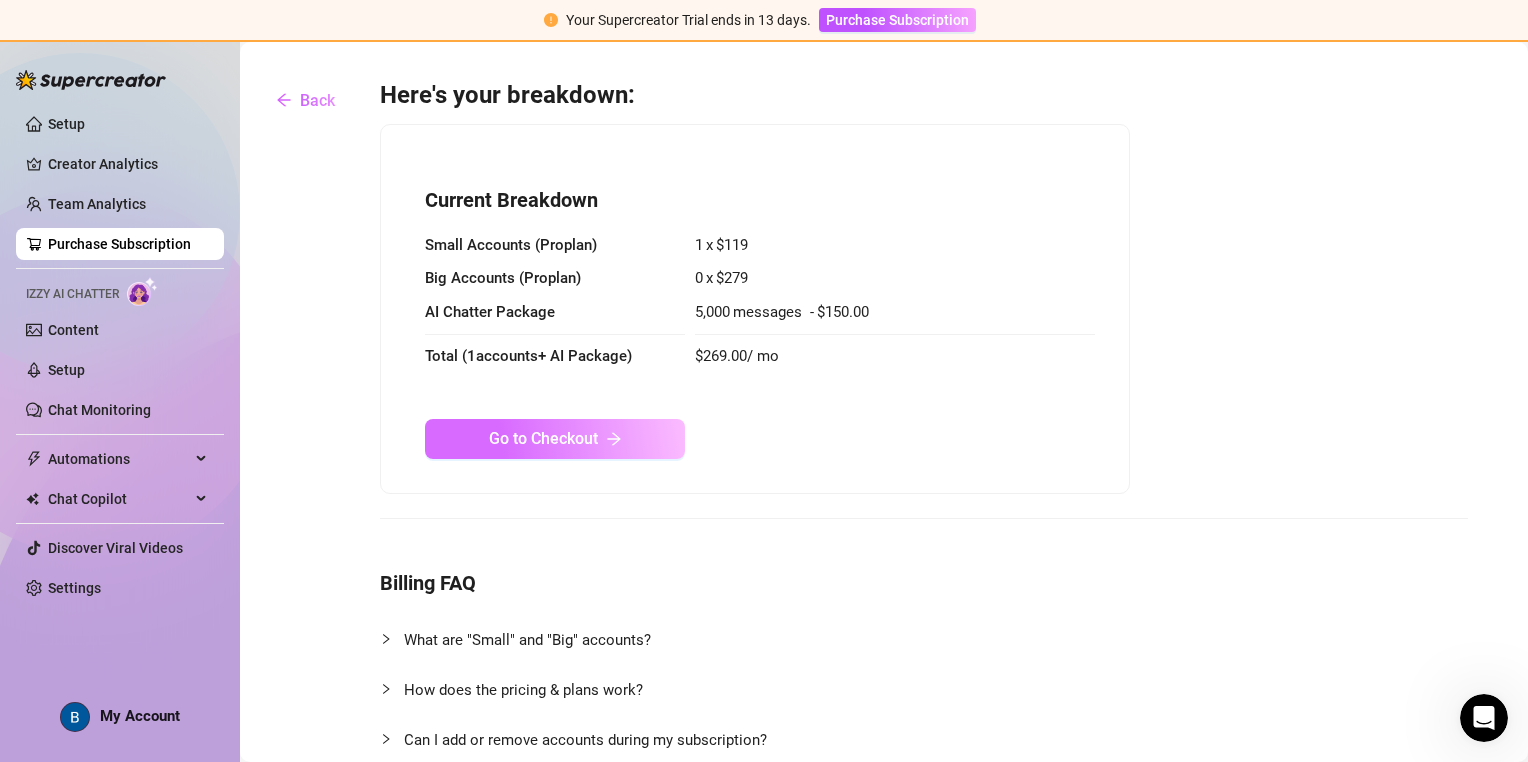 click on "Go to Checkout" at bounding box center (555, 439) 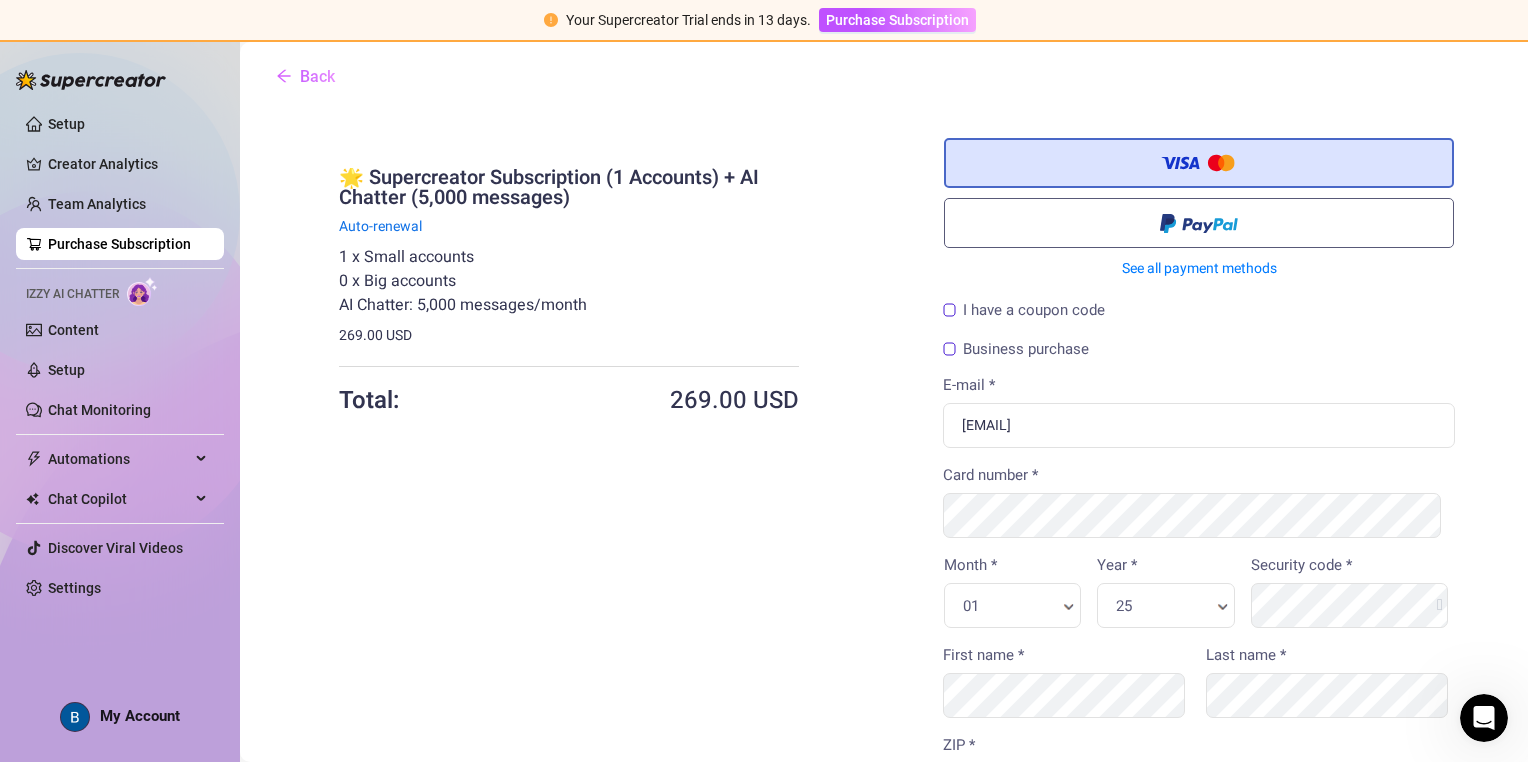 scroll, scrollTop: 0, scrollLeft: 0, axis: both 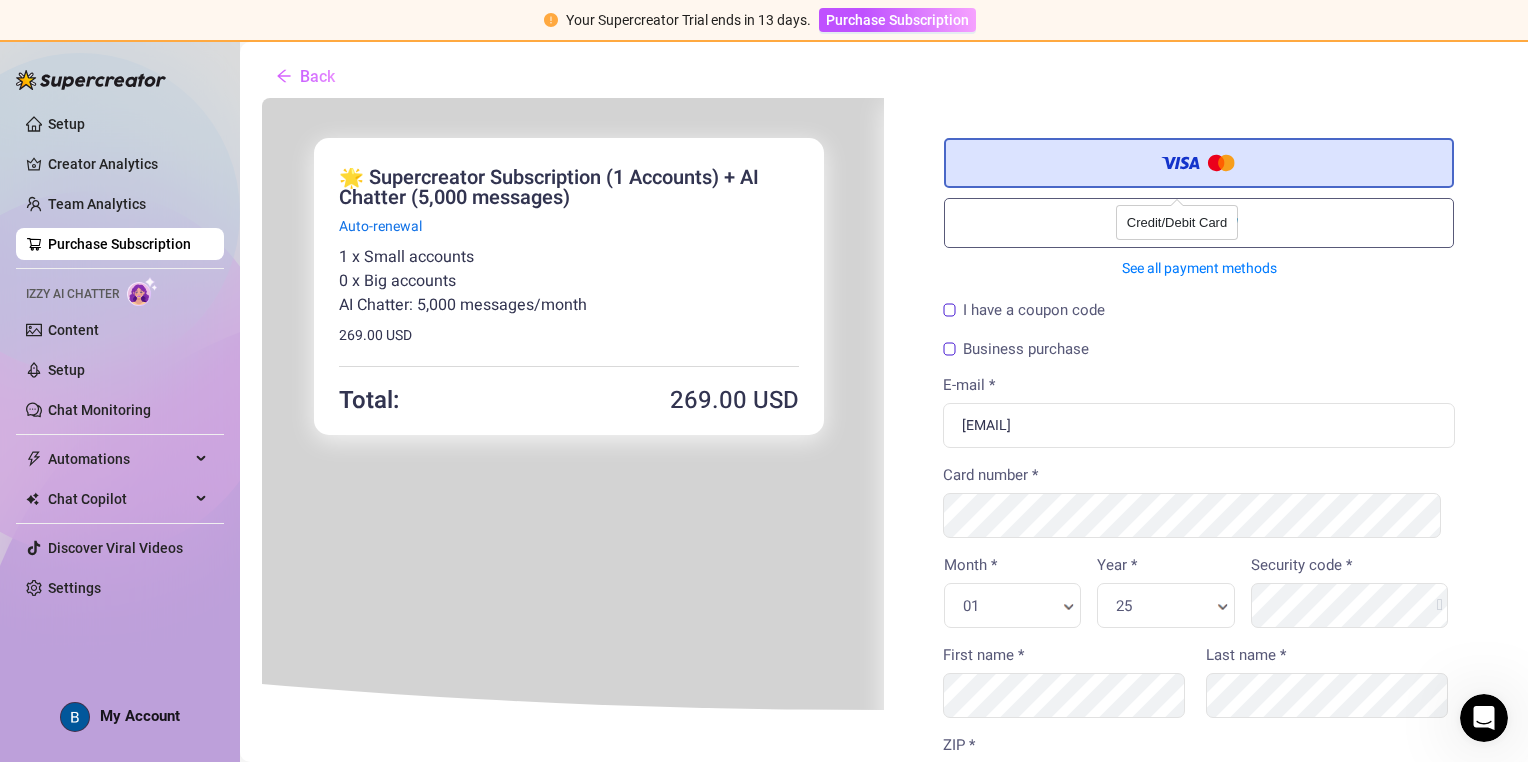 click on "Credit/Debit Card" at bounding box center [1197, 161] 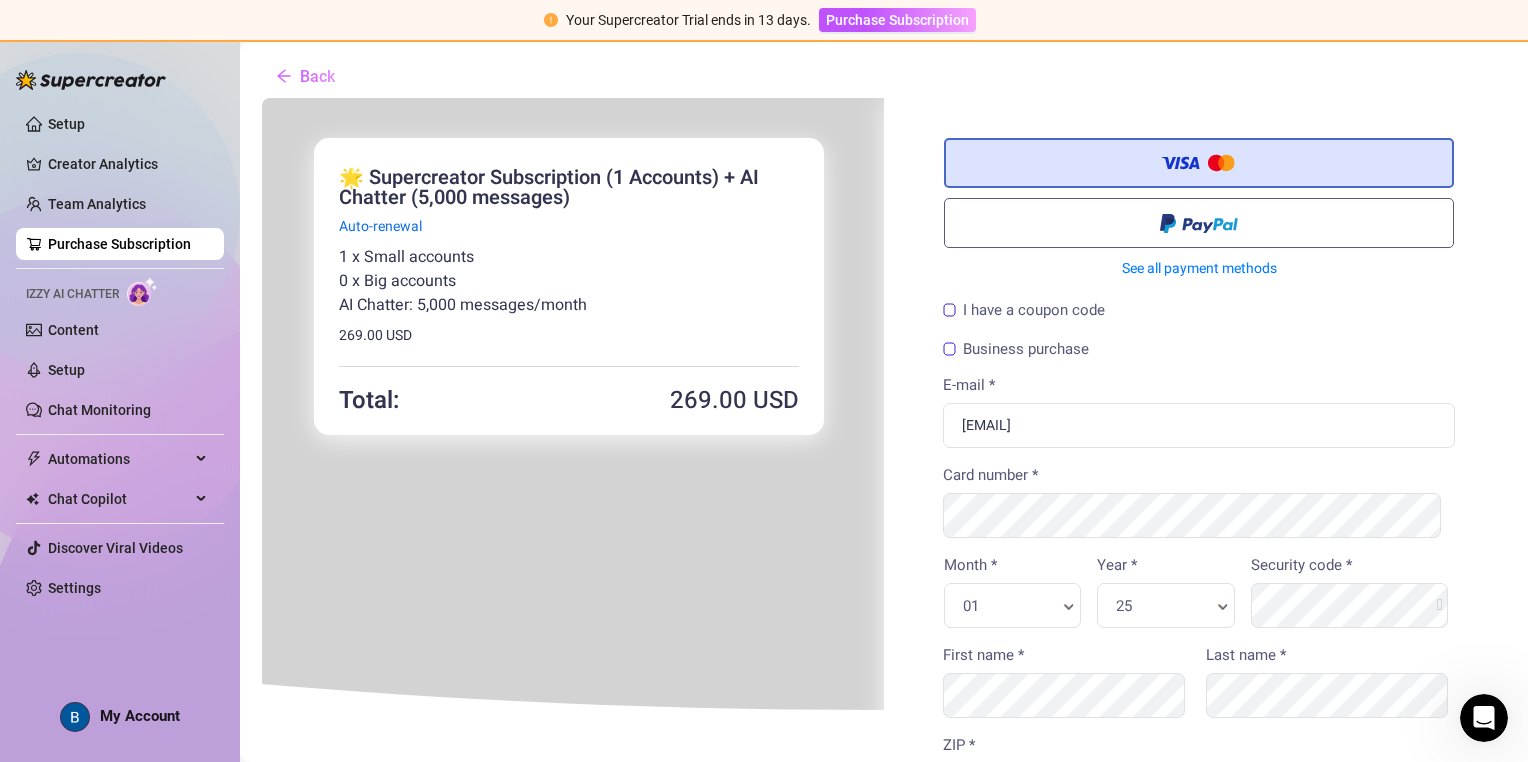 click on "You're buying
🌟 Supercreator Subscription (1 Accounts) + AI Chatter (5,000 messages)
×" at bounding box center (567, 701) 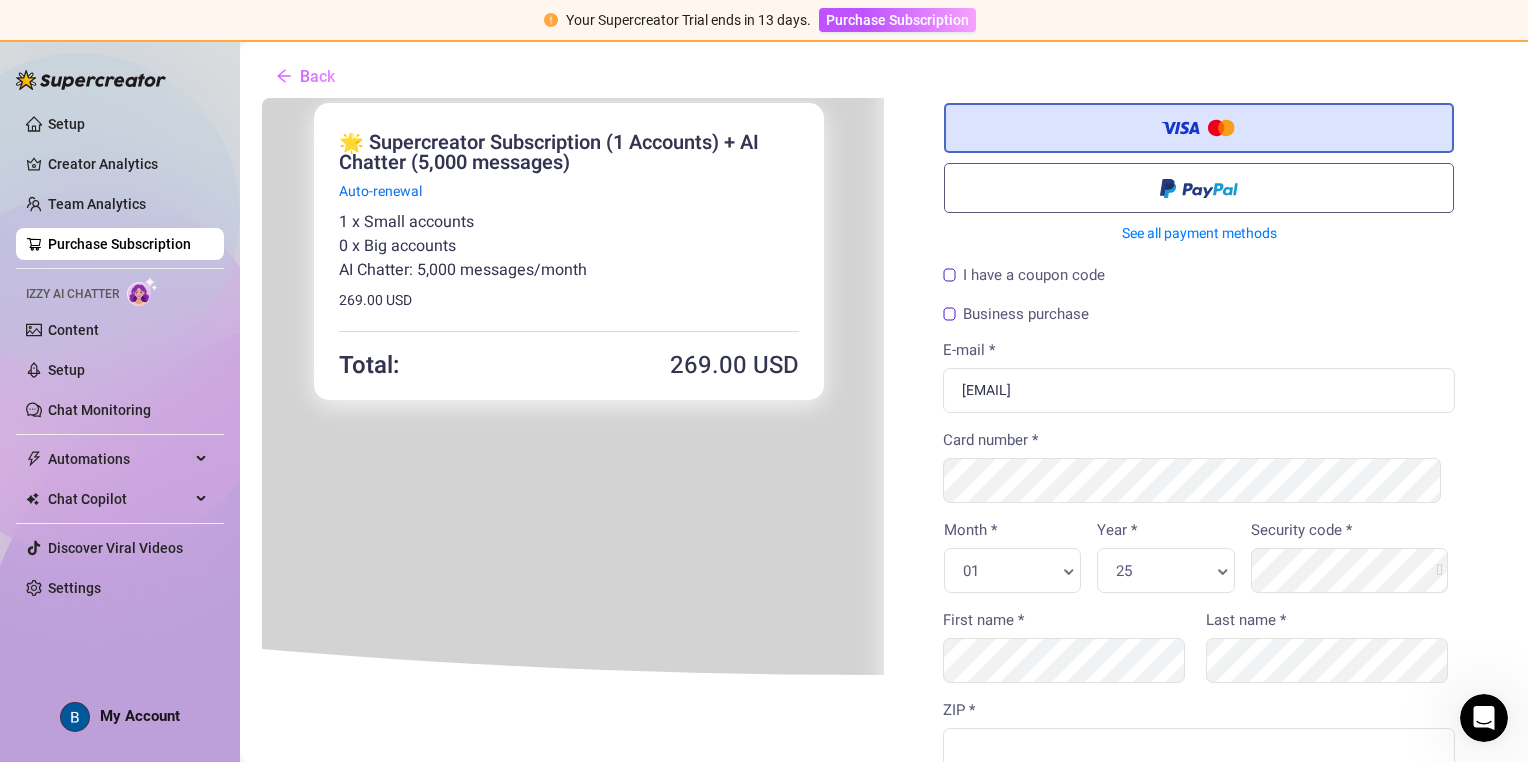 scroll, scrollTop: 0, scrollLeft: 0, axis: both 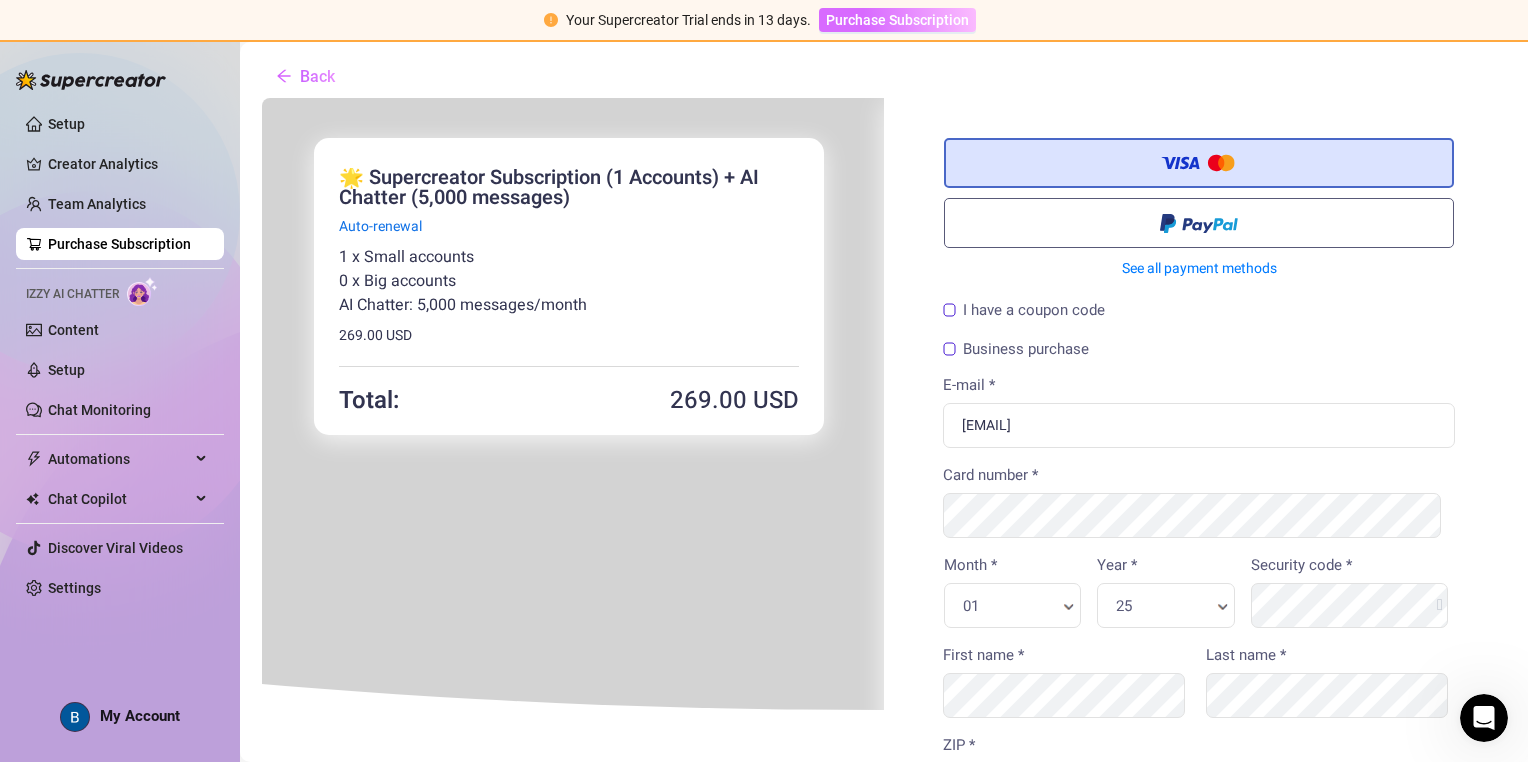 click on "Purchase Subscription" at bounding box center (897, 20) 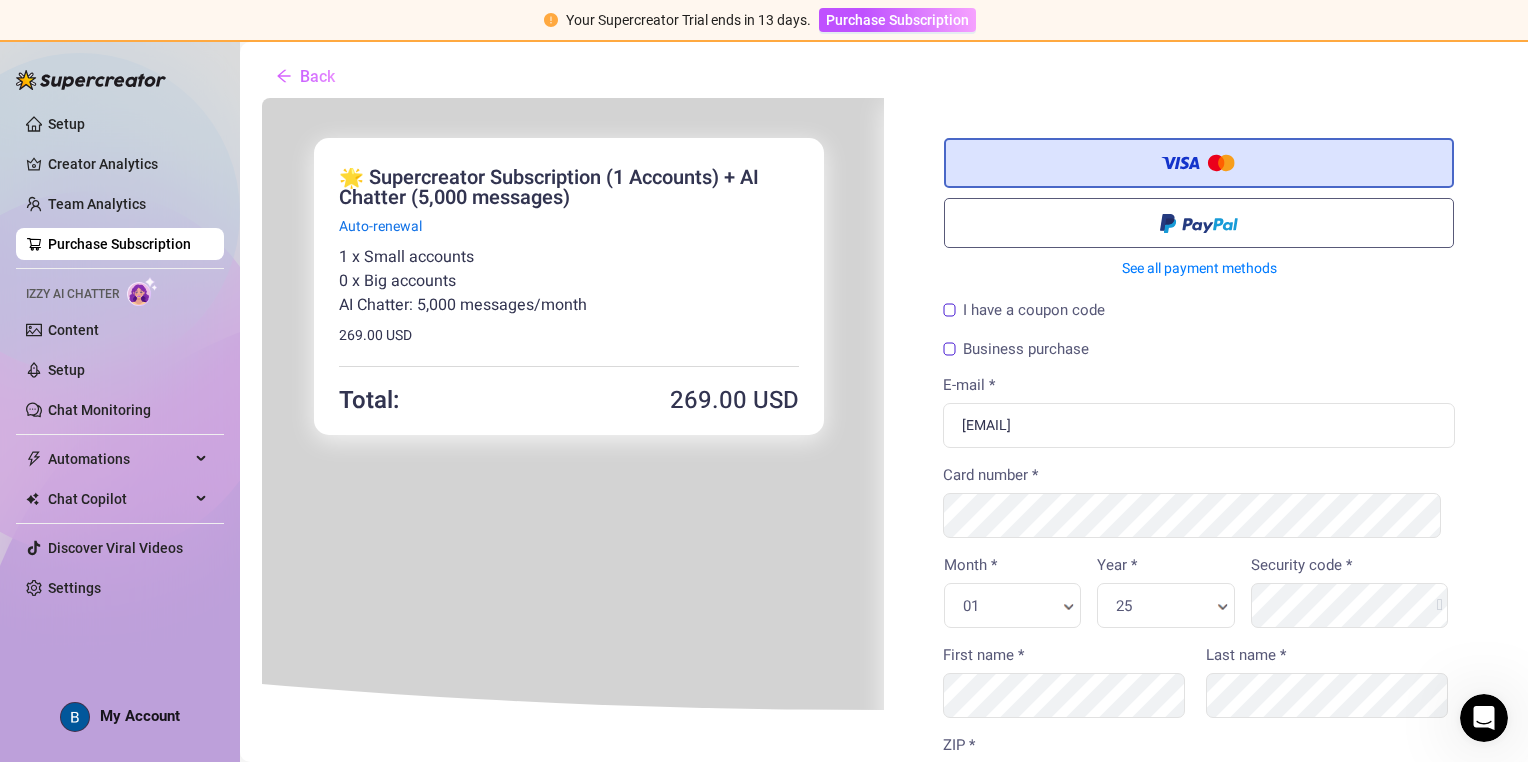 click on "Purchase Subscription" at bounding box center (119, 244) 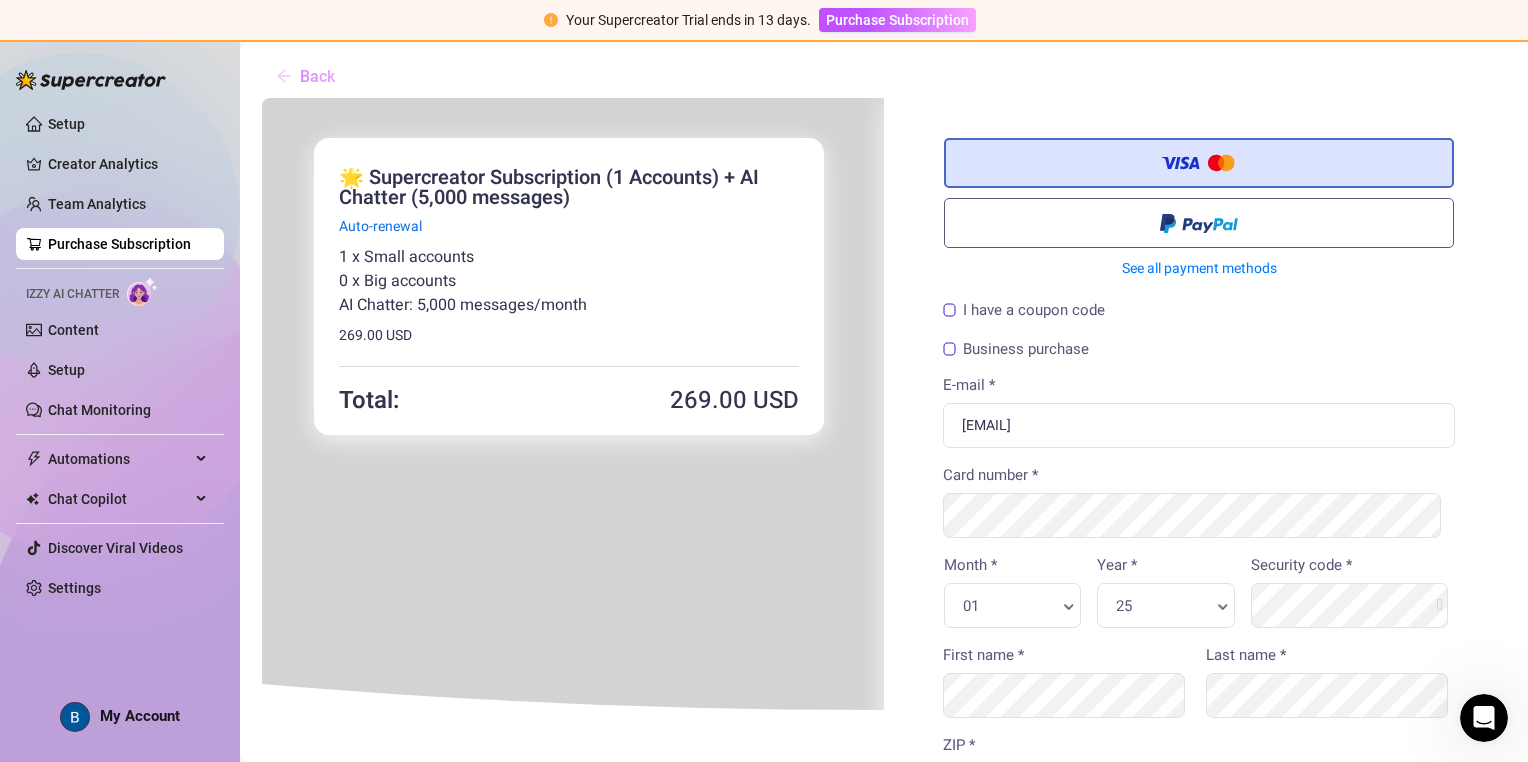 click 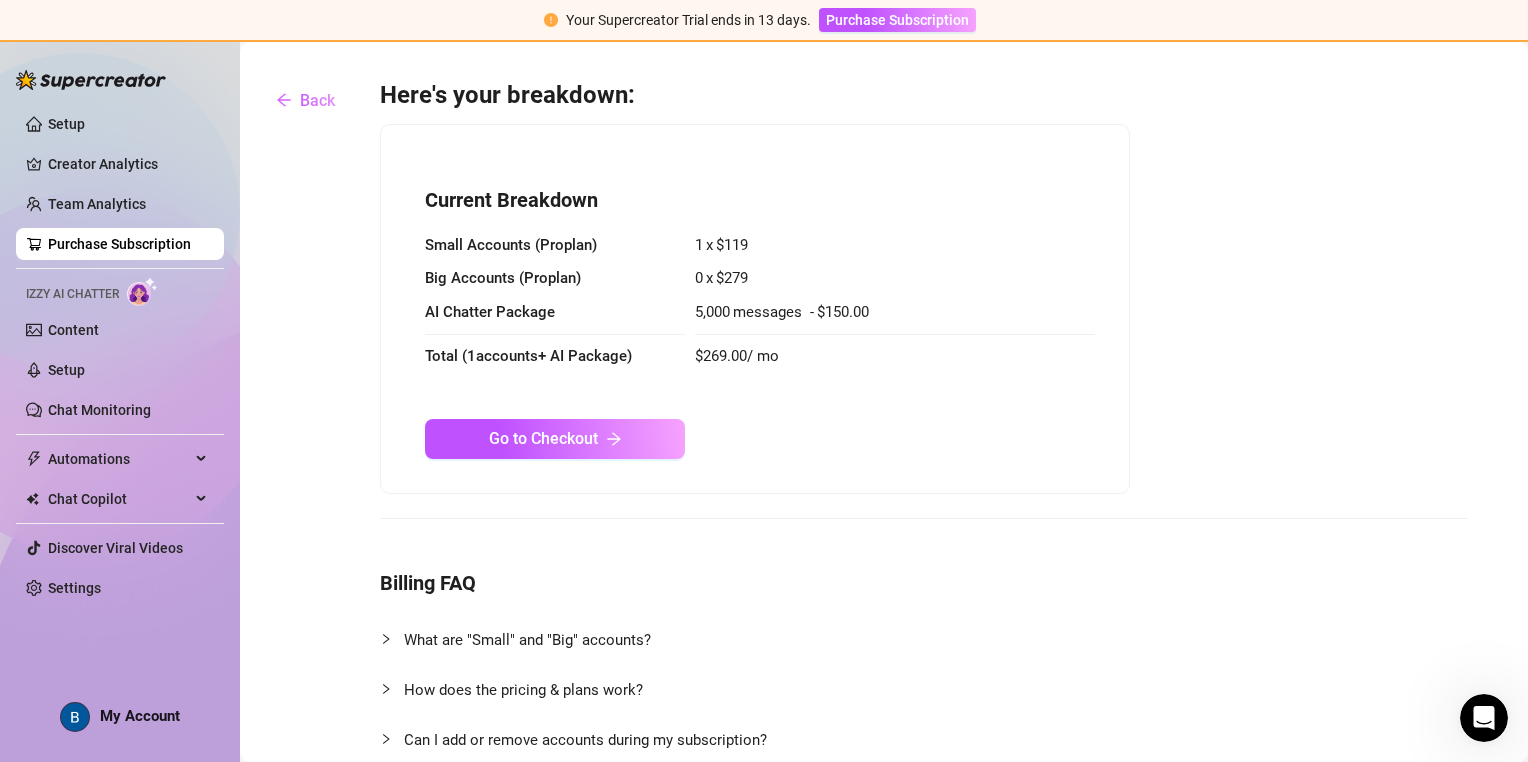 click on "Here's your breakdown: Current Breakdown Small Accounts ( Pro  plan) 1  x  $ 119 Big Accounts ( Pro  plan) 0  x  $ 279 AI Chatter Package 5,000  messages  -  $ 150.00 Total ( 1  accounts  + AI Package ) $ 269.00  / mo Go to Checkout Billing FAQ What are "Small" and "Big" accounts? How does the pricing & plans work? Can I add or remove accounts during my subscription? Can I change plans during my subscription? Where can I see my usage breakdown? Do I need to pay extra for my writers or other computers I use? What payment methods do you accept? Current Usage Breakdown Invoicing Taxes Can I cancel my subscription?" at bounding box center [884, 620] 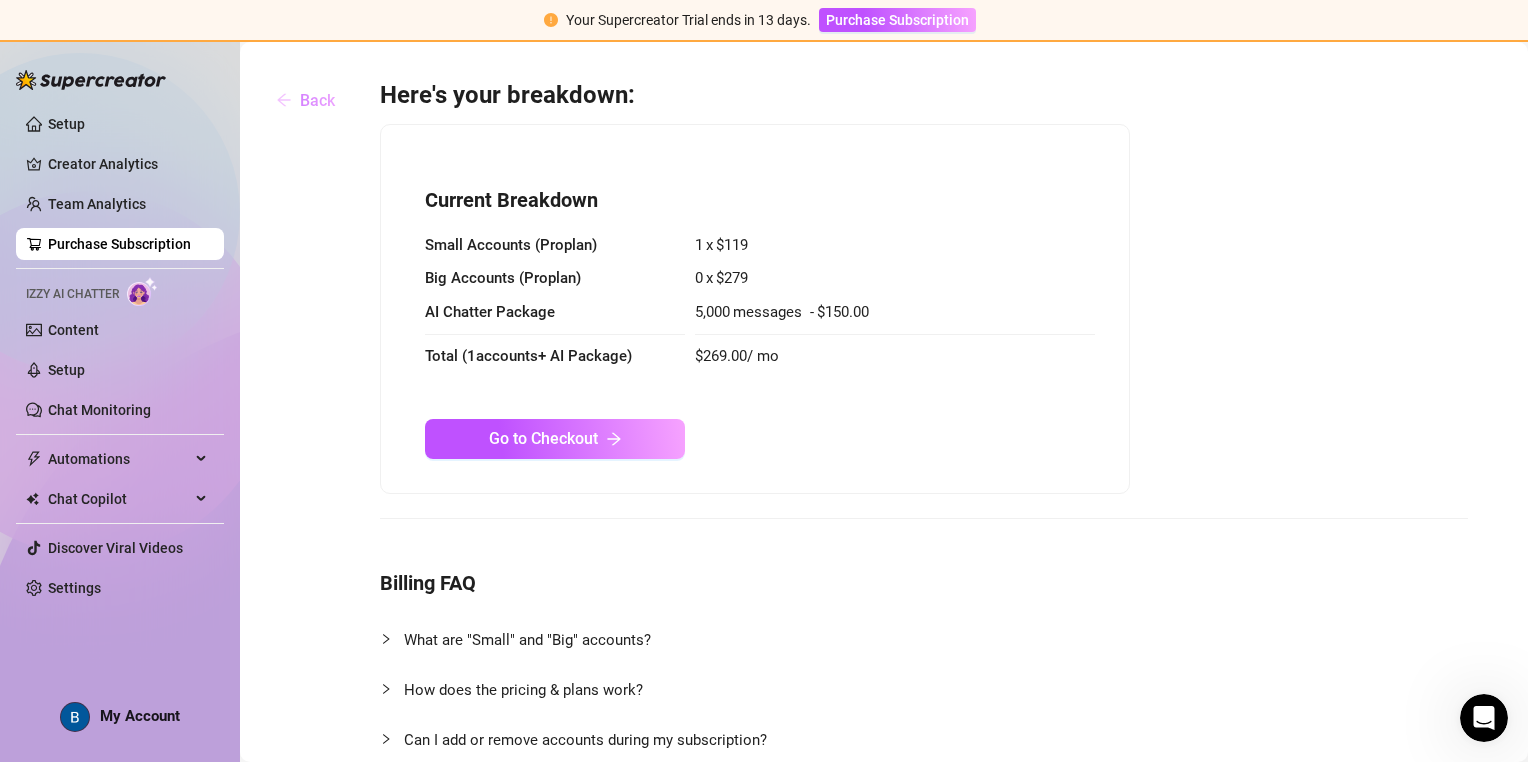 click on "Back" at bounding box center (317, 100) 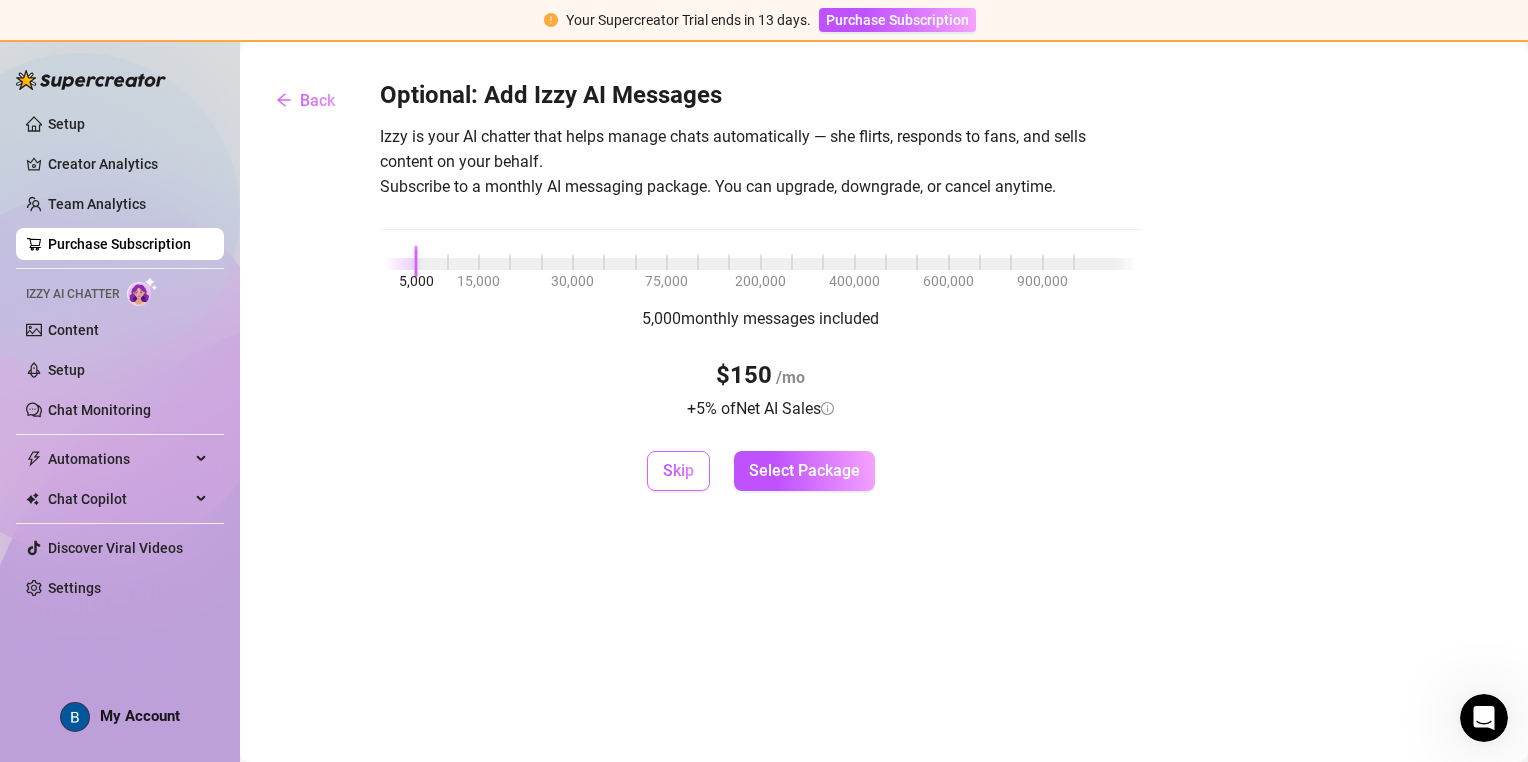 click on "Skip" at bounding box center (678, 470) 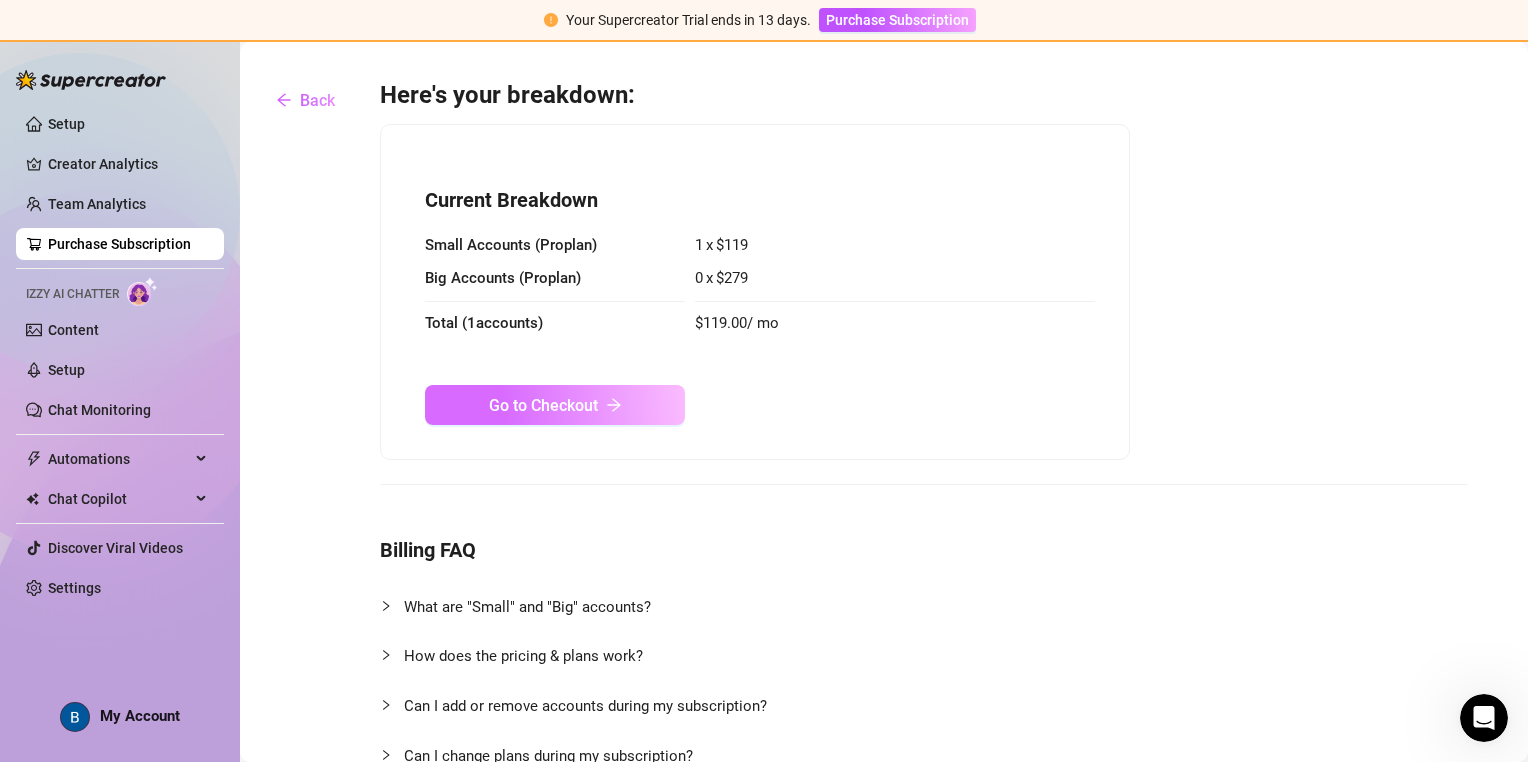 click on "Go to Checkout" at bounding box center [555, 405] 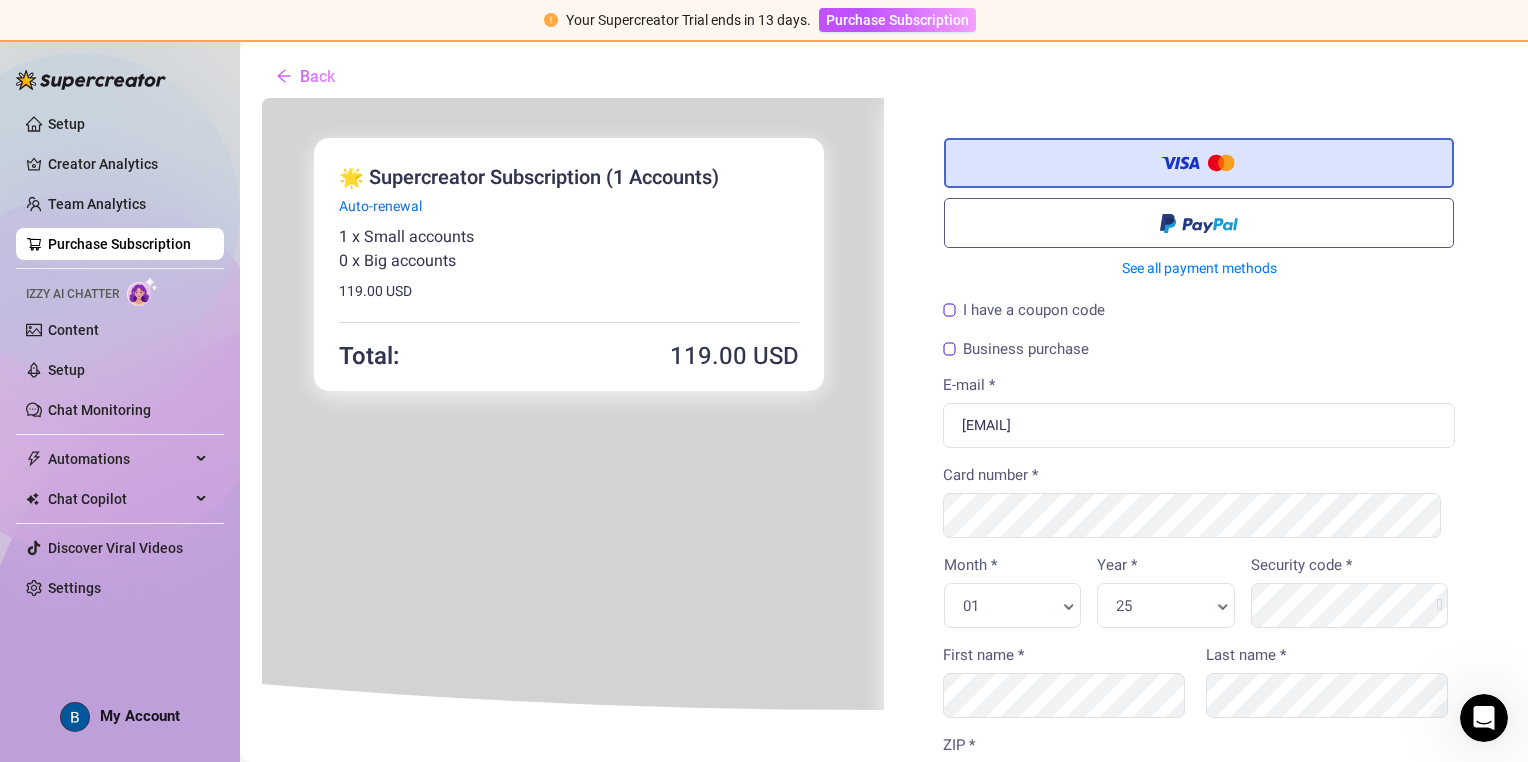 click on "Business purchase" at bounding box center [1197, 354] 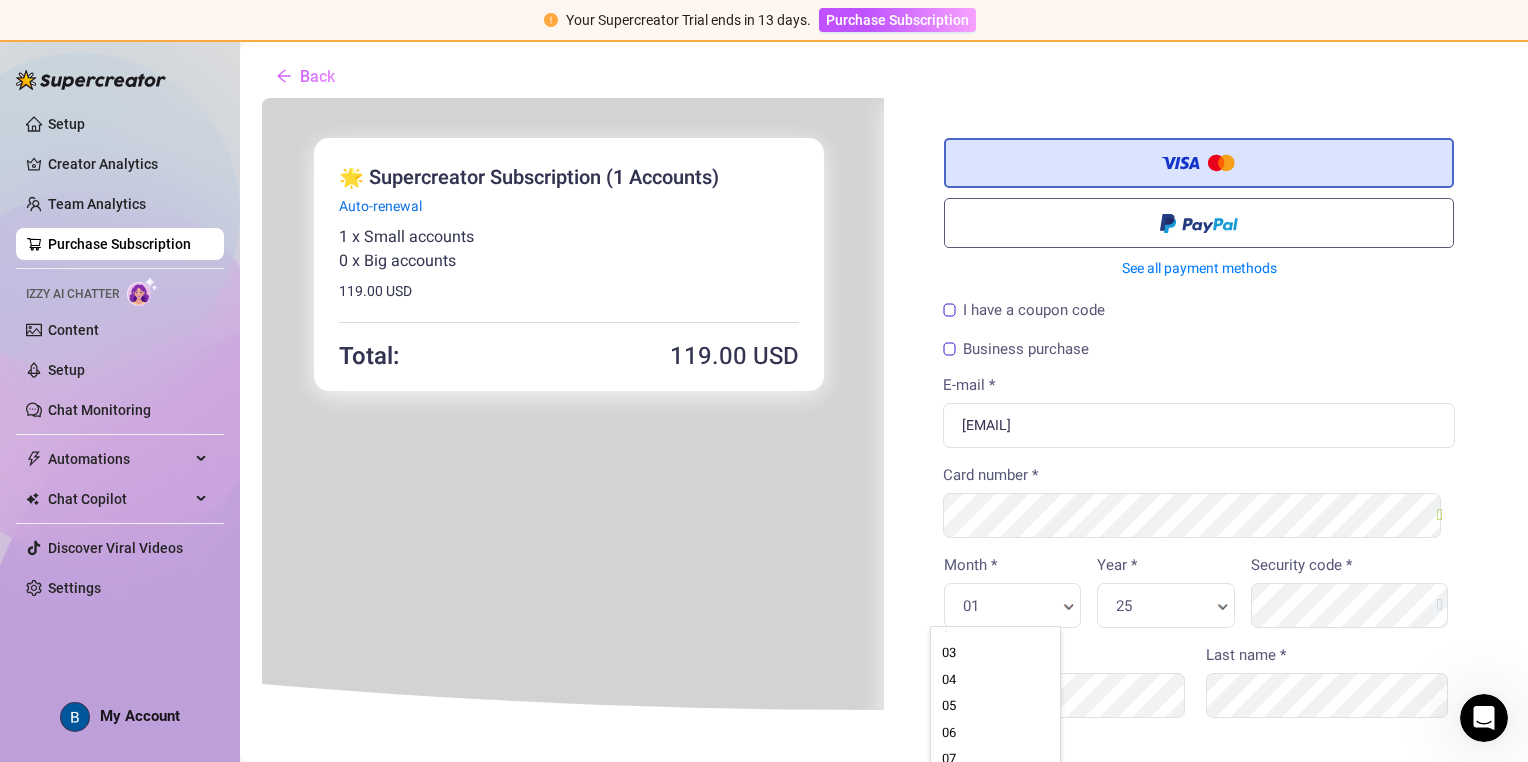scroll, scrollTop: 111, scrollLeft: 0, axis: vertical 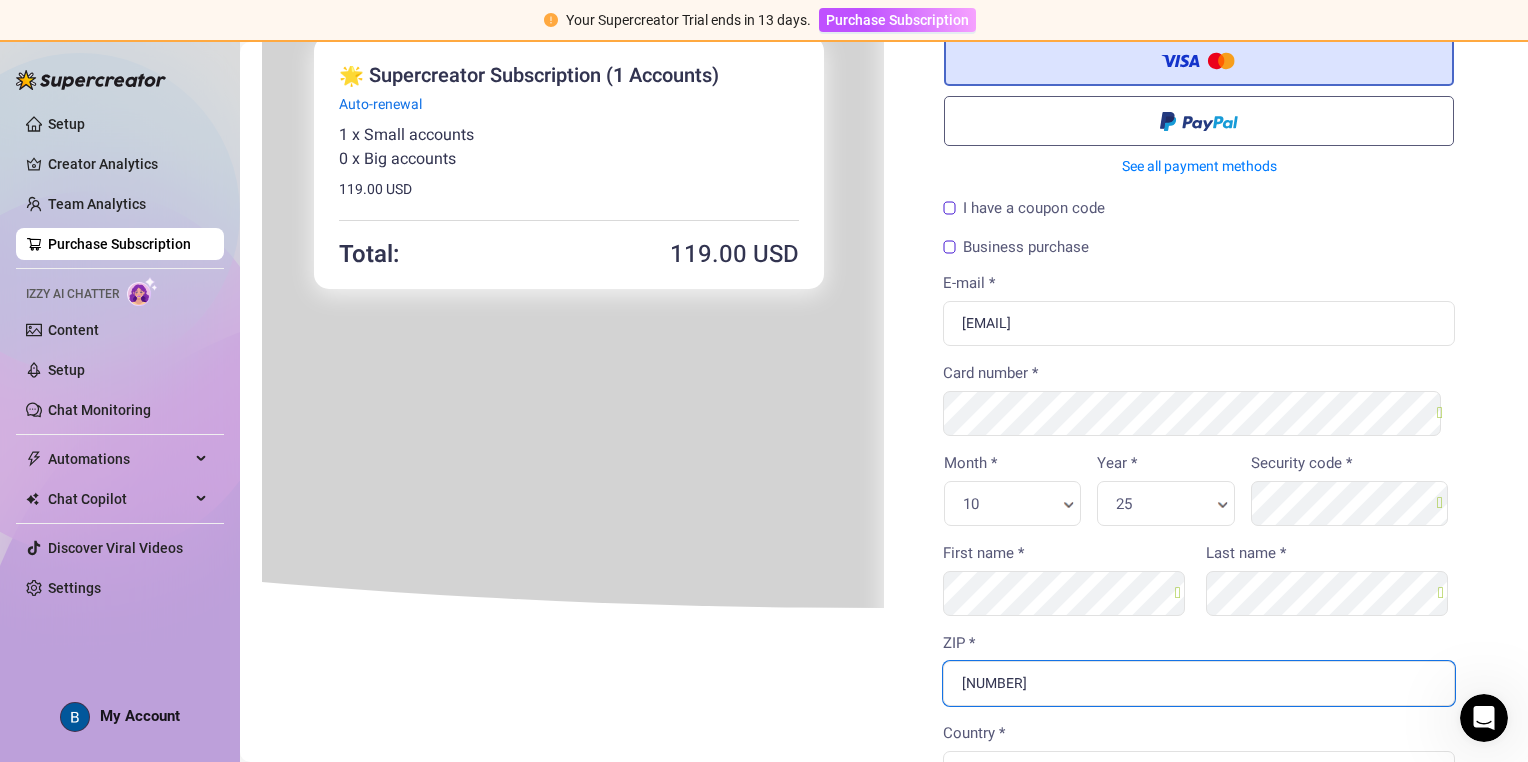 type on "96818" 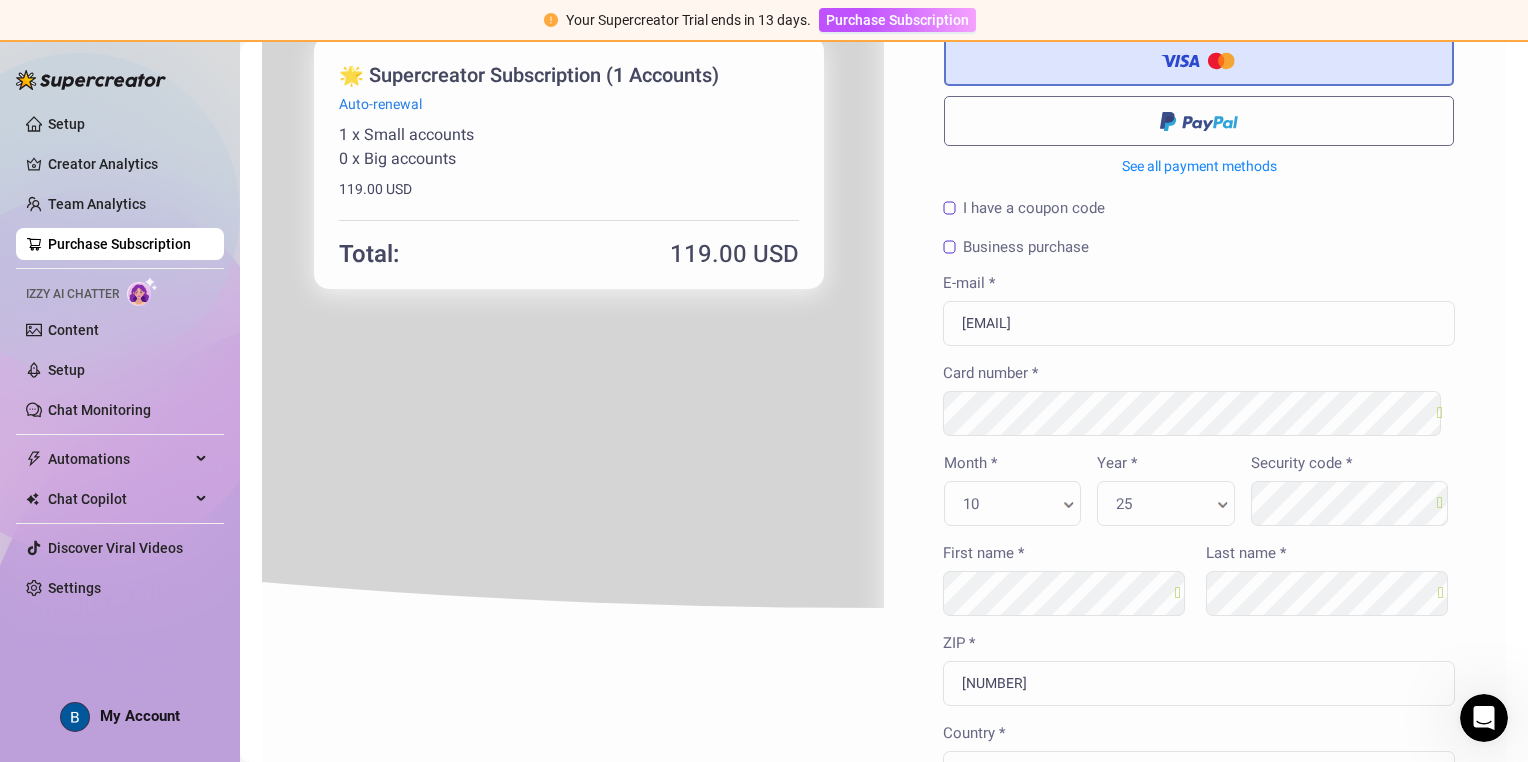 scroll, scrollTop: 650, scrollLeft: 0, axis: vertical 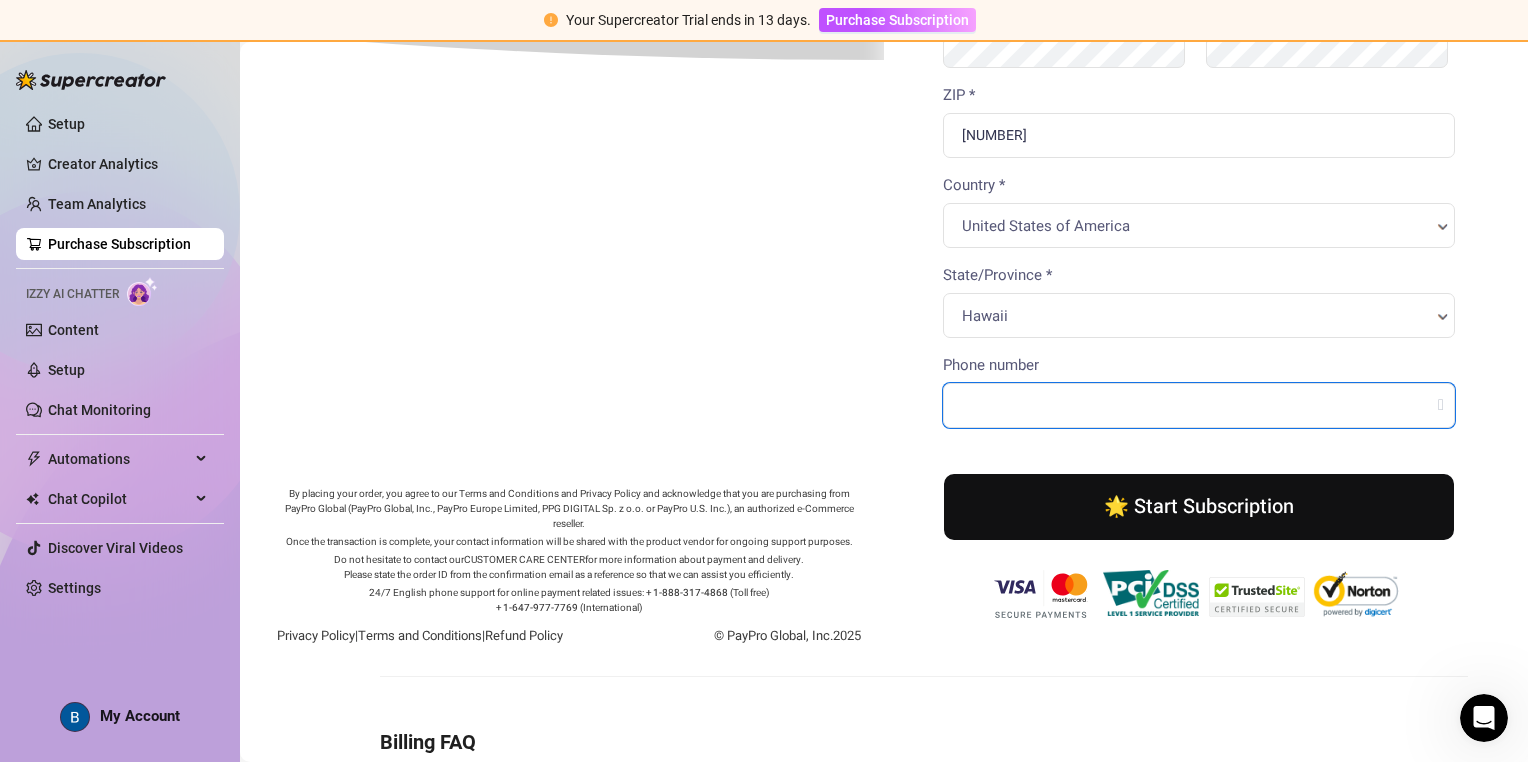 click on "Phone number" at bounding box center (1197, 403) 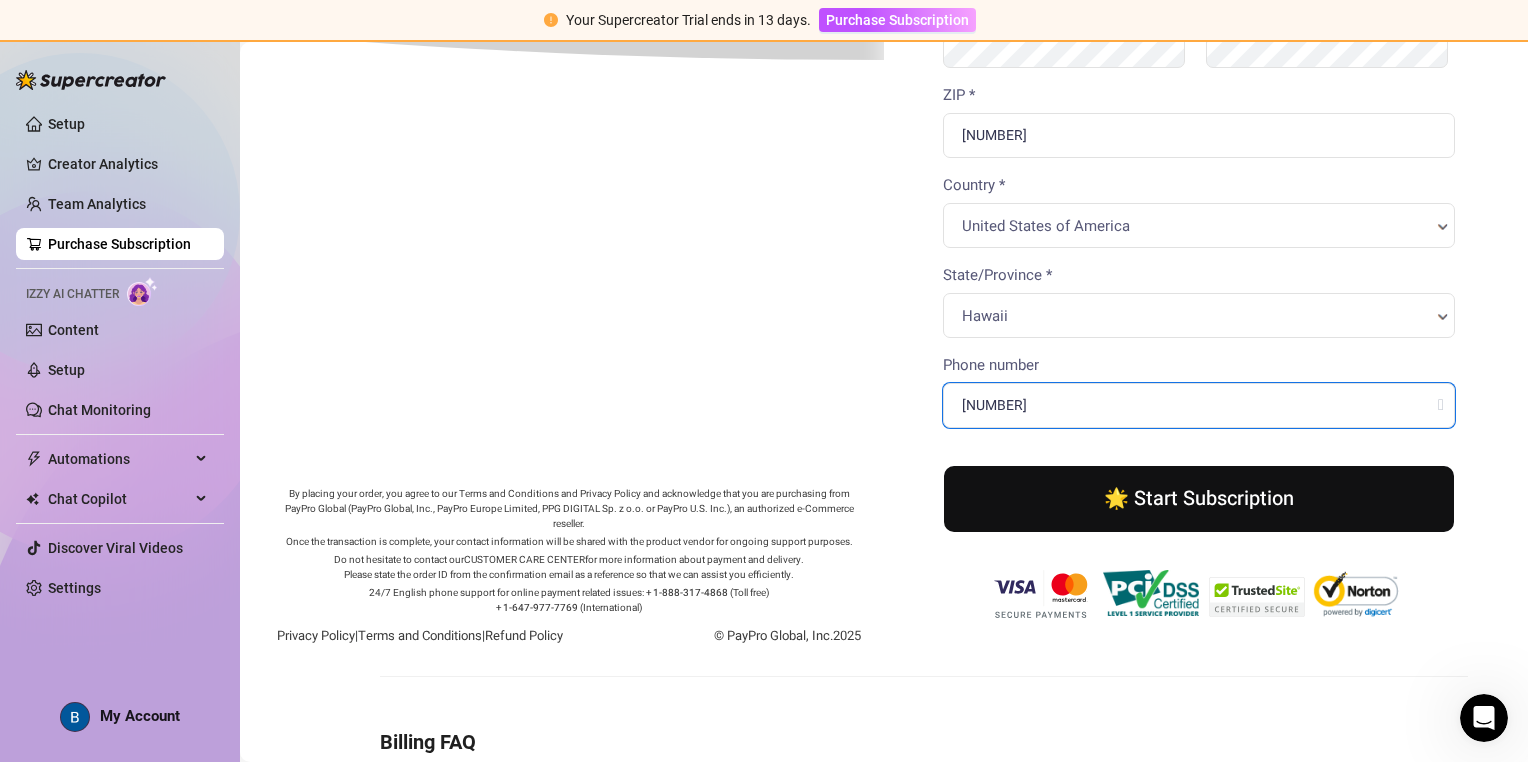 type on "8507974149" 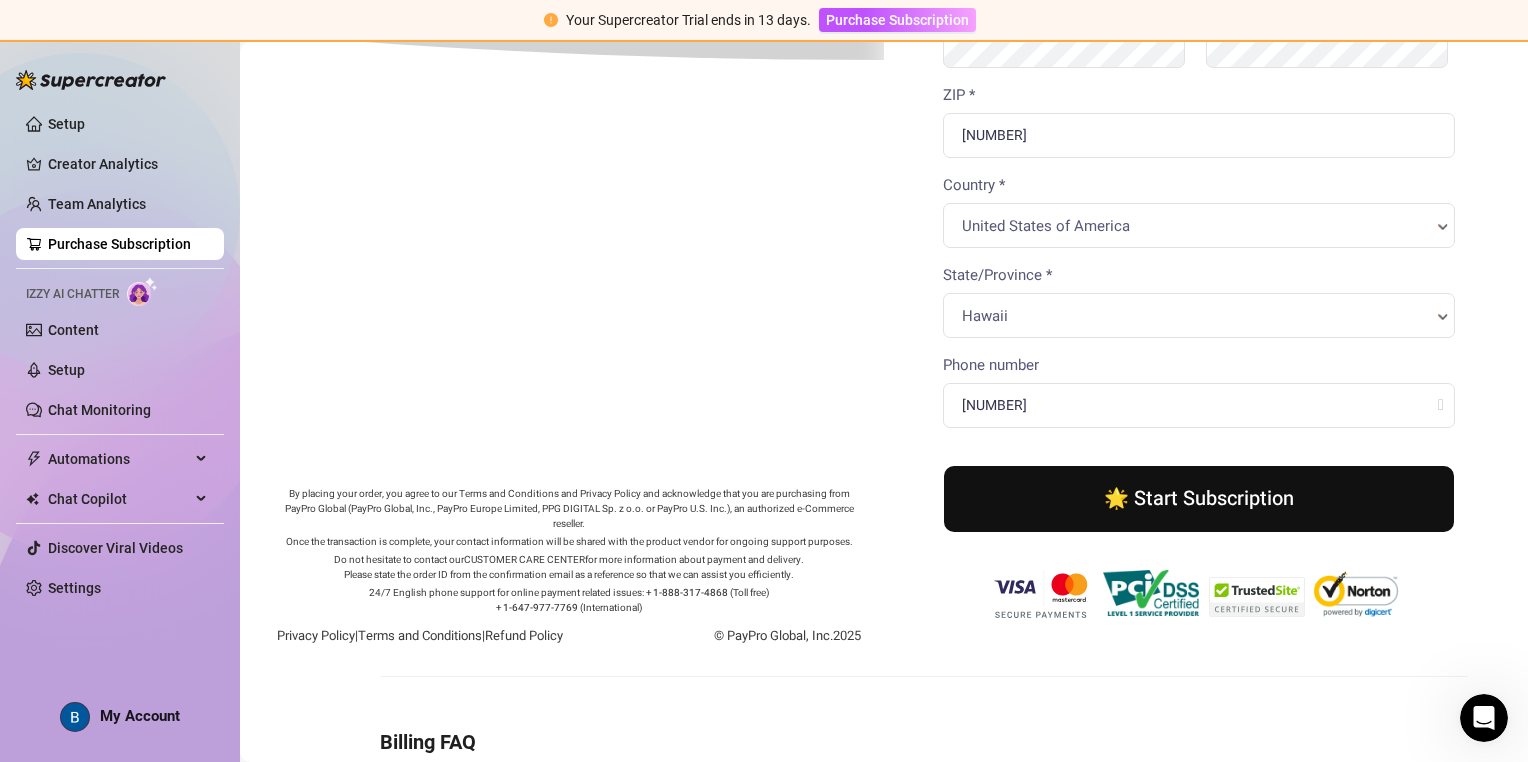 click on "🌟 Start Subscription" at bounding box center (1197, 497) 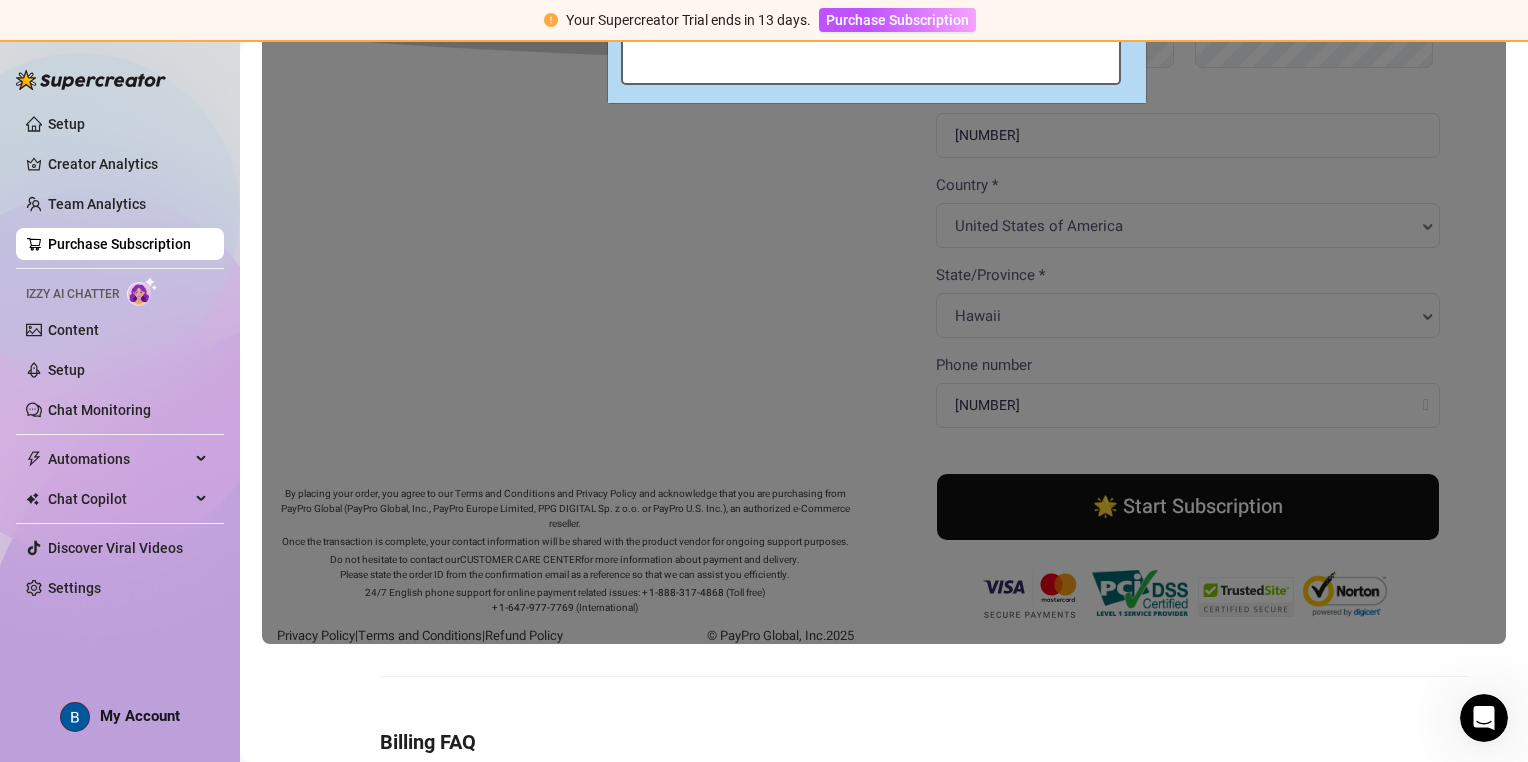 scroll, scrollTop: 531, scrollLeft: 0, axis: vertical 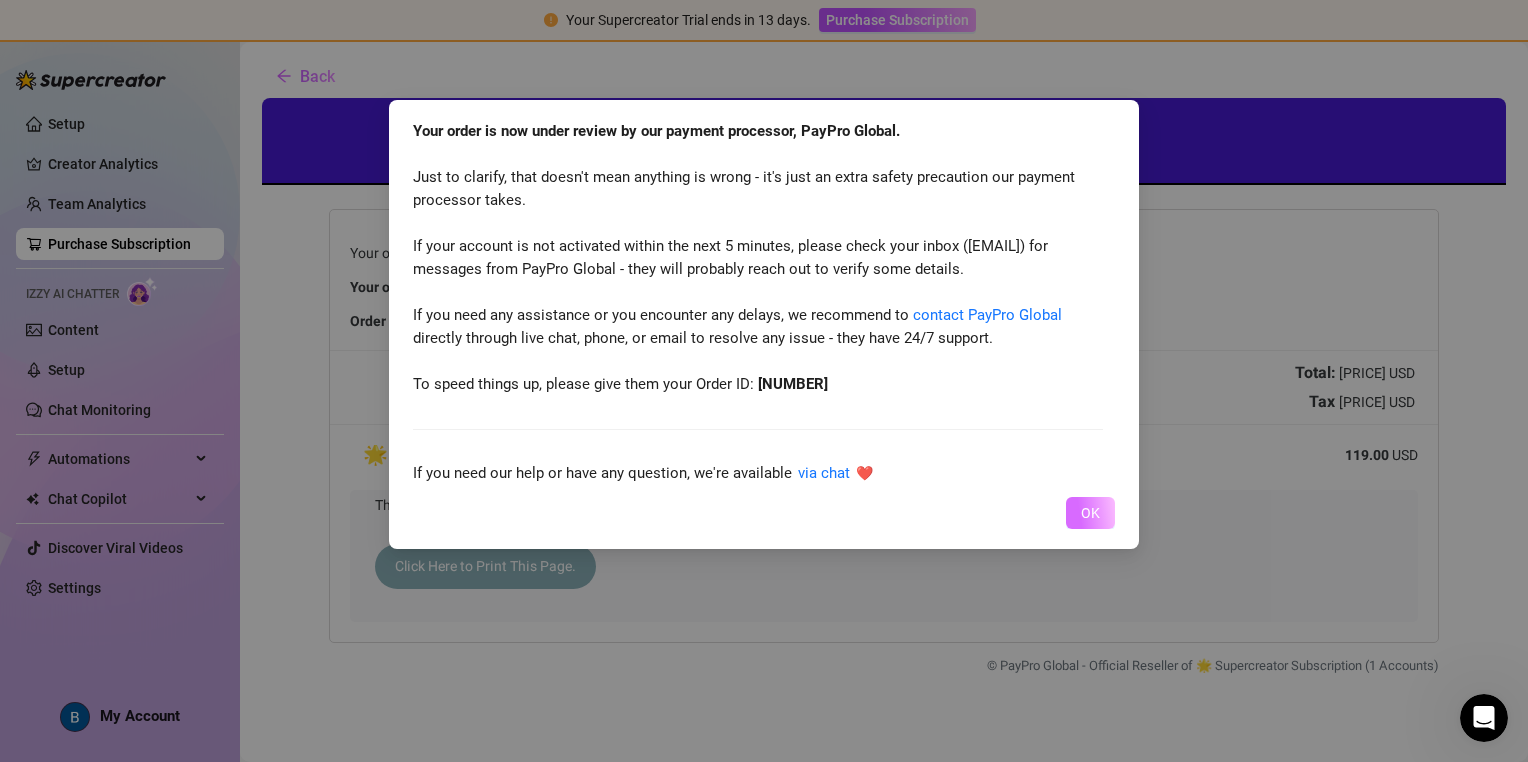 click on "OK" at bounding box center [1090, 513] 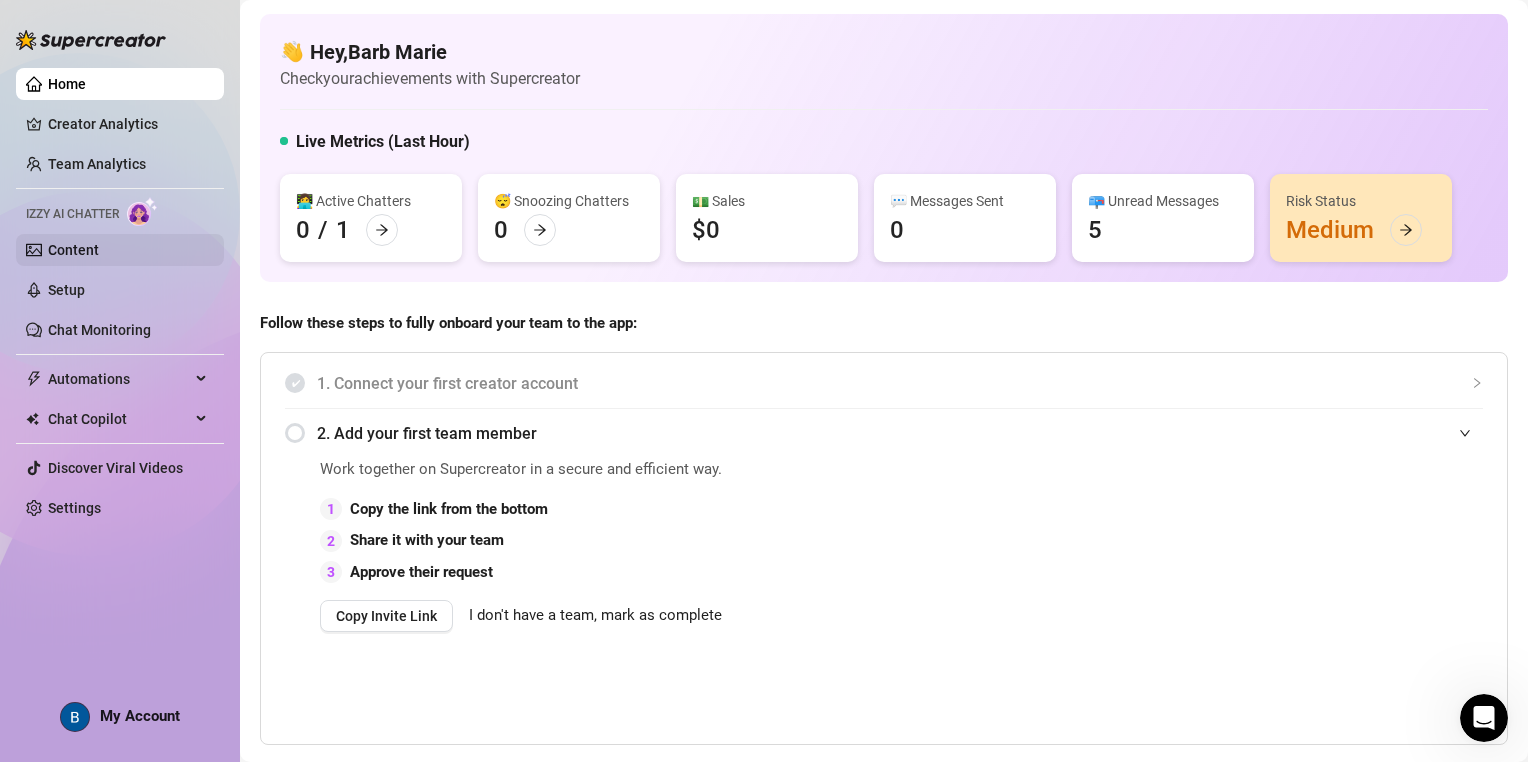 click on "Content" at bounding box center [73, 250] 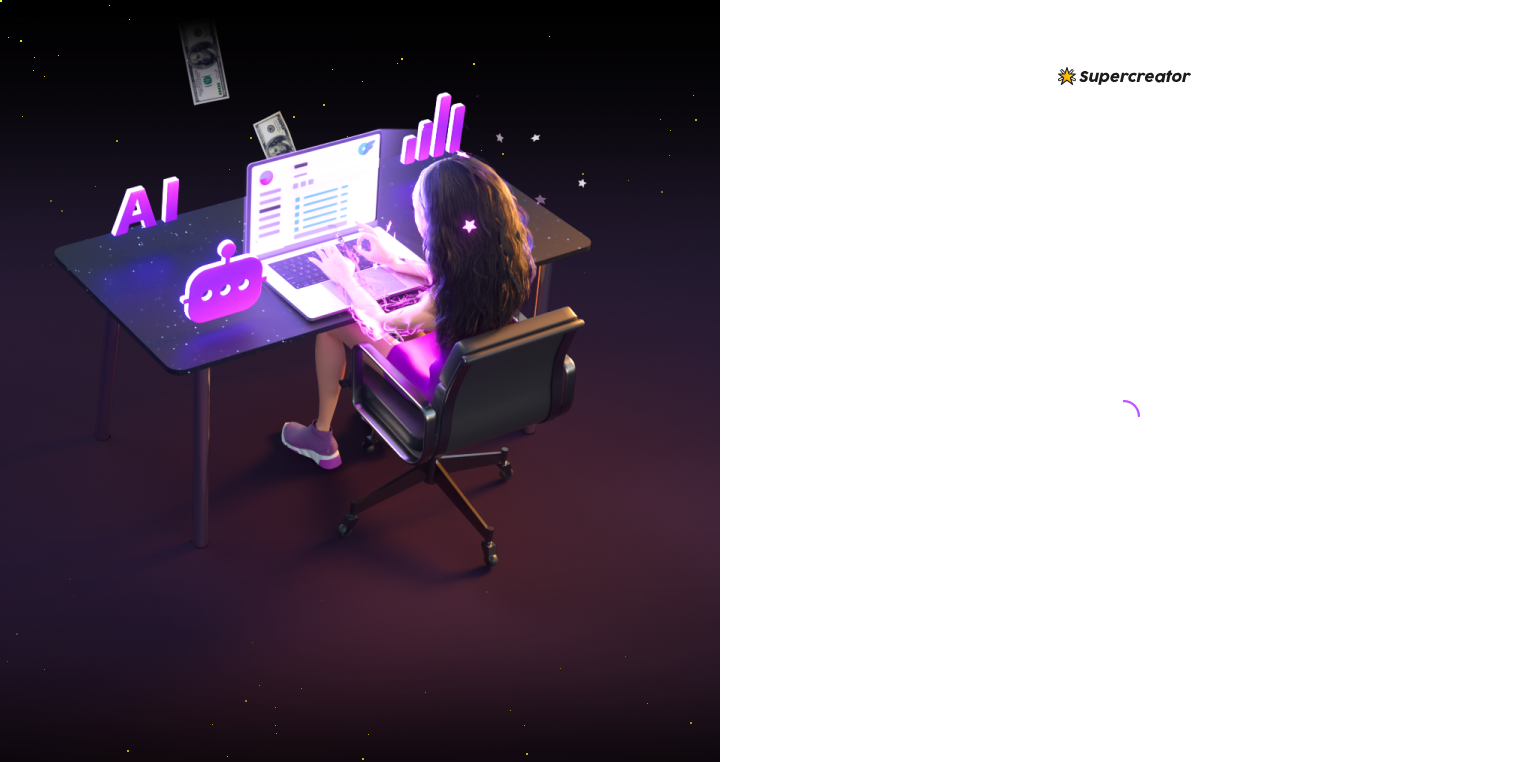scroll, scrollTop: 0, scrollLeft: 0, axis: both 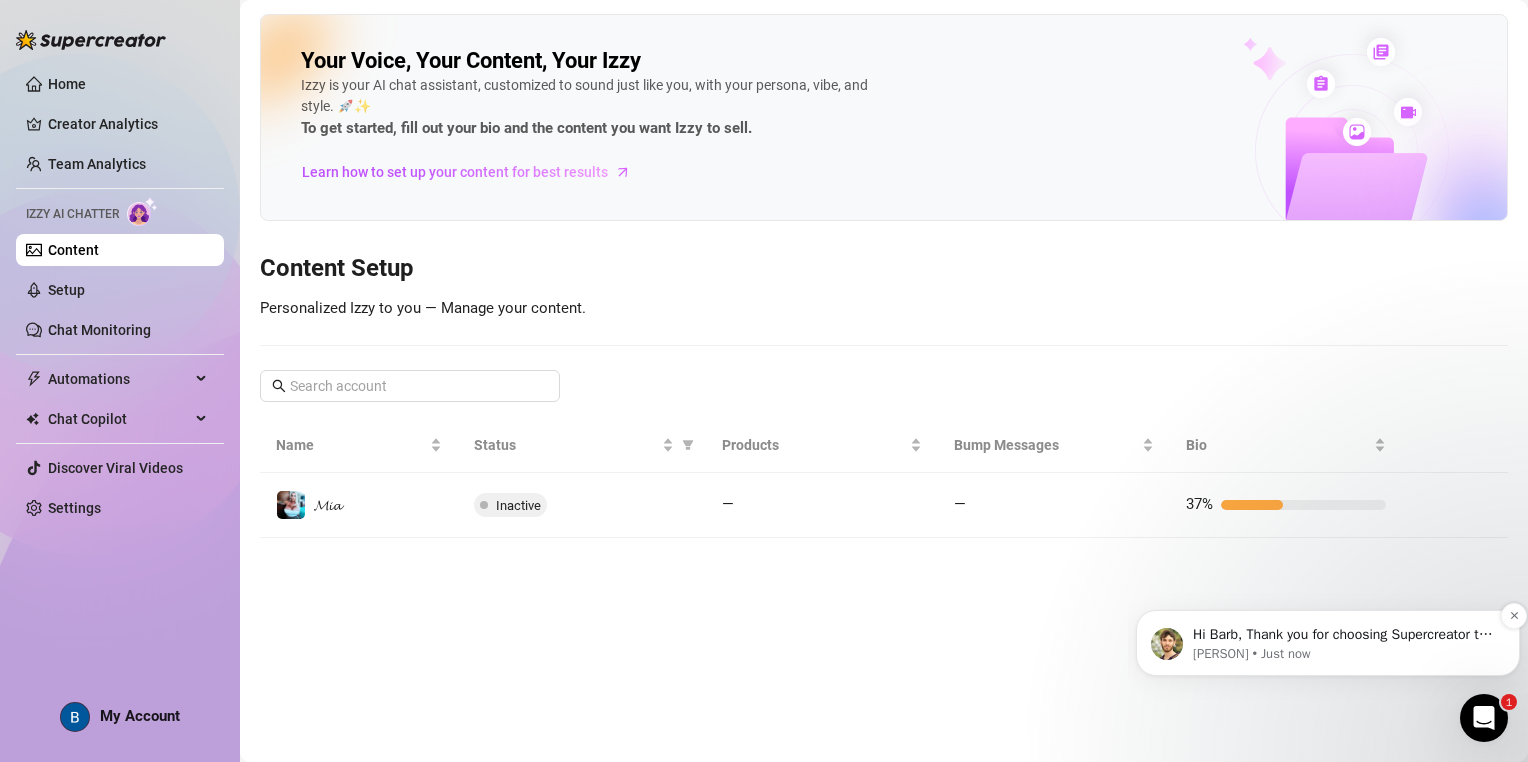 click on "Hi Barb, Thank you for choosing Supercreator to help grow your account!  You'll be charged according to your monthly plan (an invoice will be sent to your email). You can always track your billing breakdown on the billing page. We're here for you! Please don't hesitate to ask our team any questions or provide any suggestions that you may have. I would genuinely love to hear your thoughts! 💌  Look forward to building a prosperous relationship together! 🌟 All the best, Yuval, CEO" at bounding box center [1344, 635] 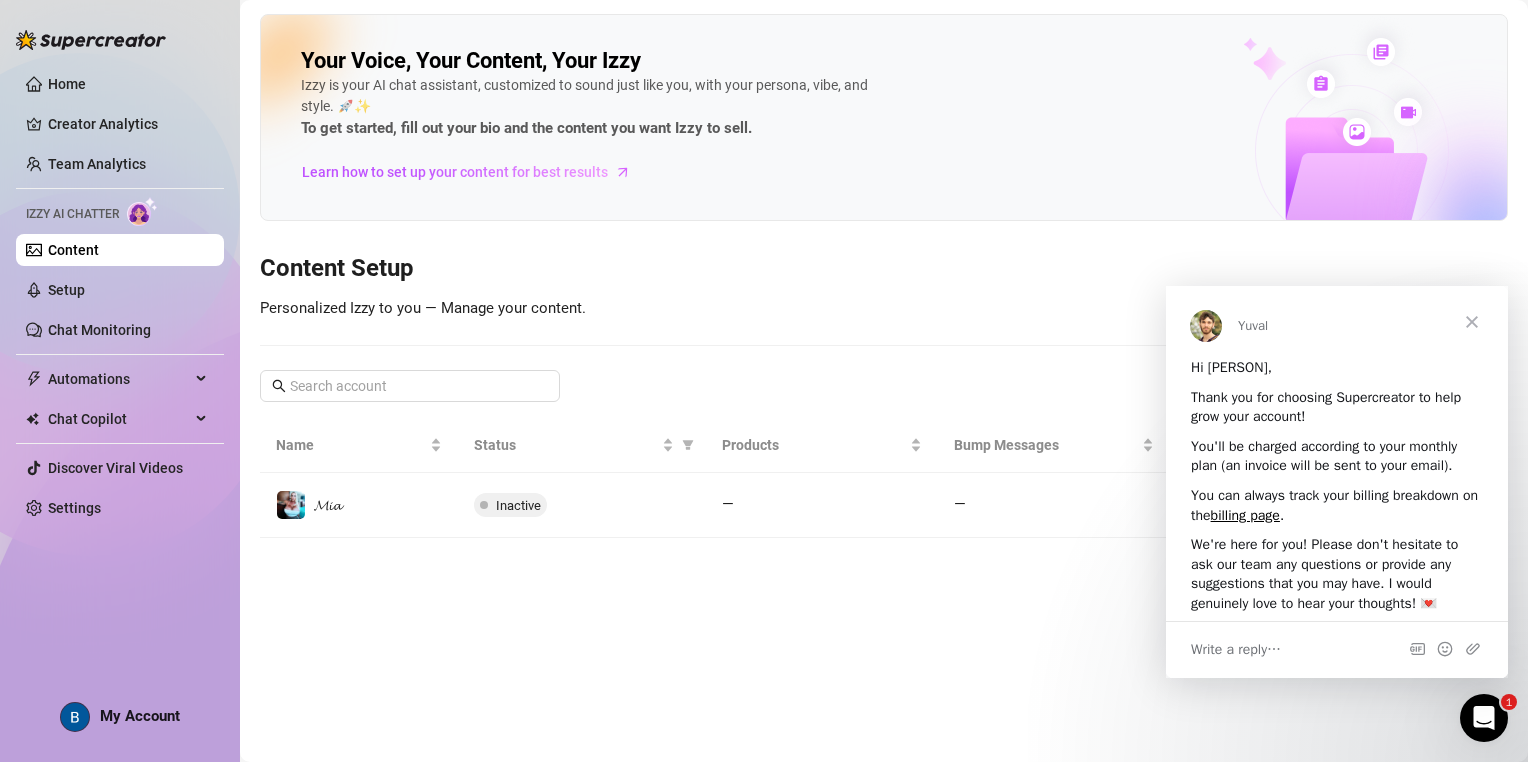 scroll, scrollTop: 0, scrollLeft: 0, axis: both 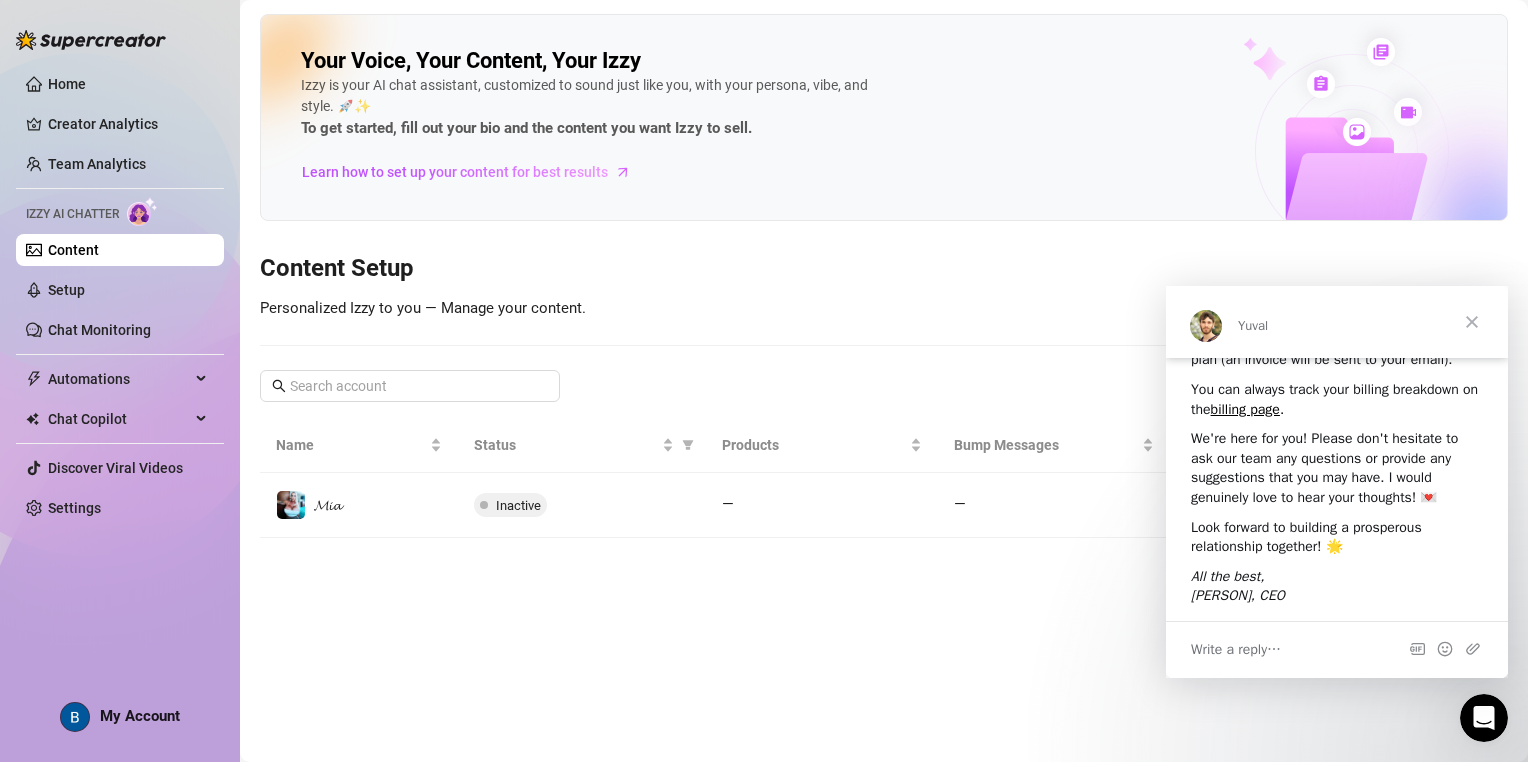 drag, startPoint x: 1504, startPoint y: 458, endPoint x: 2678, endPoint y: 875, distance: 1245.8591 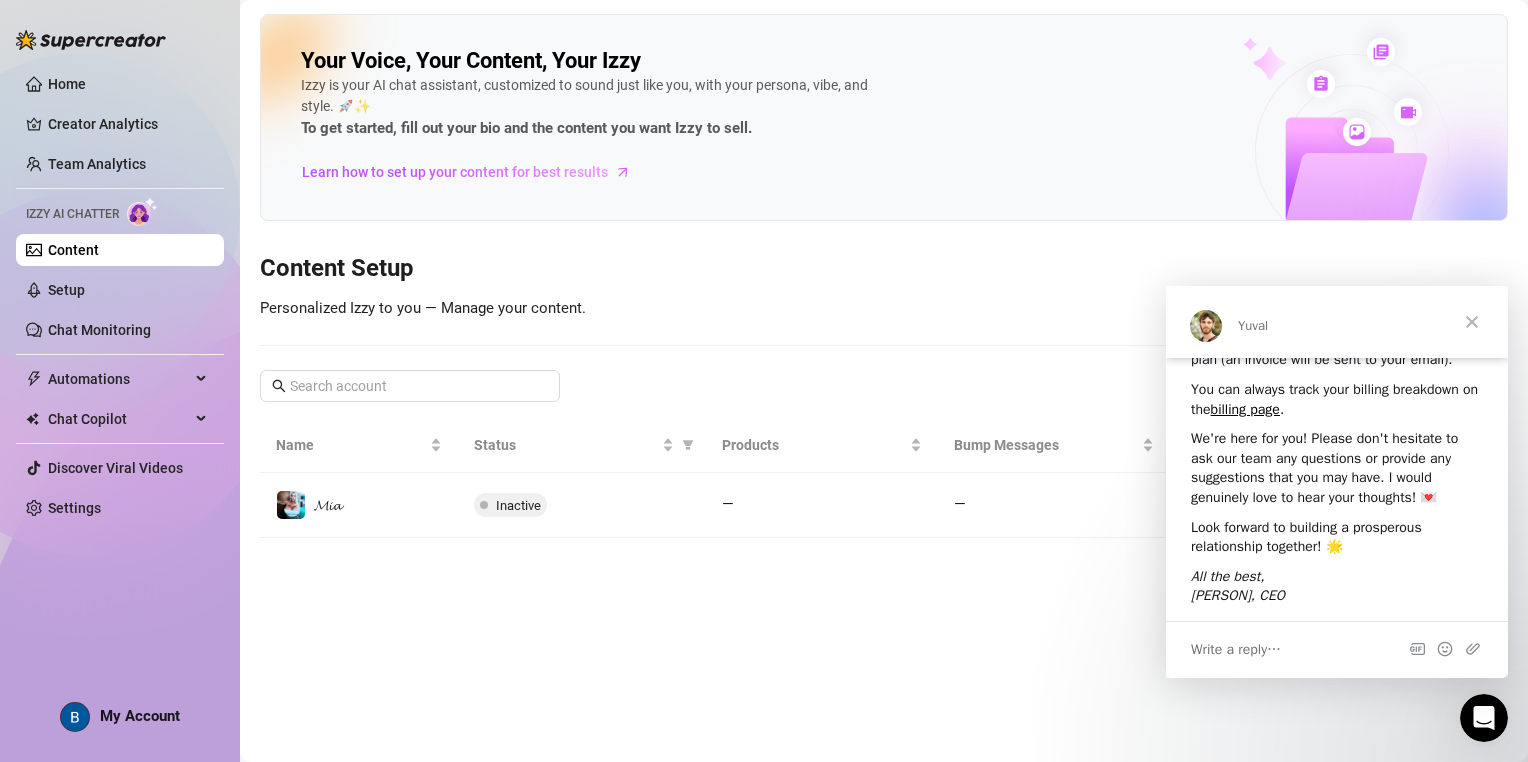 click on "Your Voice, Your Content, Your Izzy Izzy is your AI chat assistant, customized to sound just like you, with your persona, vibe, and style. 🚀✨ To get started, fill out your bio and the content you want Izzy to sell. Learn how to set up your content for best results Content Setup Personalized Izzy to you — Manage your content. Name Status Products Bump Messages Bio 𝓜𝓲𝓪 Inactive — — 37%" at bounding box center [884, 381] 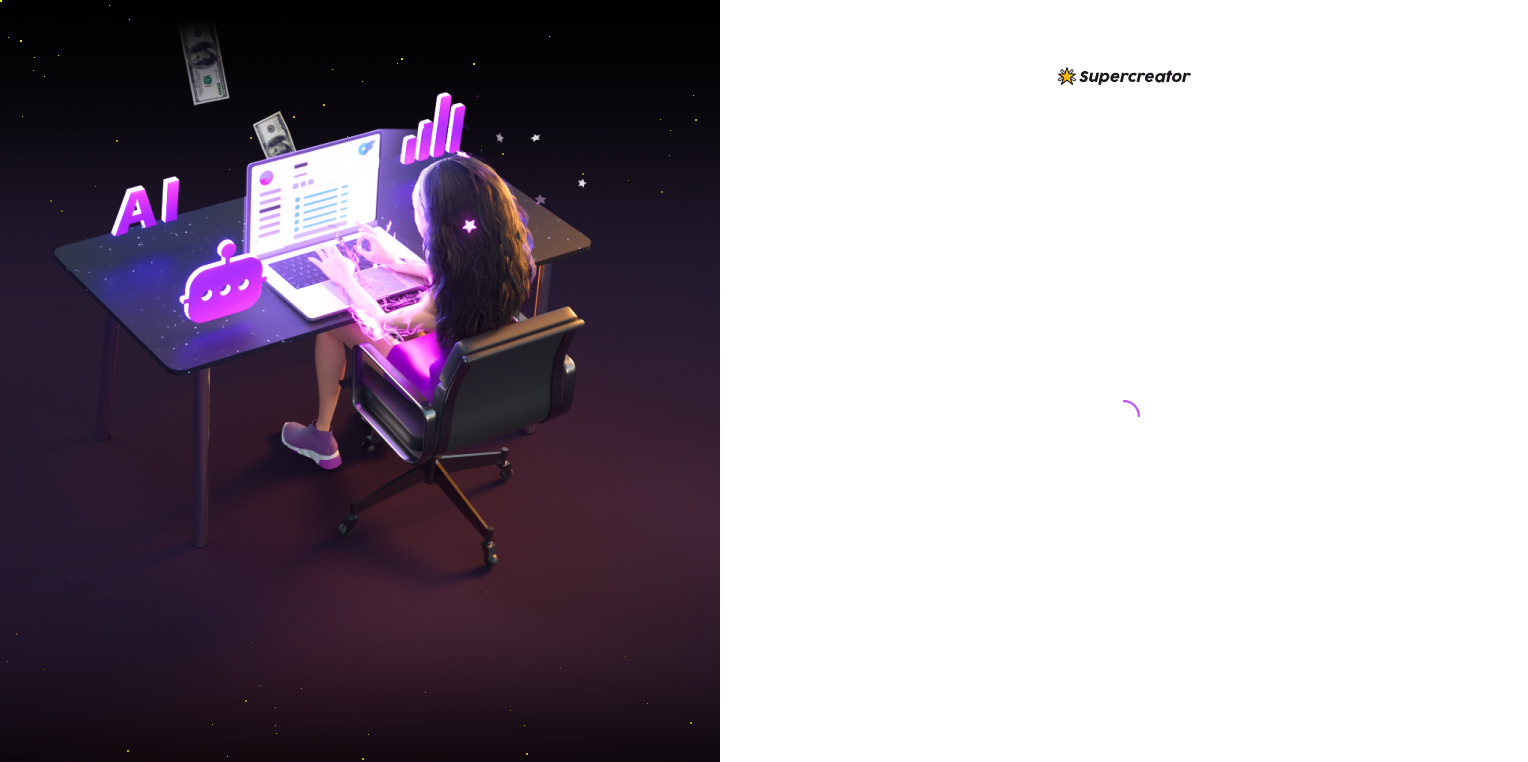 scroll, scrollTop: 0, scrollLeft: 0, axis: both 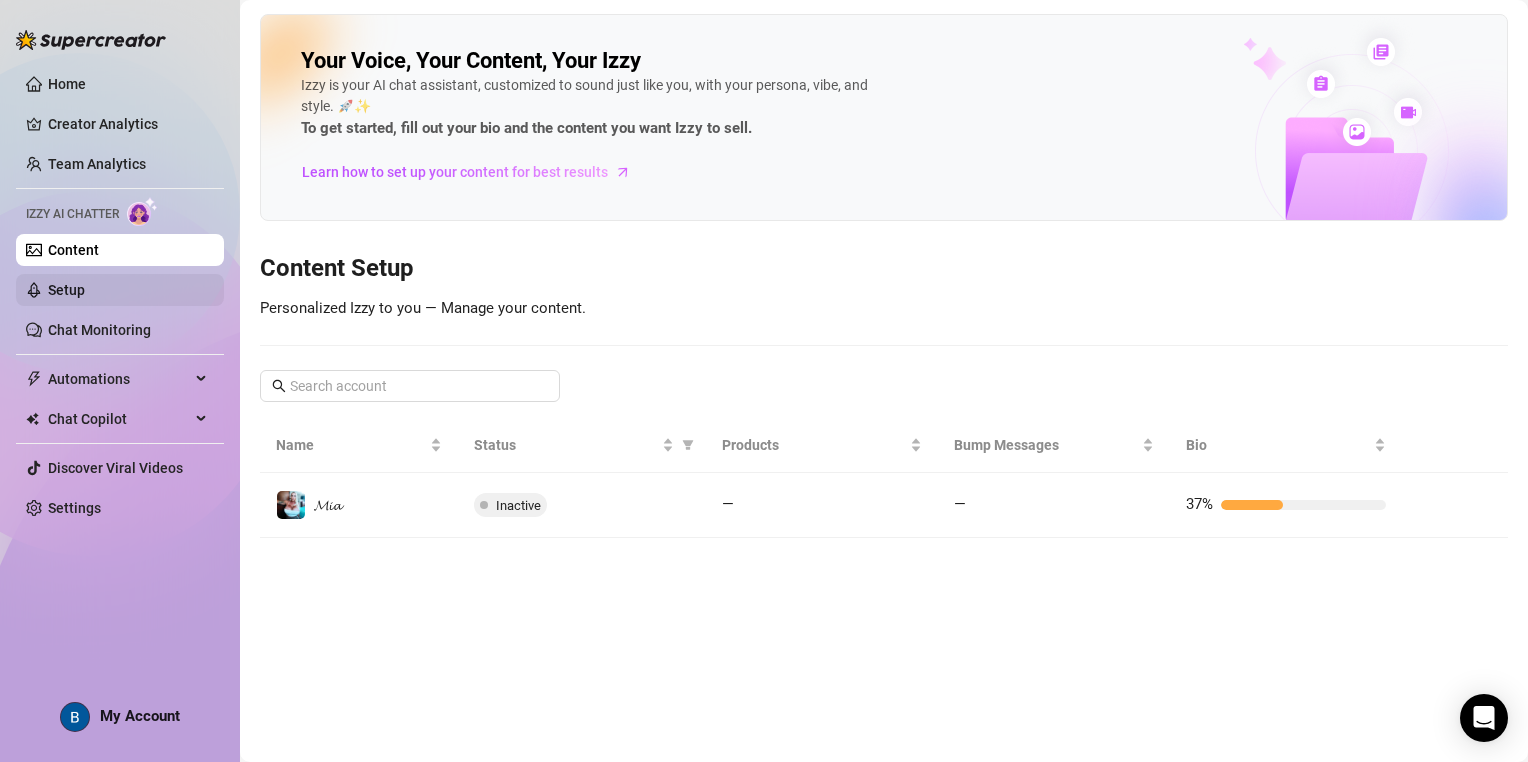 click on "Setup" at bounding box center (66, 290) 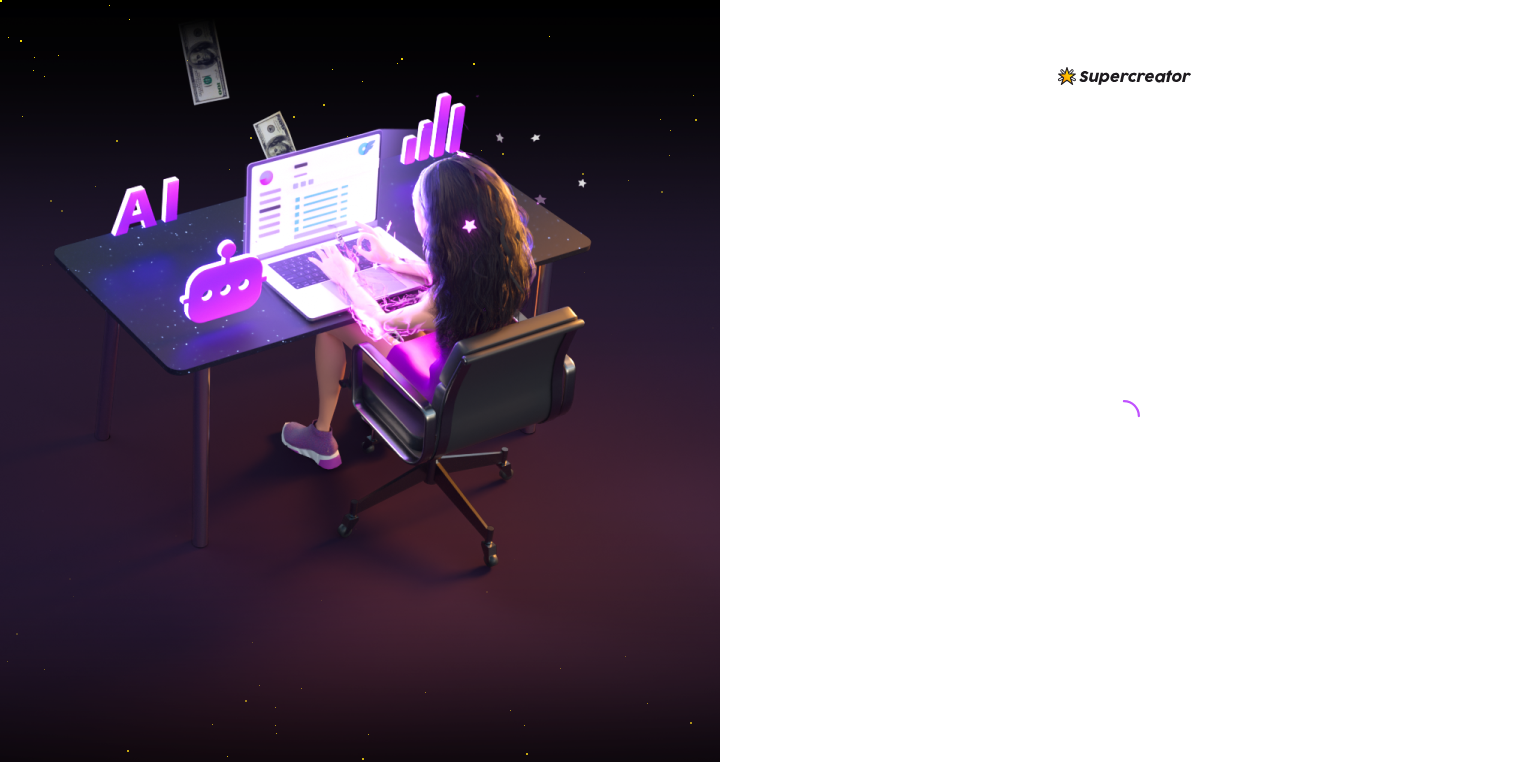 scroll, scrollTop: 0, scrollLeft: 0, axis: both 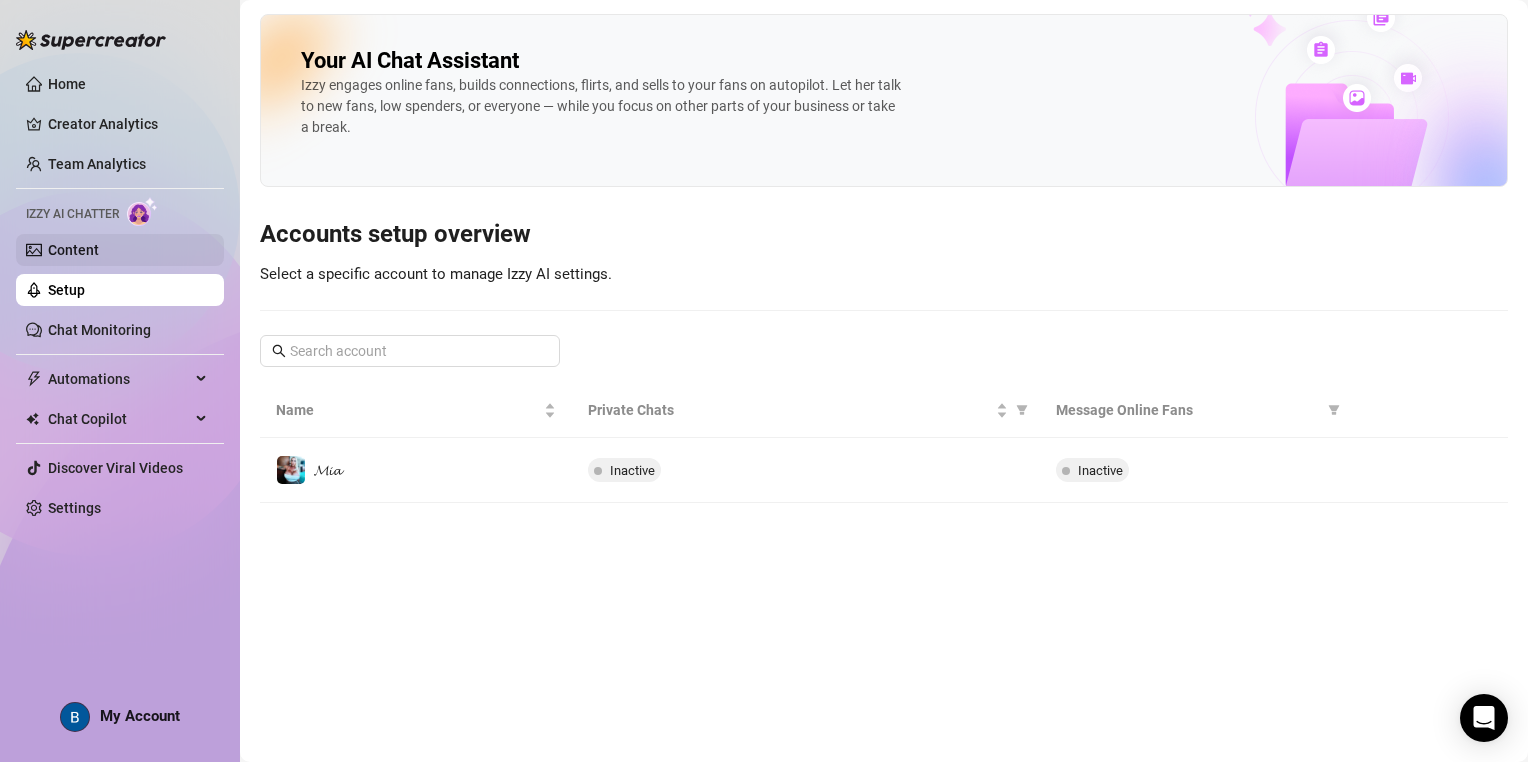 click on "Content" at bounding box center (73, 250) 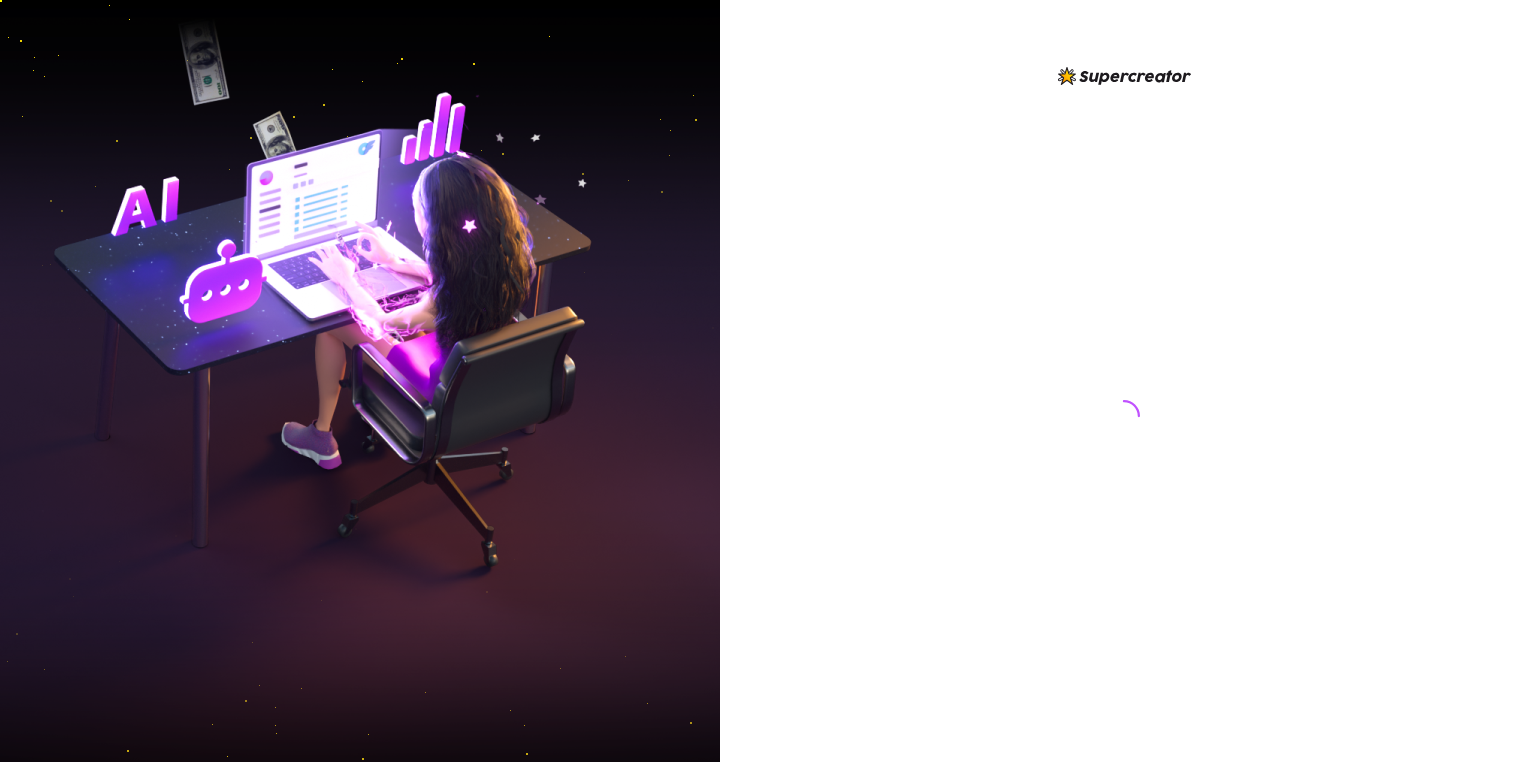 scroll, scrollTop: 0, scrollLeft: 0, axis: both 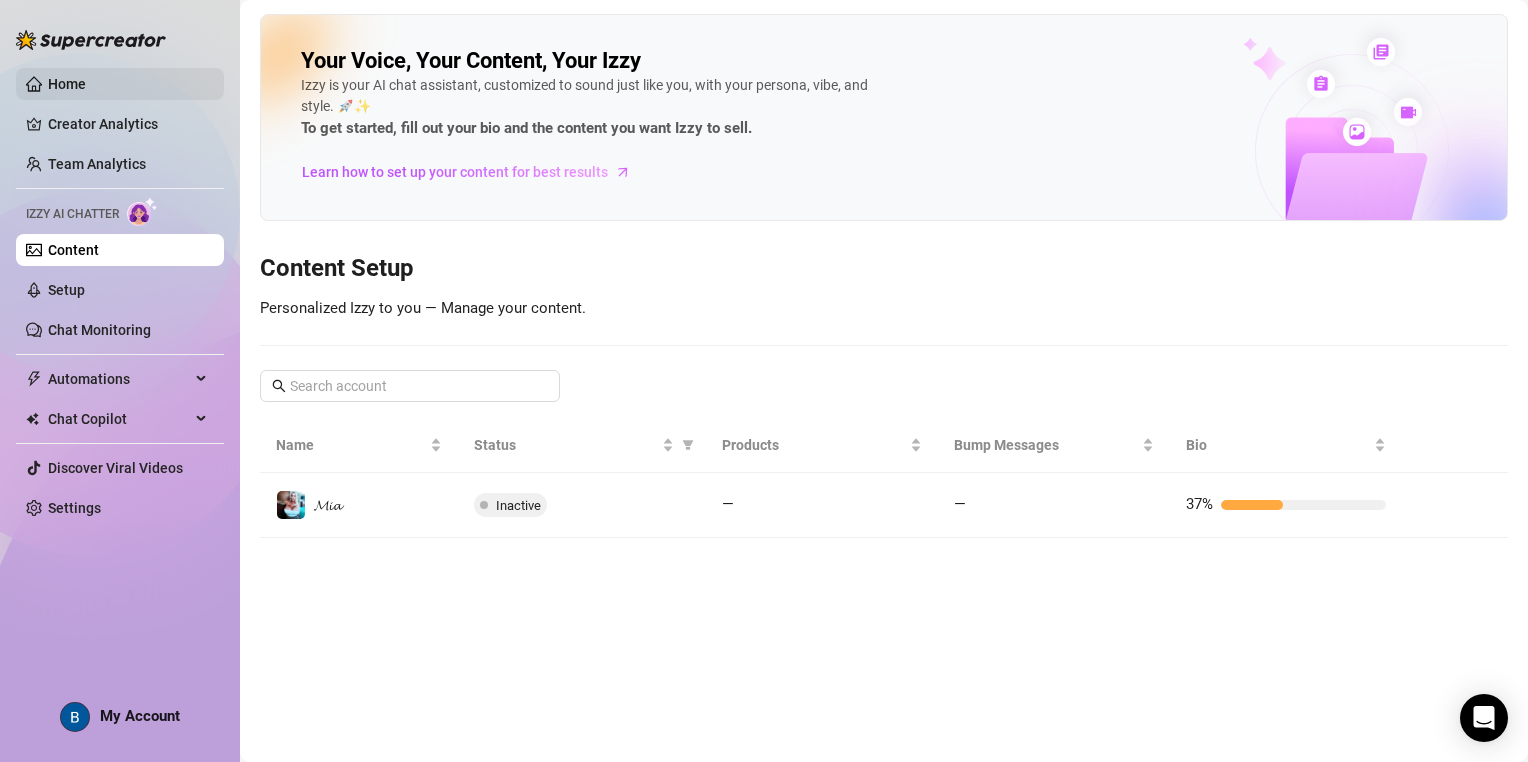 click on "Home" at bounding box center (67, 84) 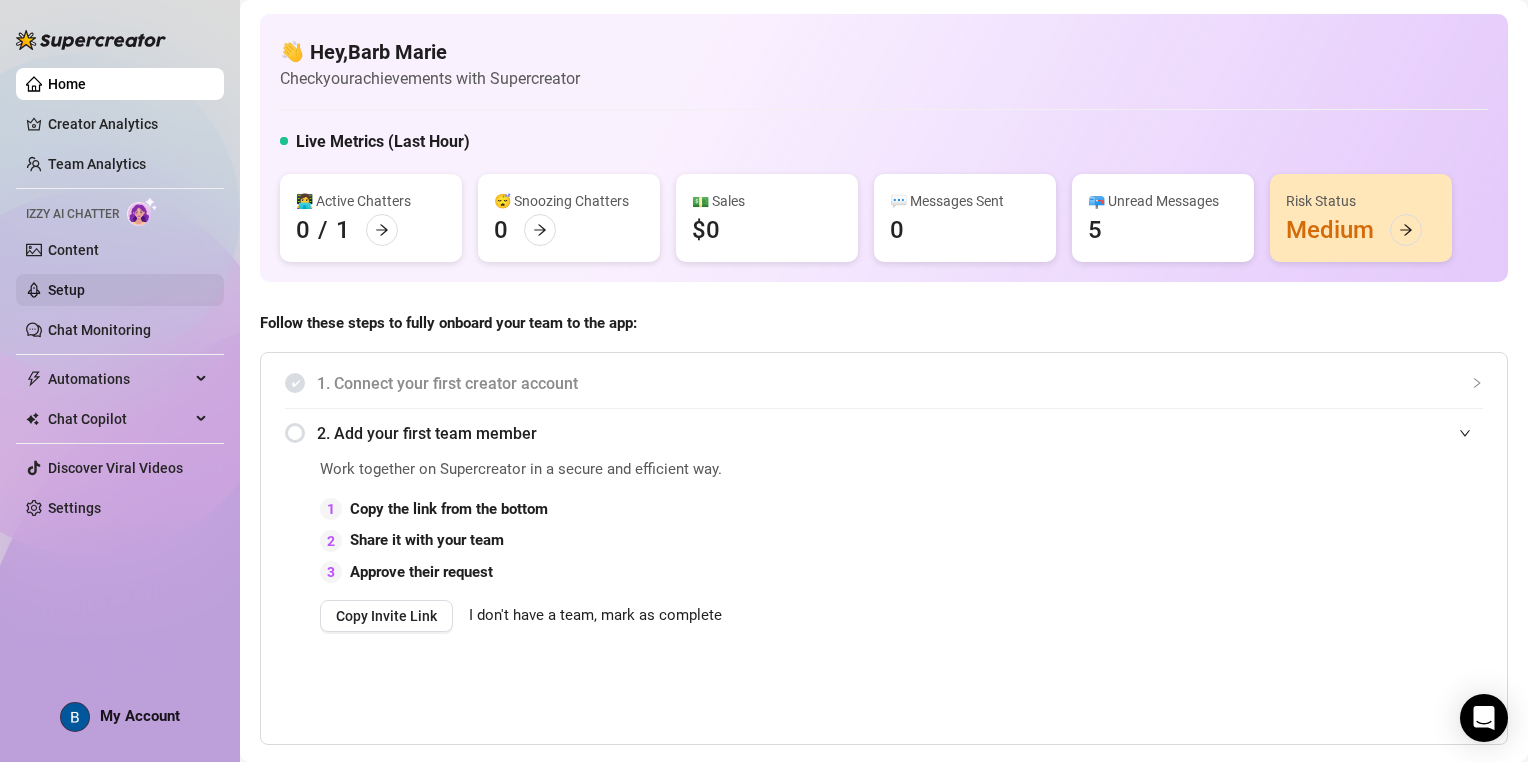 click on "Setup" at bounding box center (66, 290) 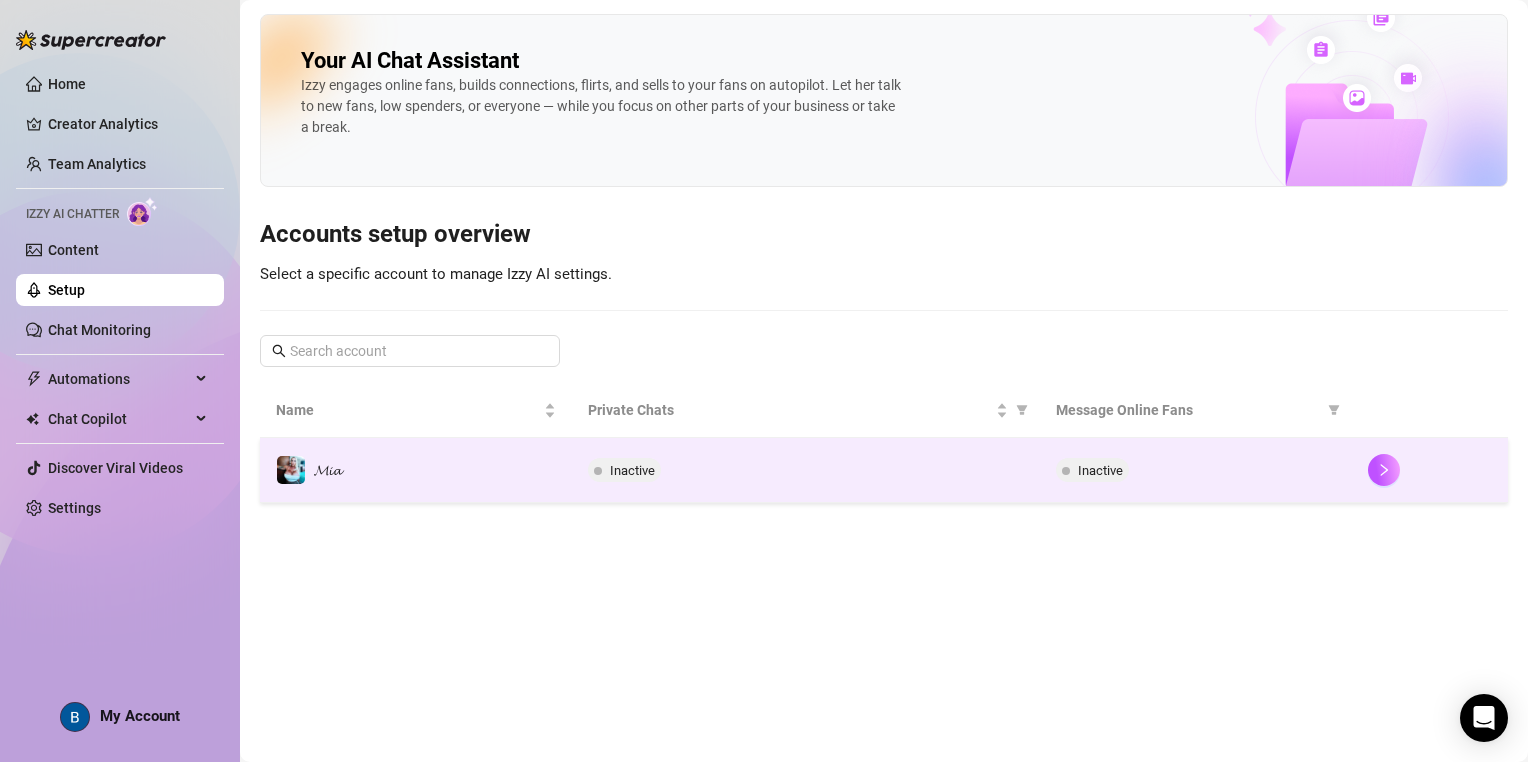 click on "𝓜𝓲𝓪" at bounding box center [416, 470] 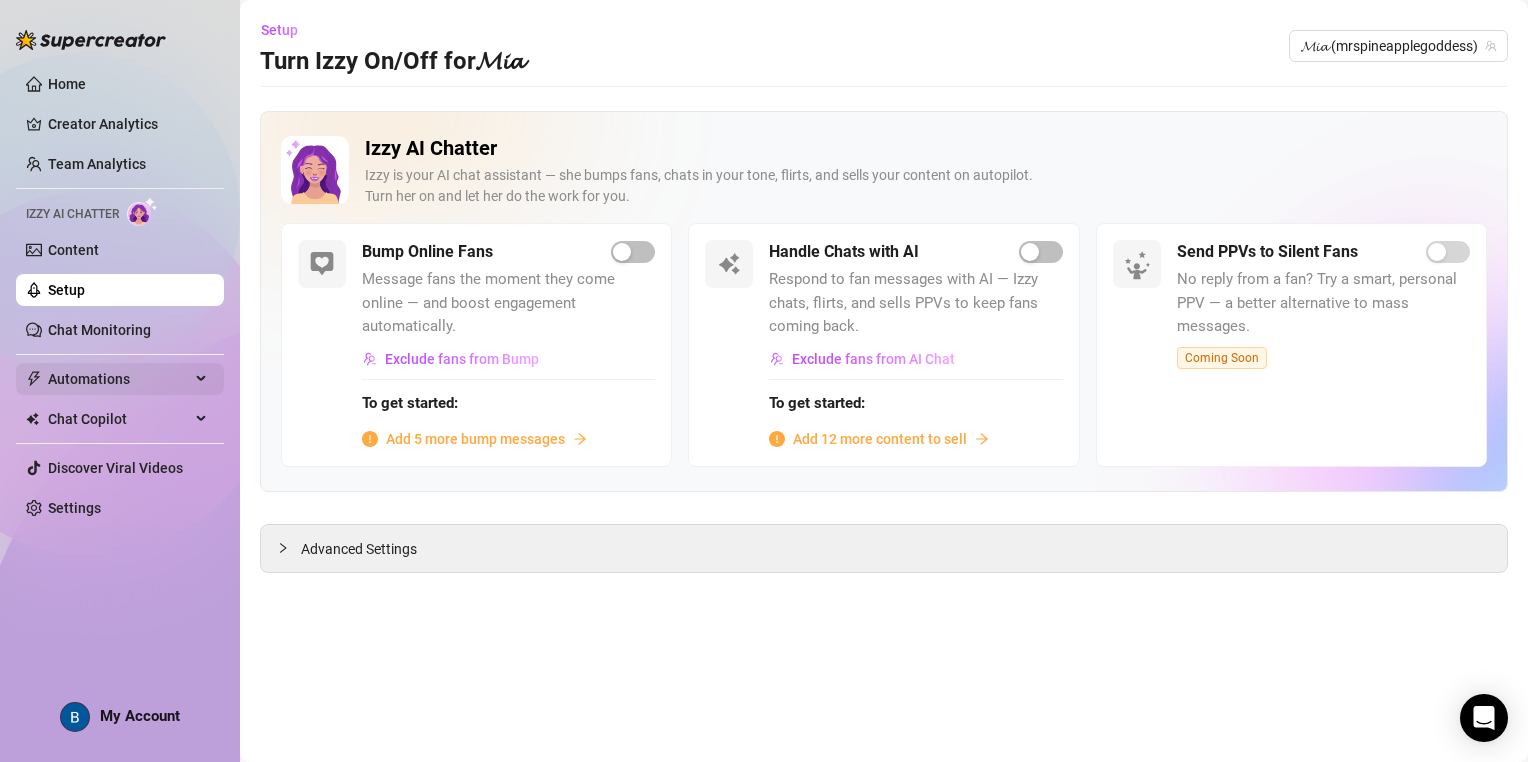 click on "Automations" at bounding box center [119, 379] 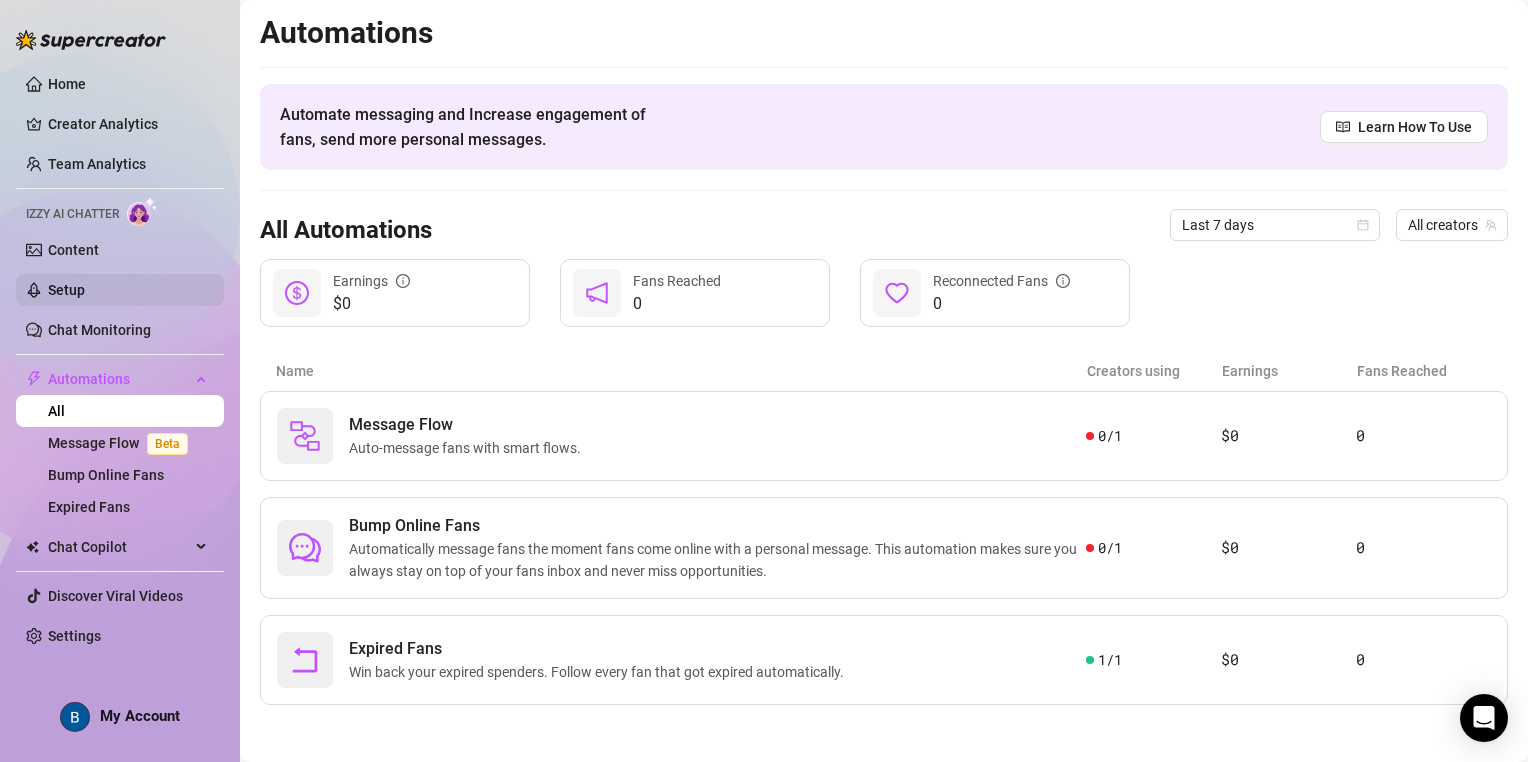 click on "Setup" at bounding box center (66, 290) 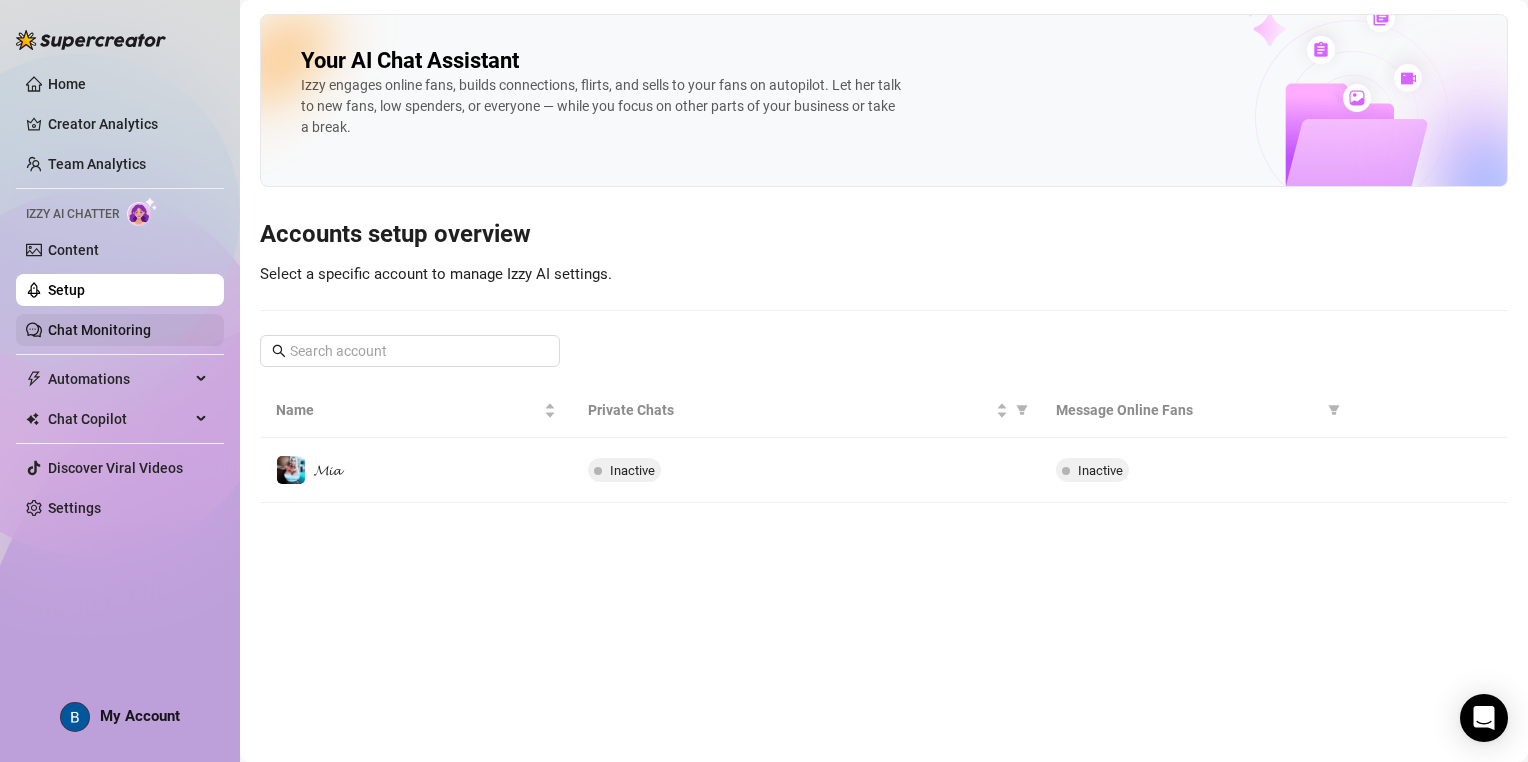 click on "Chat Monitoring" at bounding box center [99, 330] 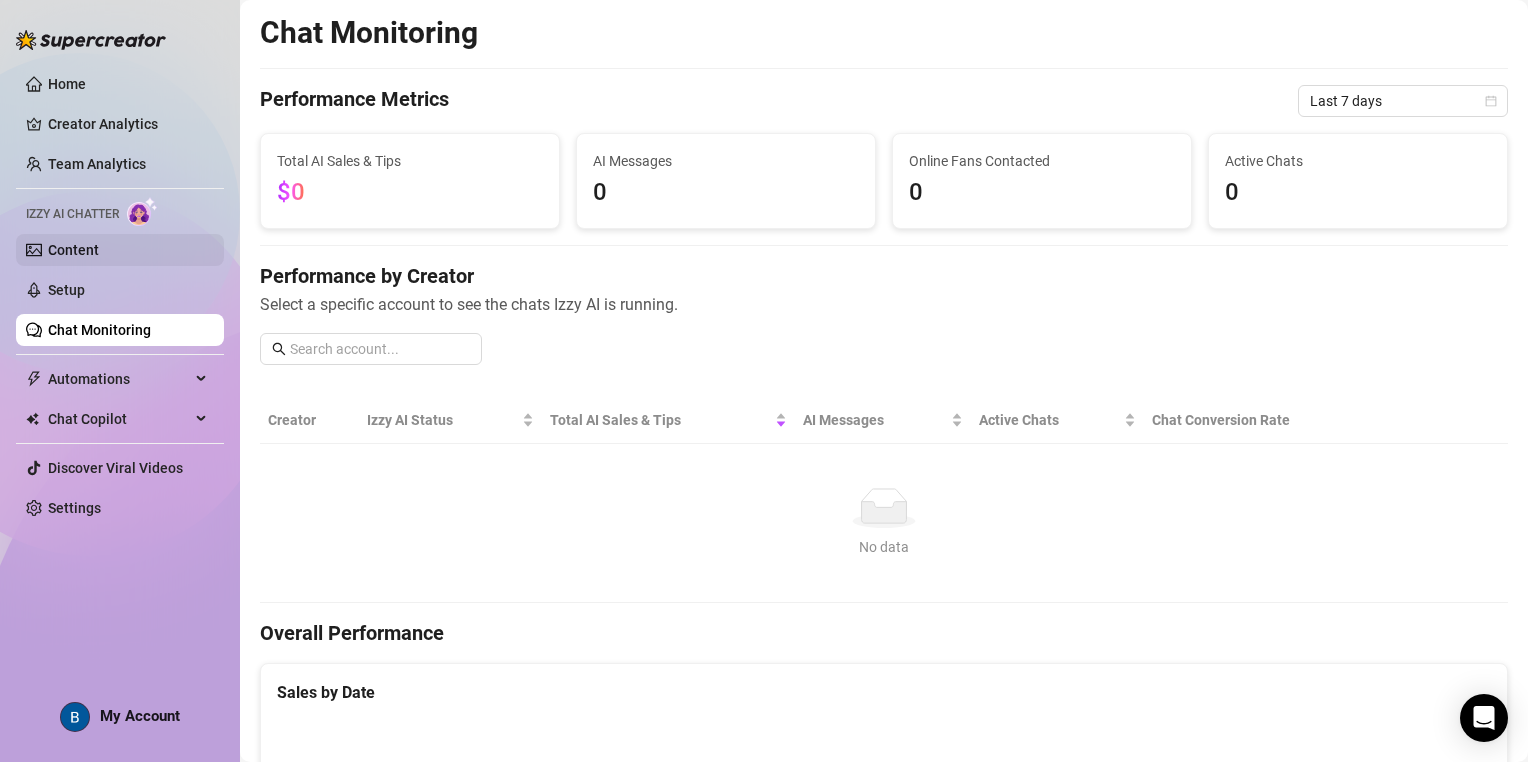 click on "Content" at bounding box center (73, 250) 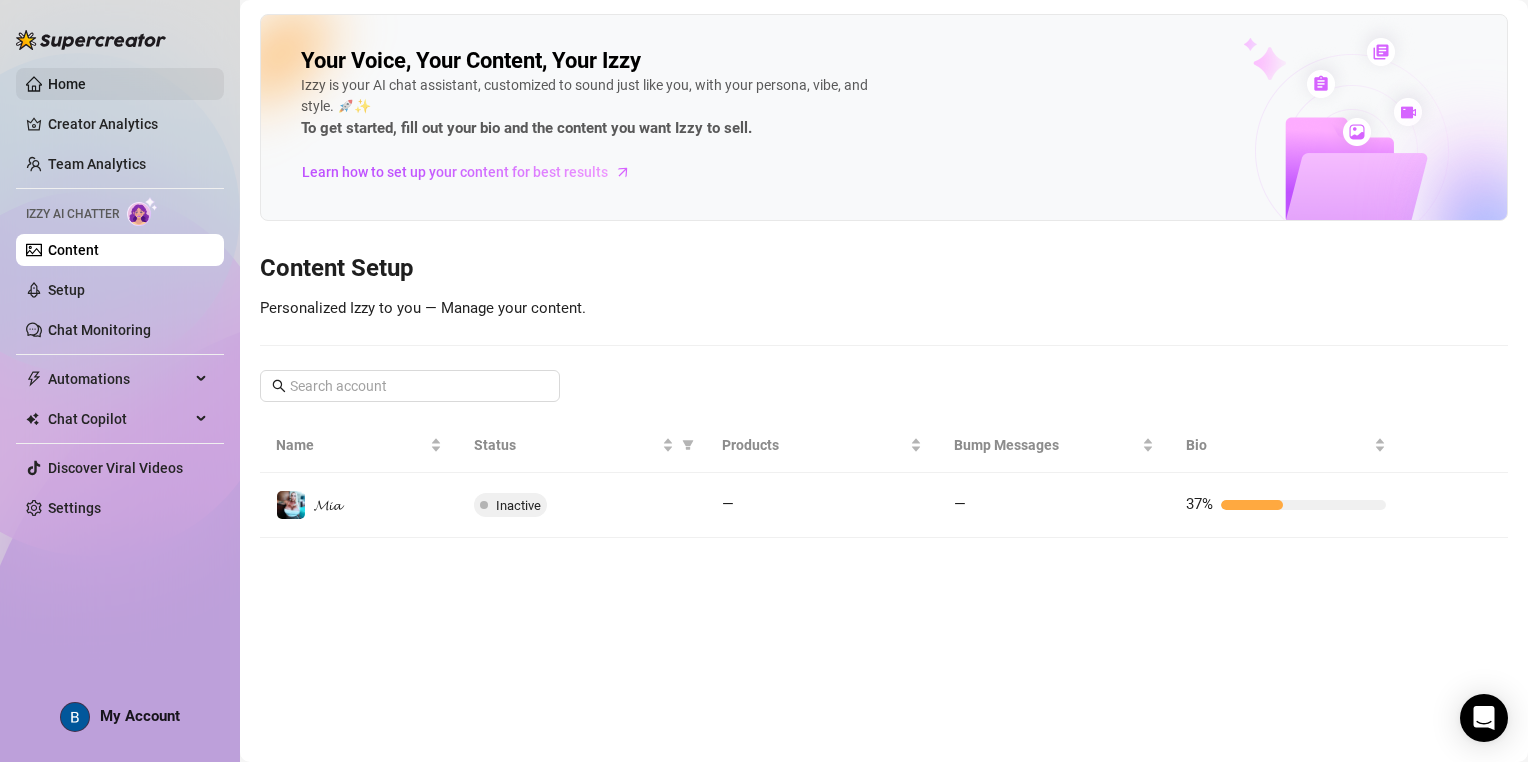 click on "Home" at bounding box center (67, 84) 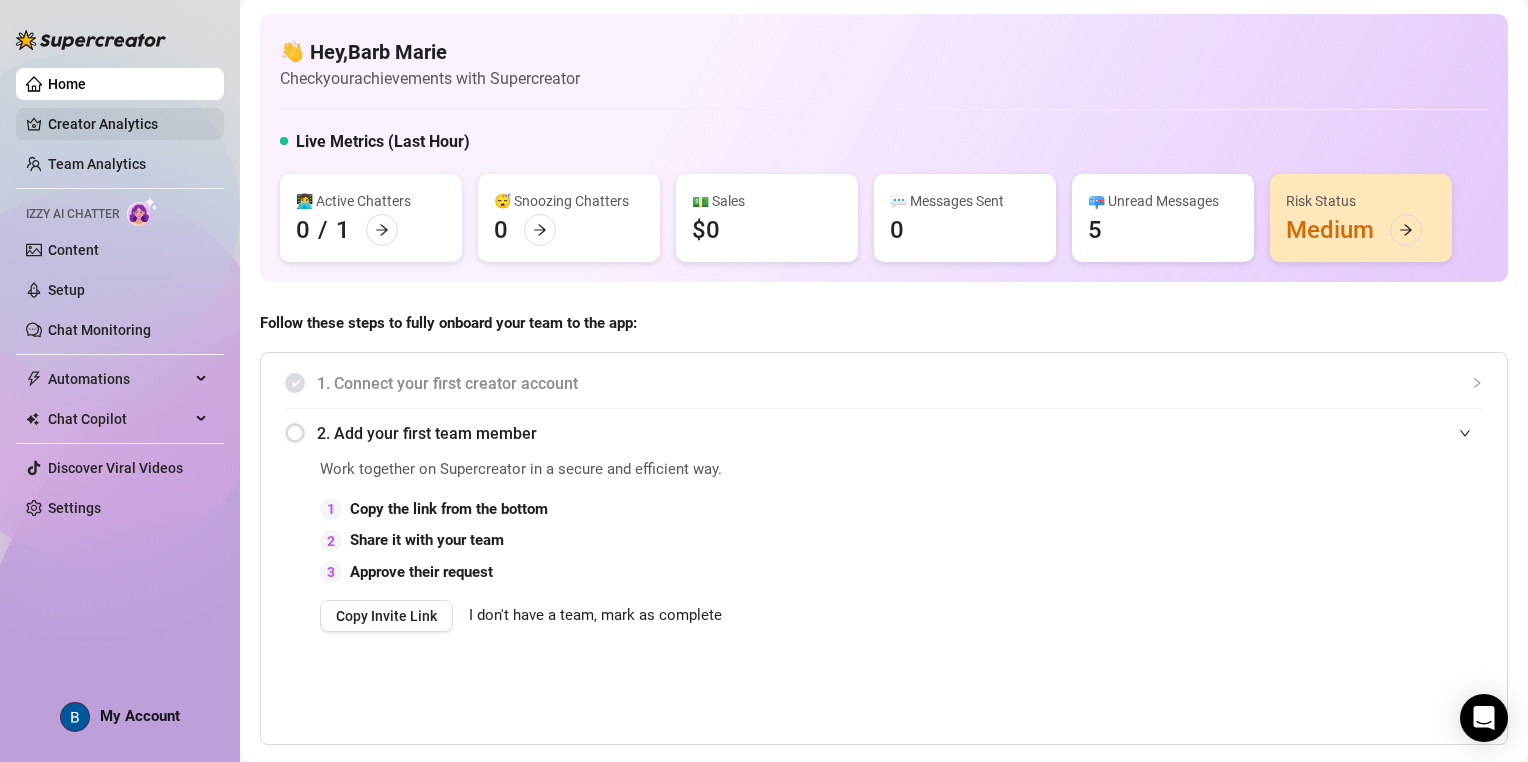 click on "Creator Analytics" at bounding box center [128, 124] 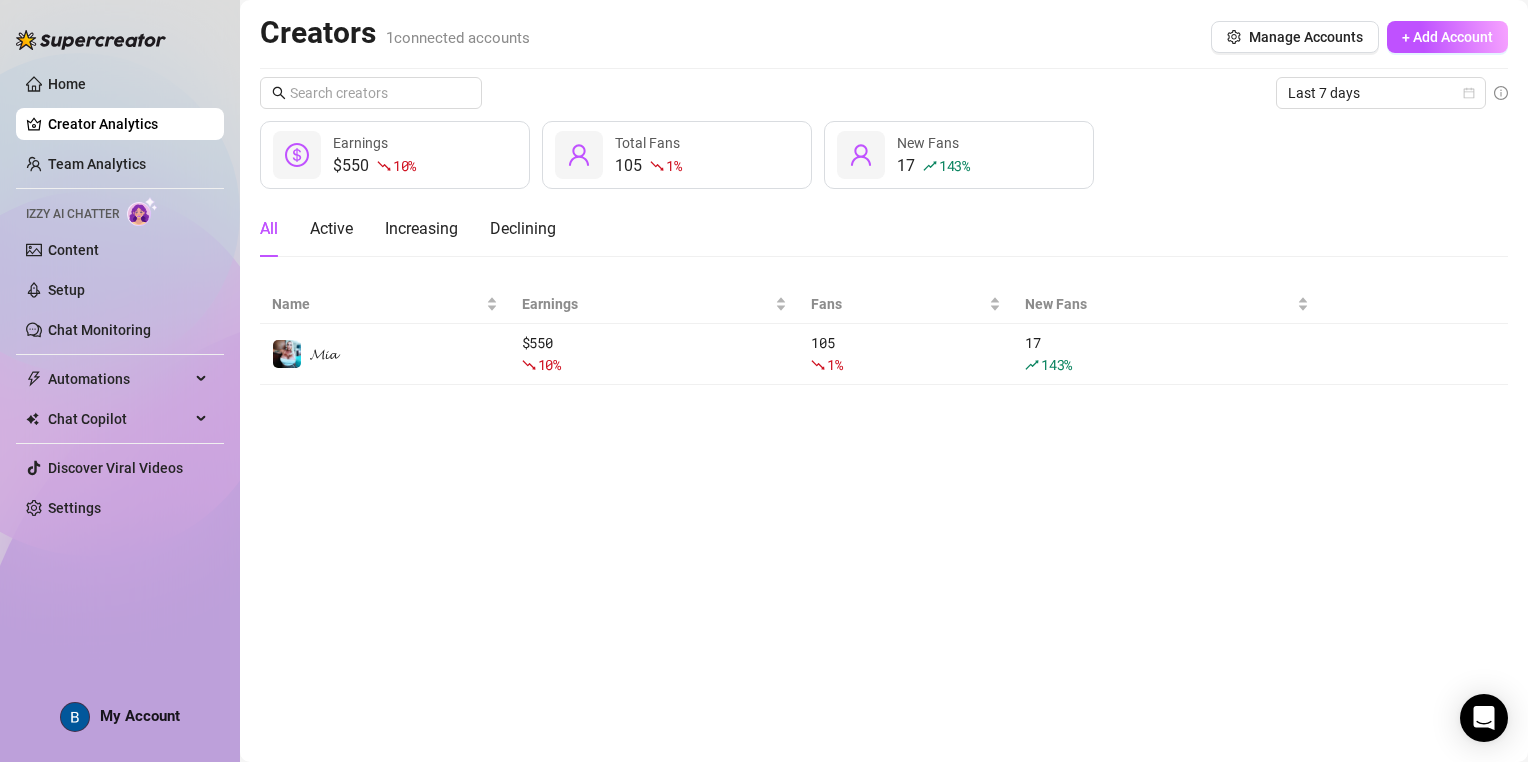 click on "Creator Analytics" at bounding box center [128, 124] 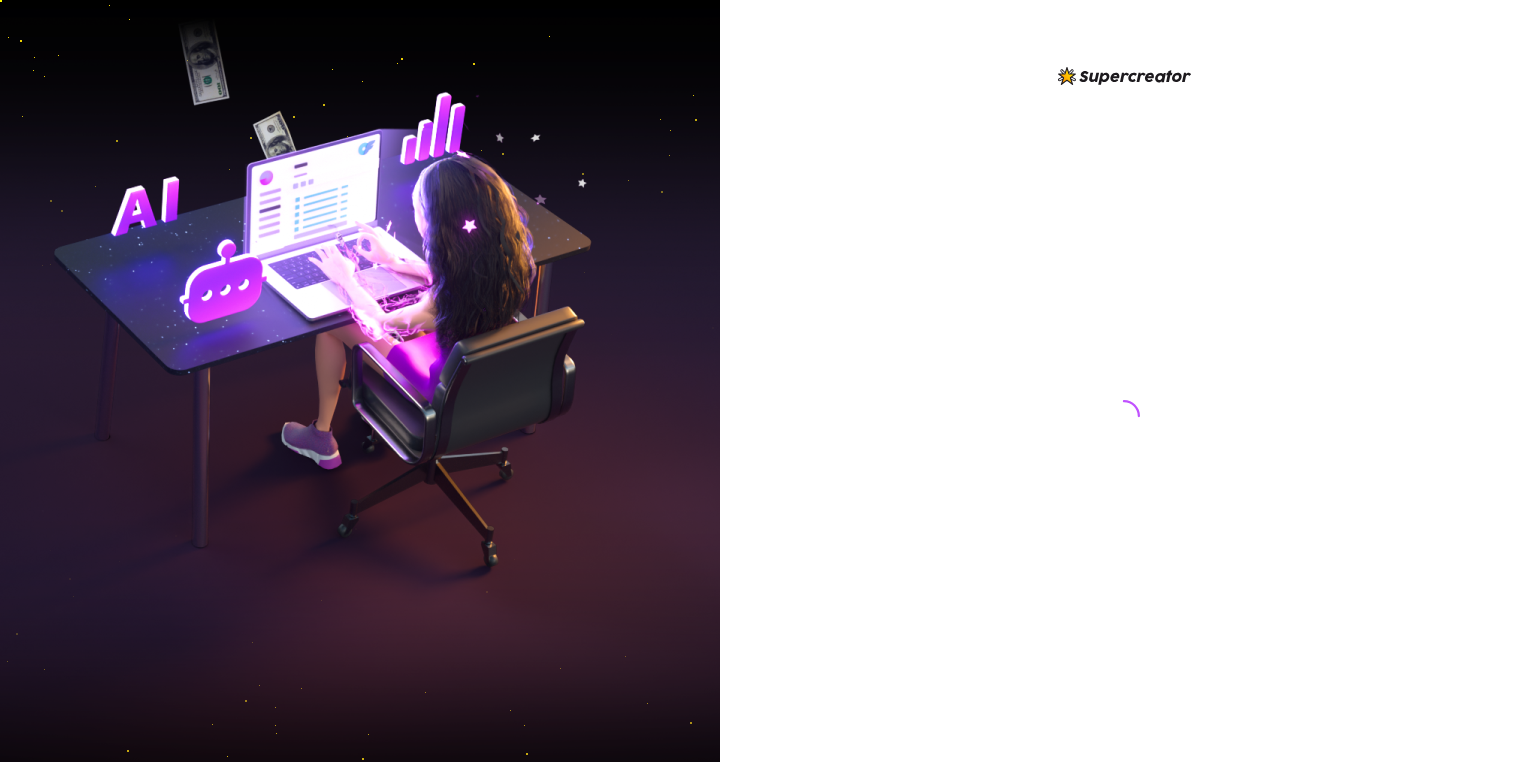 scroll, scrollTop: 0, scrollLeft: 0, axis: both 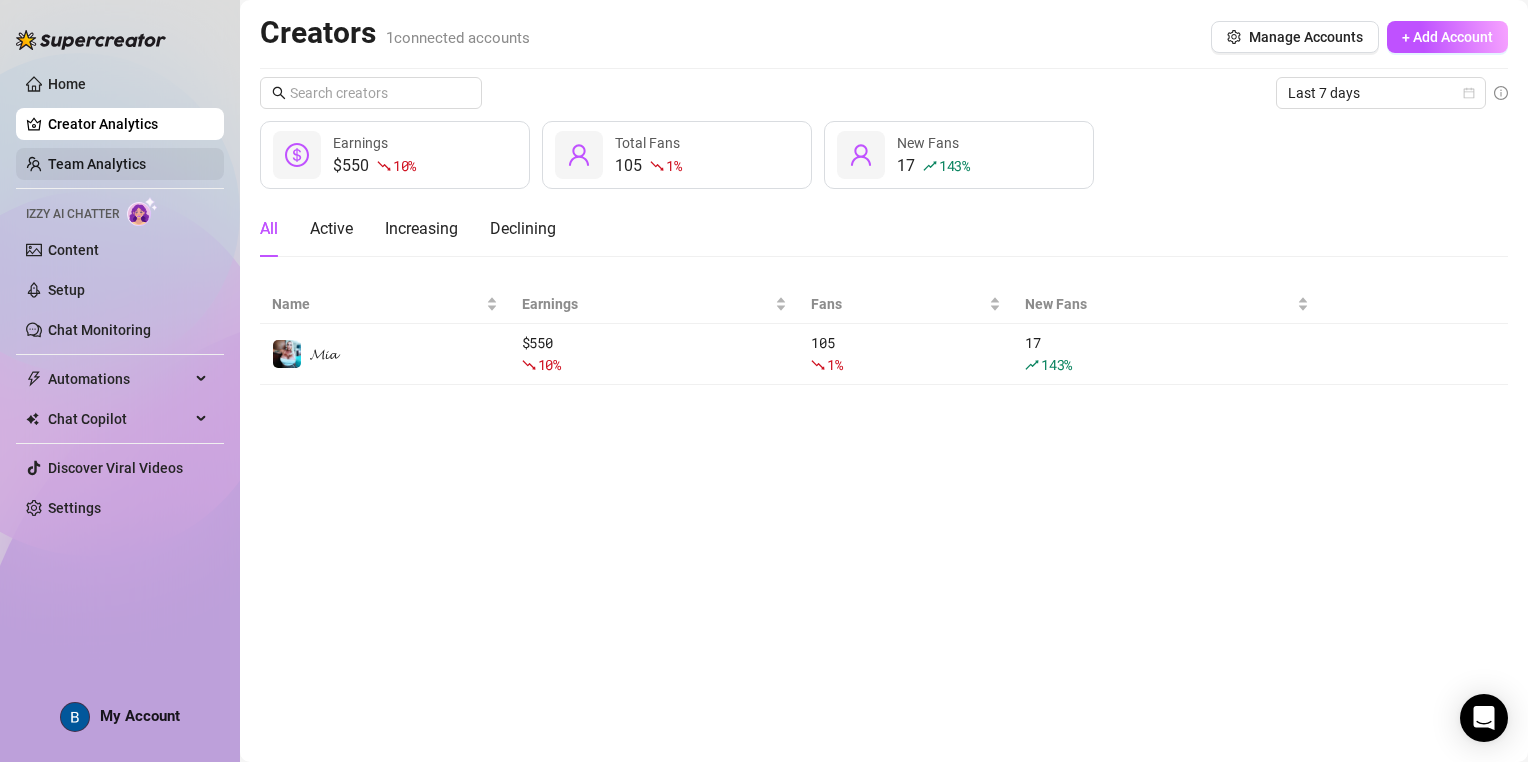 click on "Team Analytics" at bounding box center [97, 164] 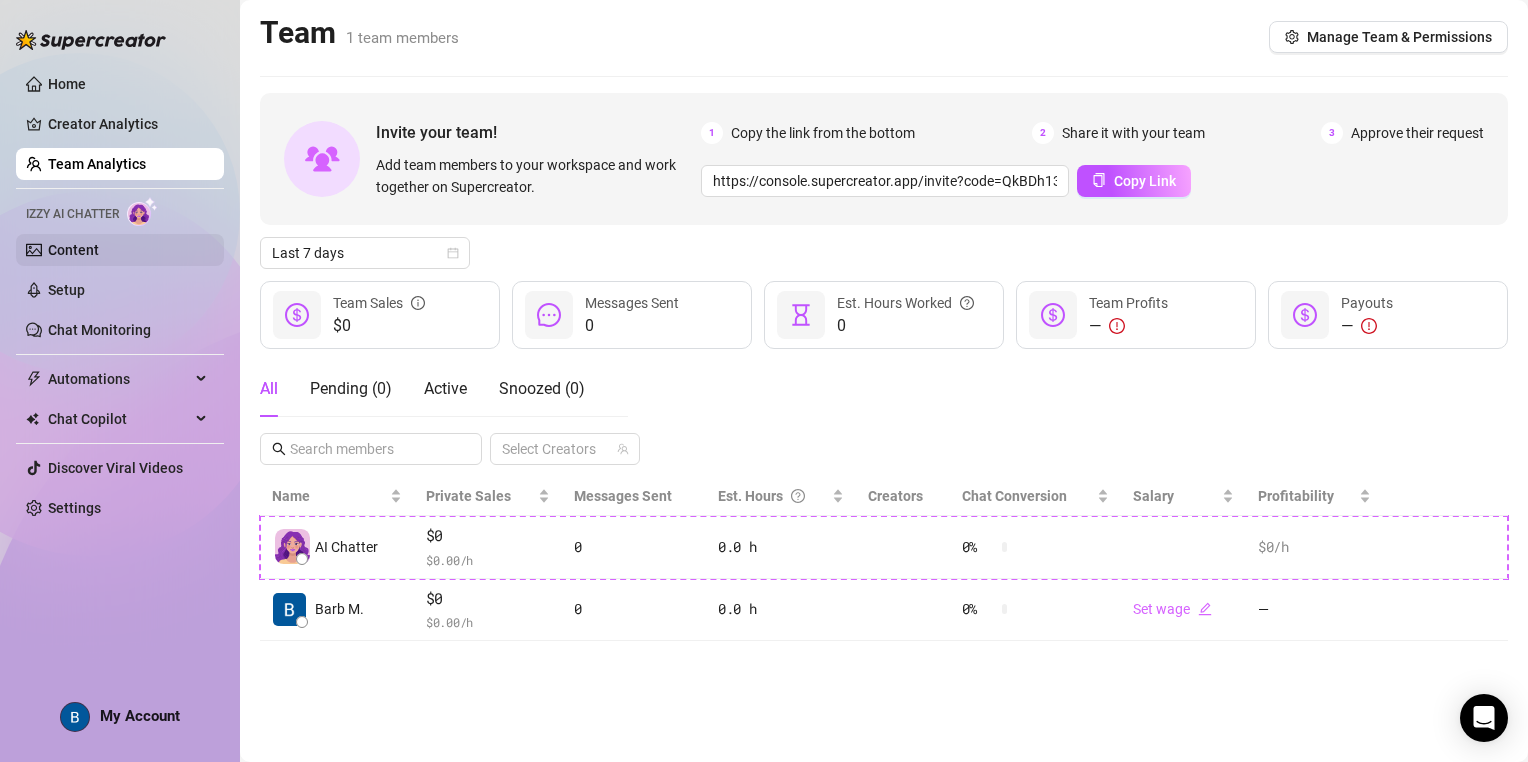 click on "Content" at bounding box center [73, 250] 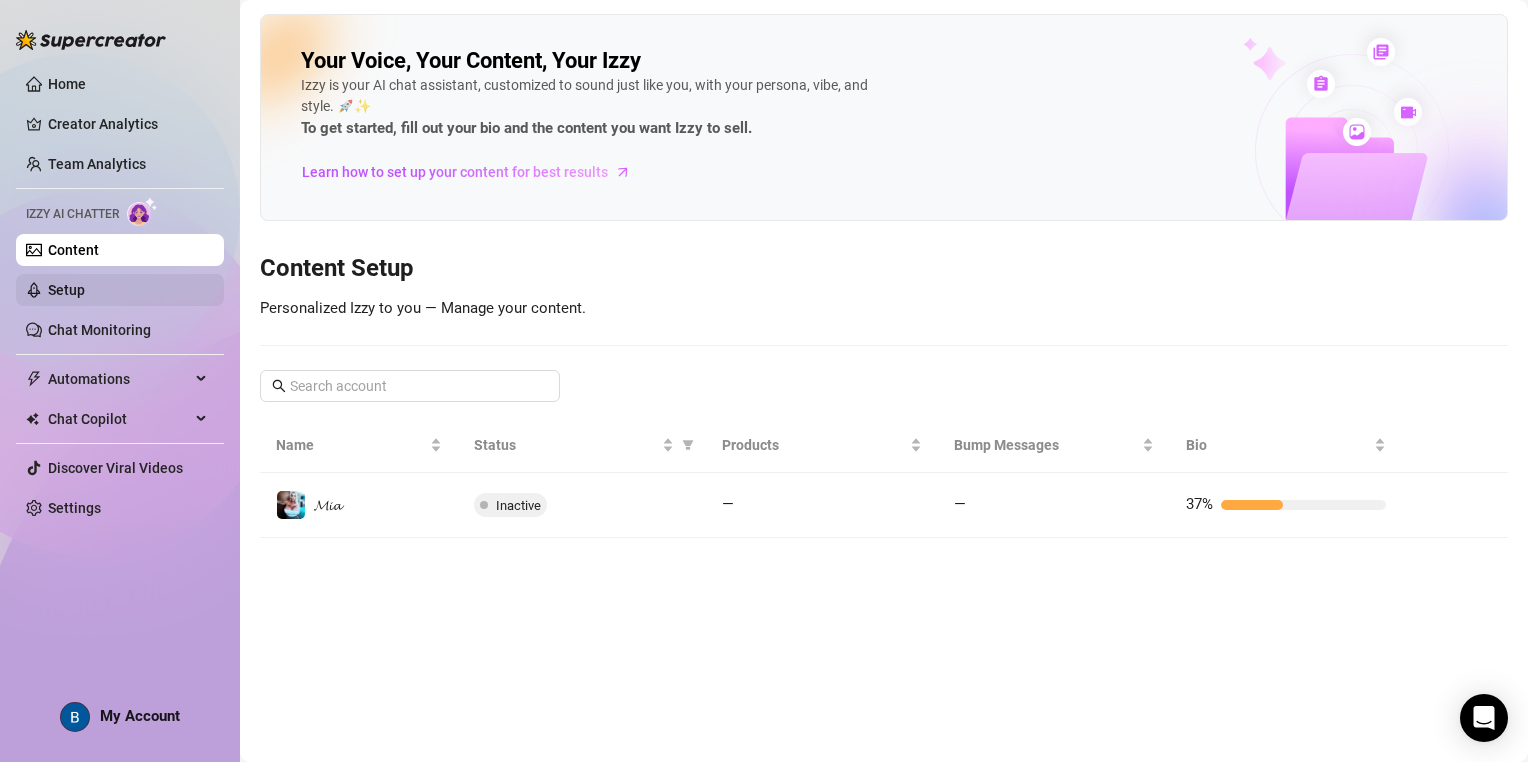 click on "Setup" at bounding box center [66, 290] 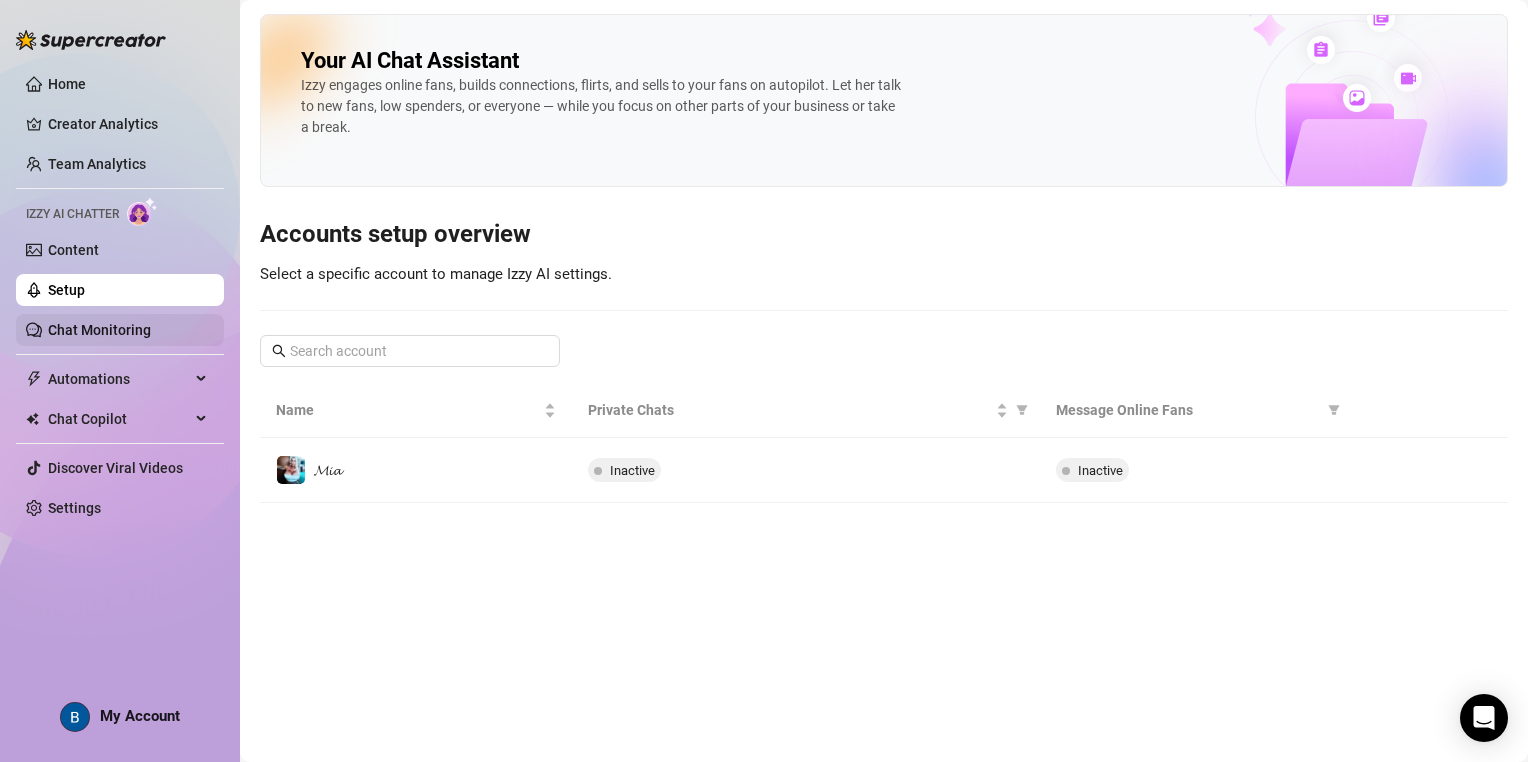 click on "Chat Monitoring" at bounding box center (99, 330) 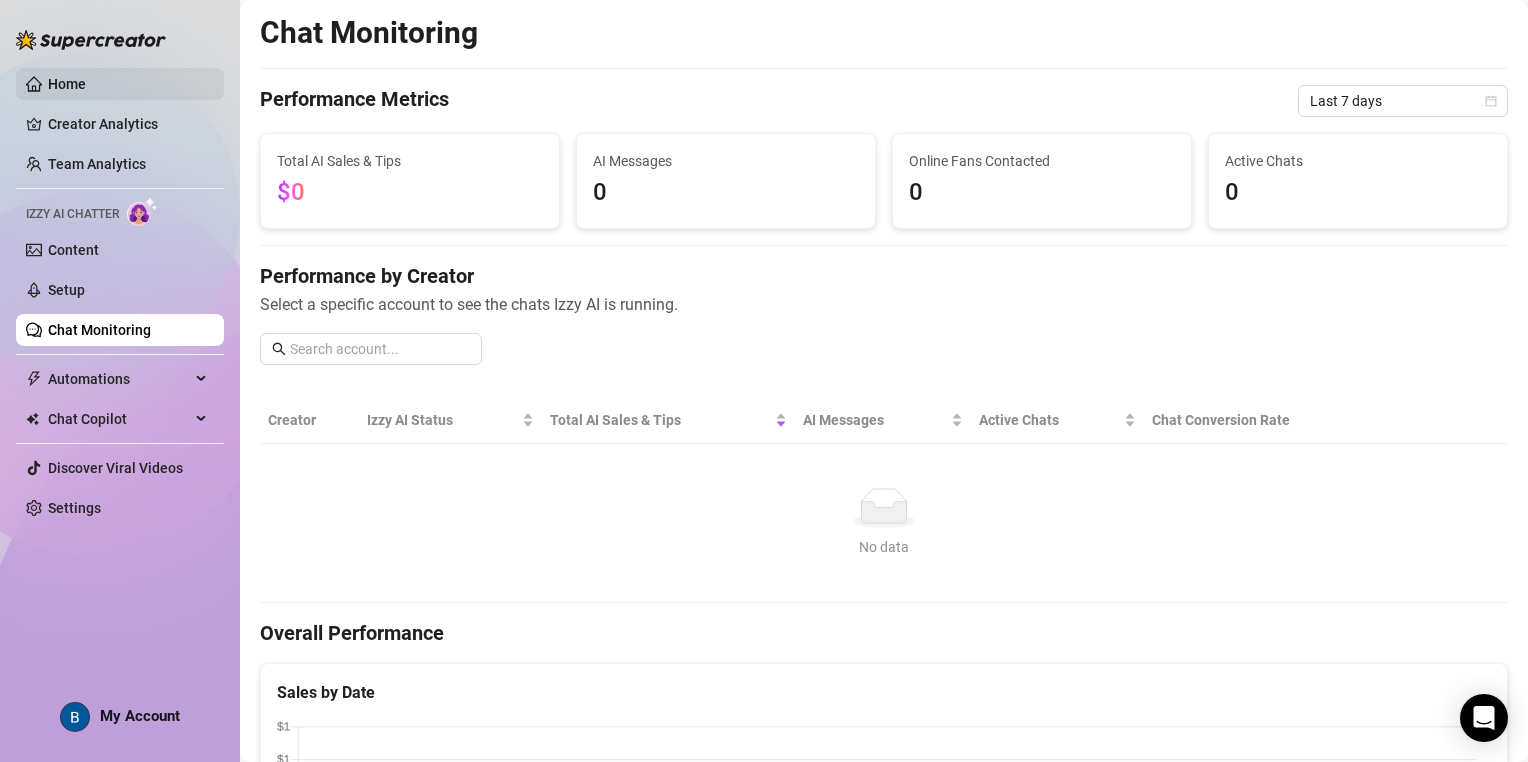 click on "Home" at bounding box center (67, 84) 